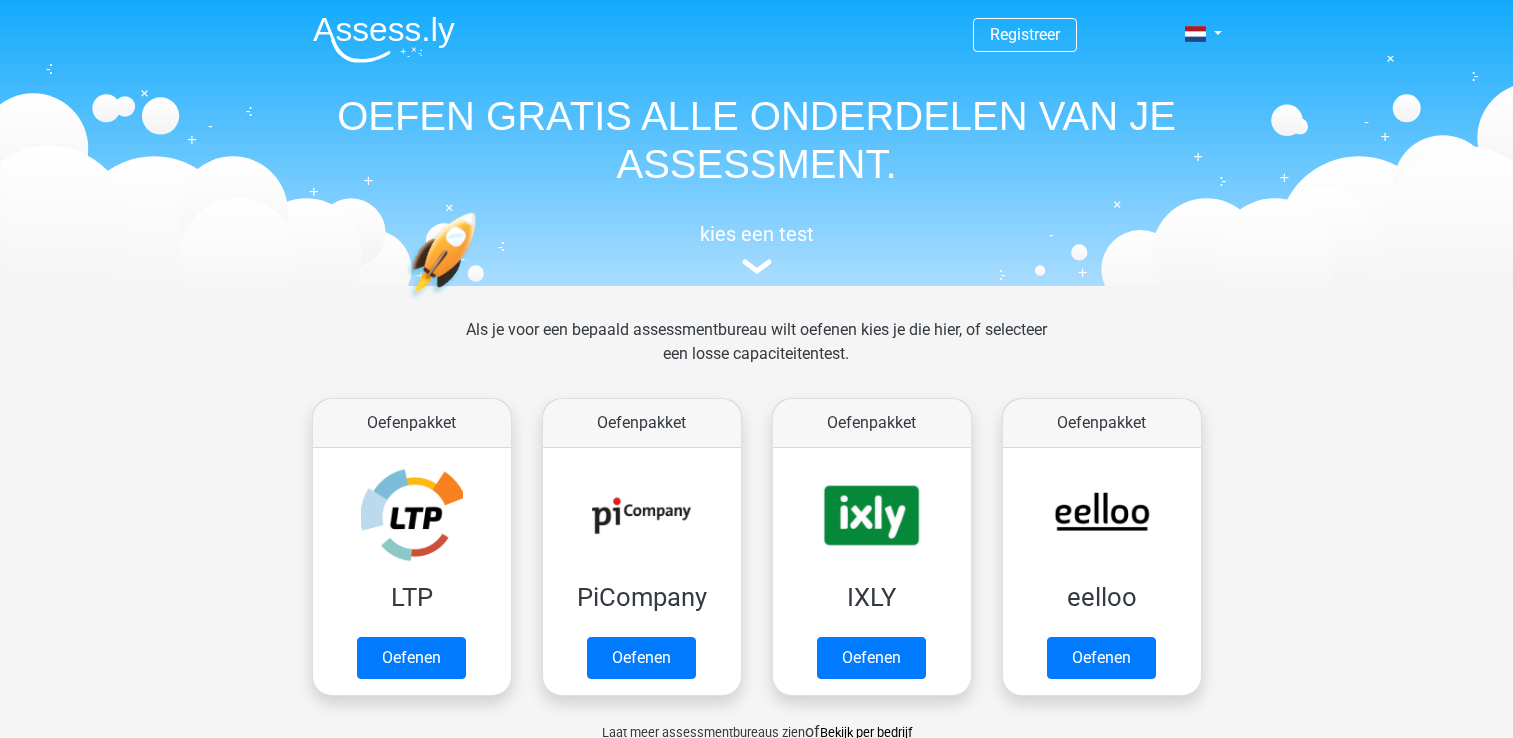 scroll, scrollTop: 0, scrollLeft: 0, axis: both 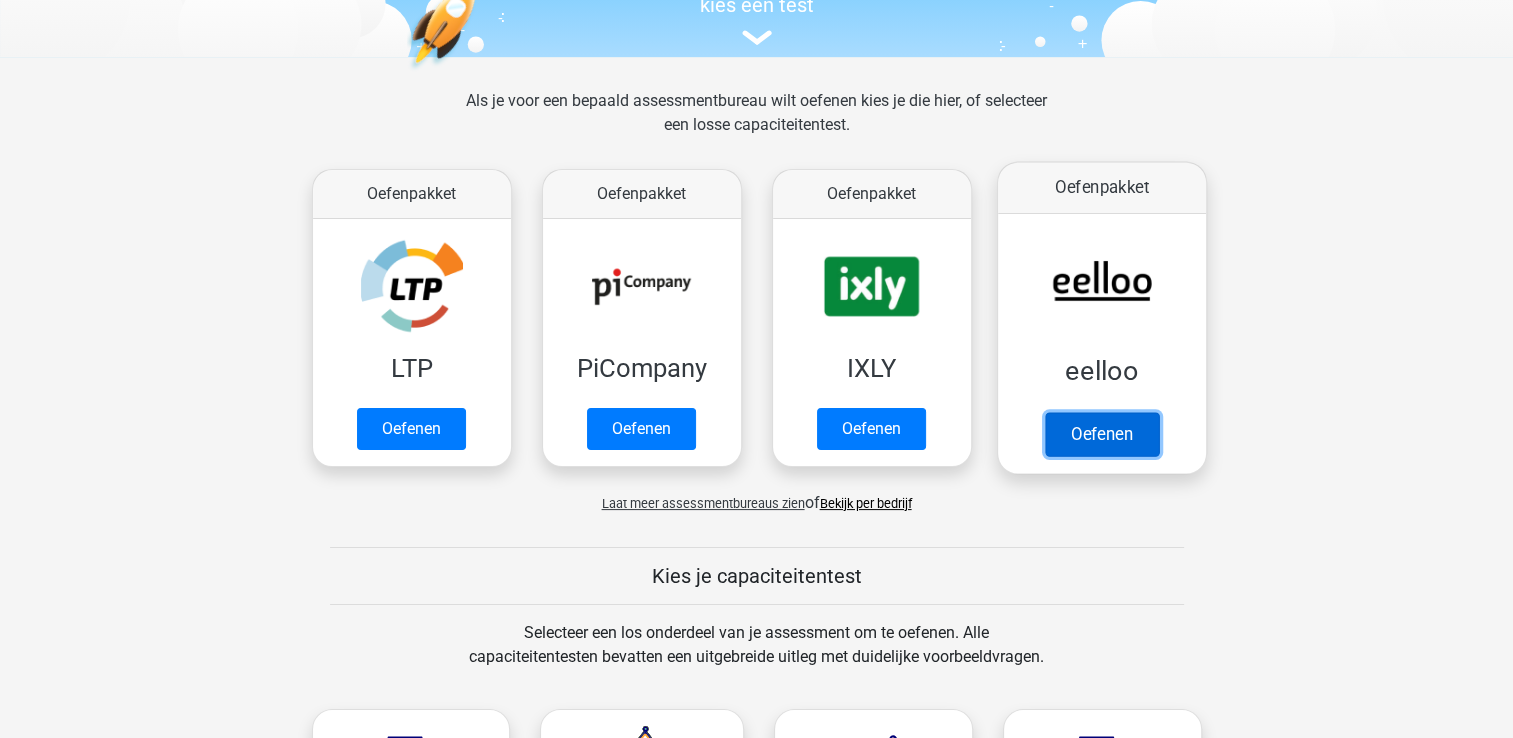 click on "Oefenen" at bounding box center (1101, 434) 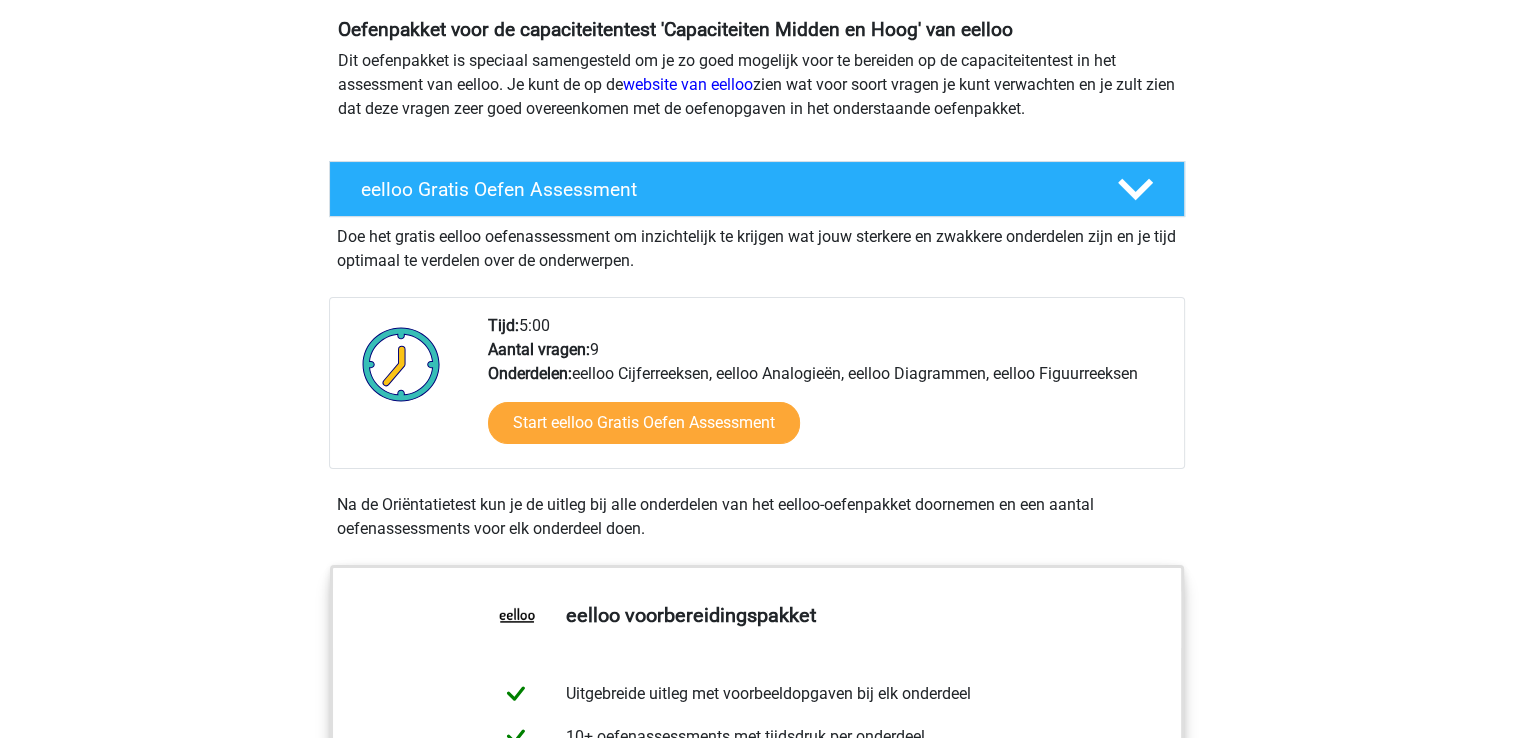 scroll, scrollTop: 200, scrollLeft: 0, axis: vertical 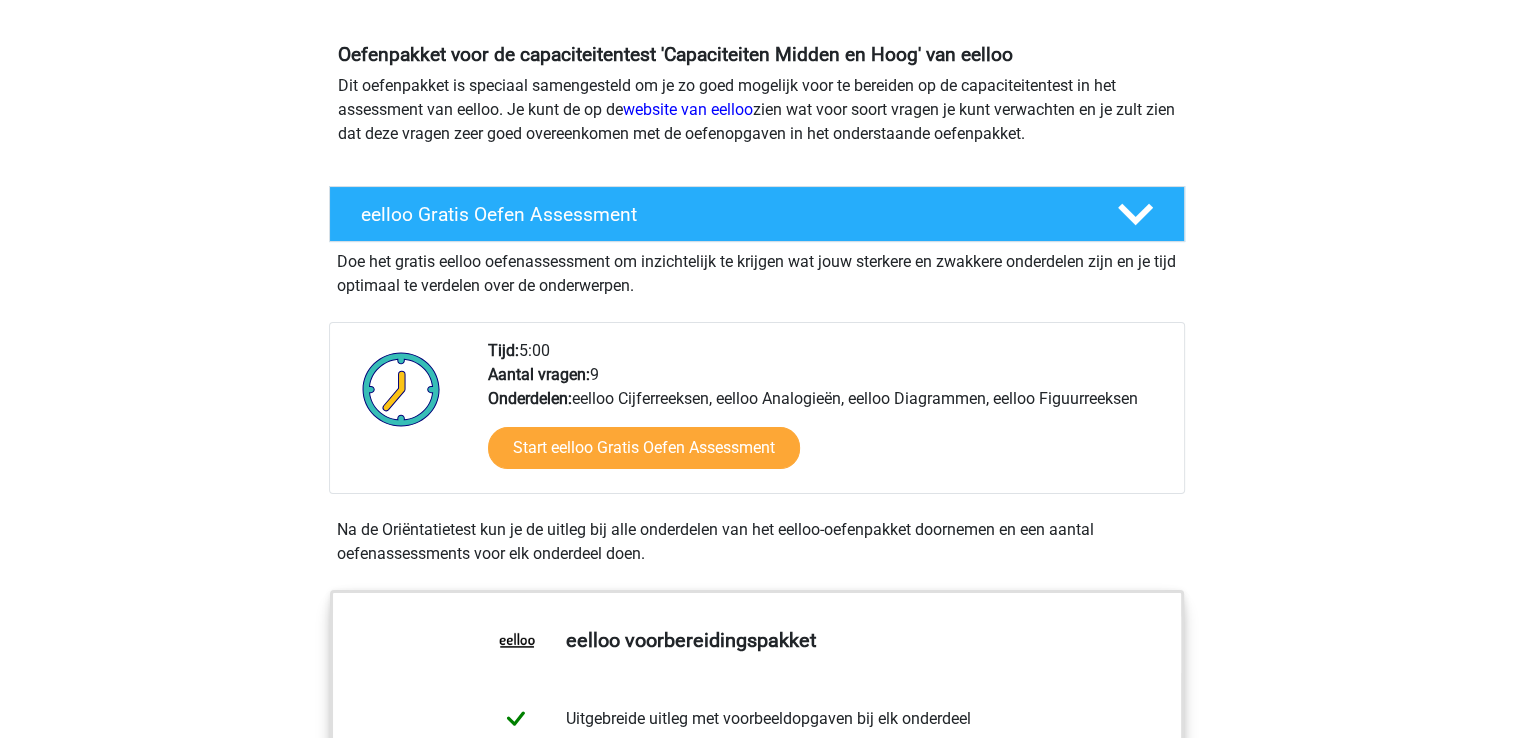 drag, startPoint x: 694, startPoint y: 279, endPoint x: 698, endPoint y: 320, distance: 41.19466 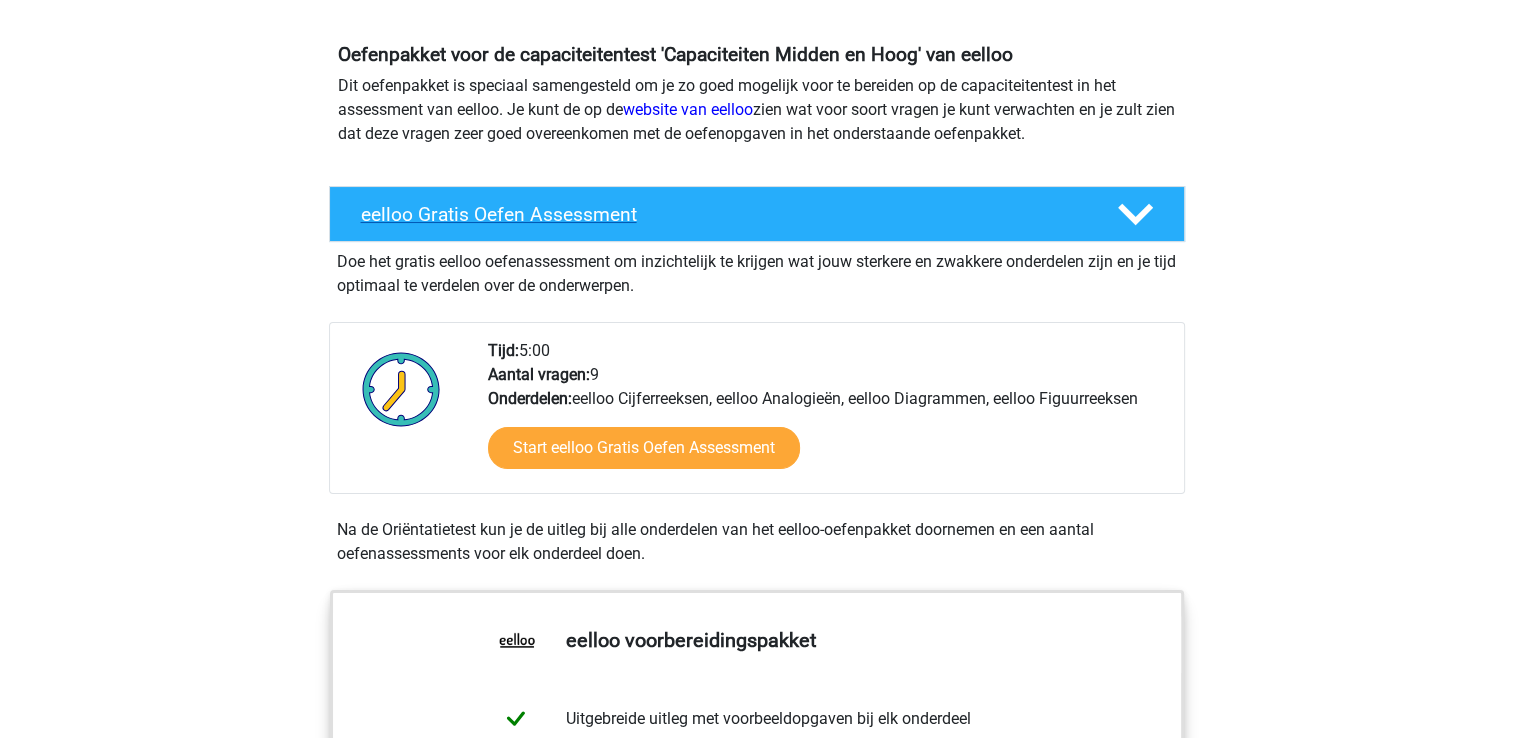 click on "eelloo Gratis Oefen Assessment" at bounding box center [723, 214] 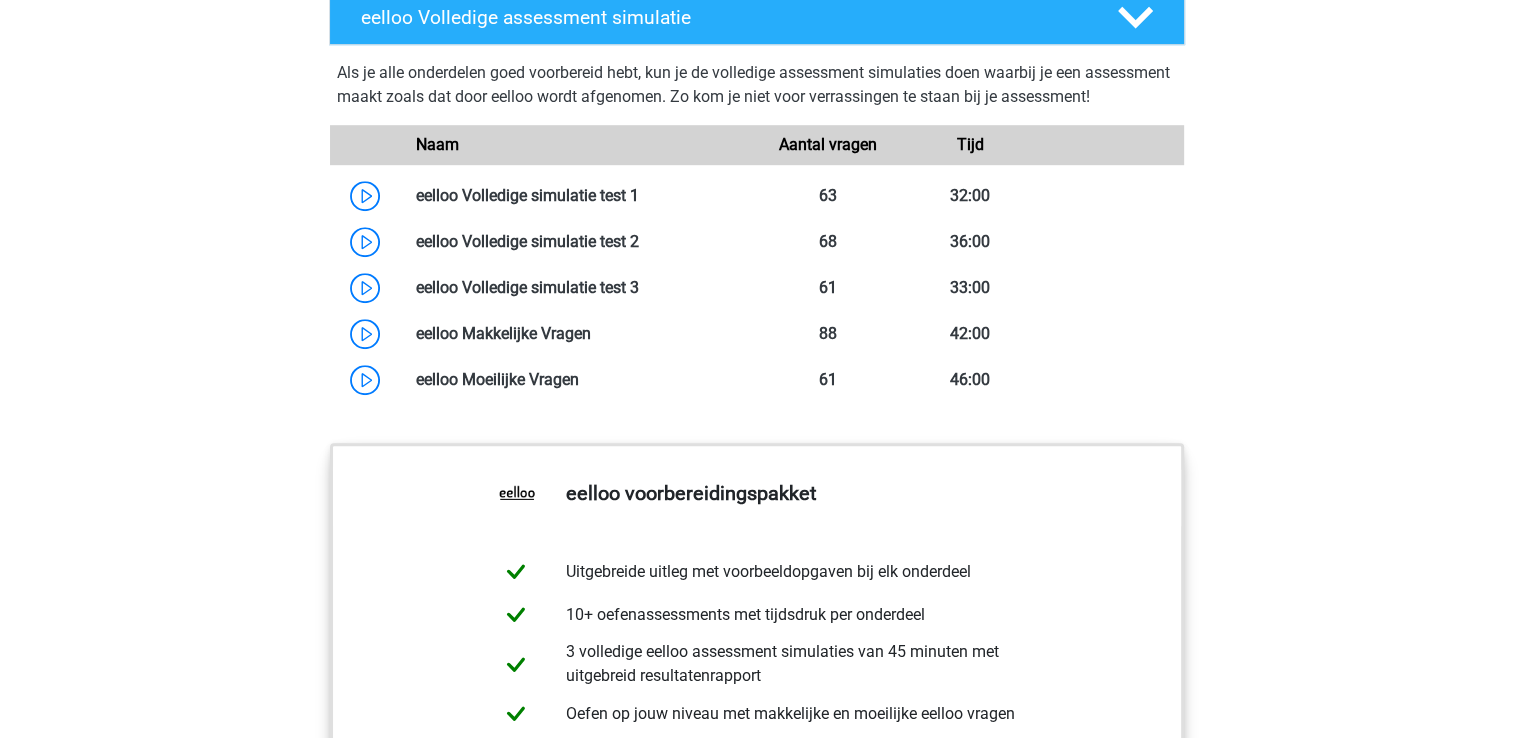 scroll, scrollTop: 1300, scrollLeft: 0, axis: vertical 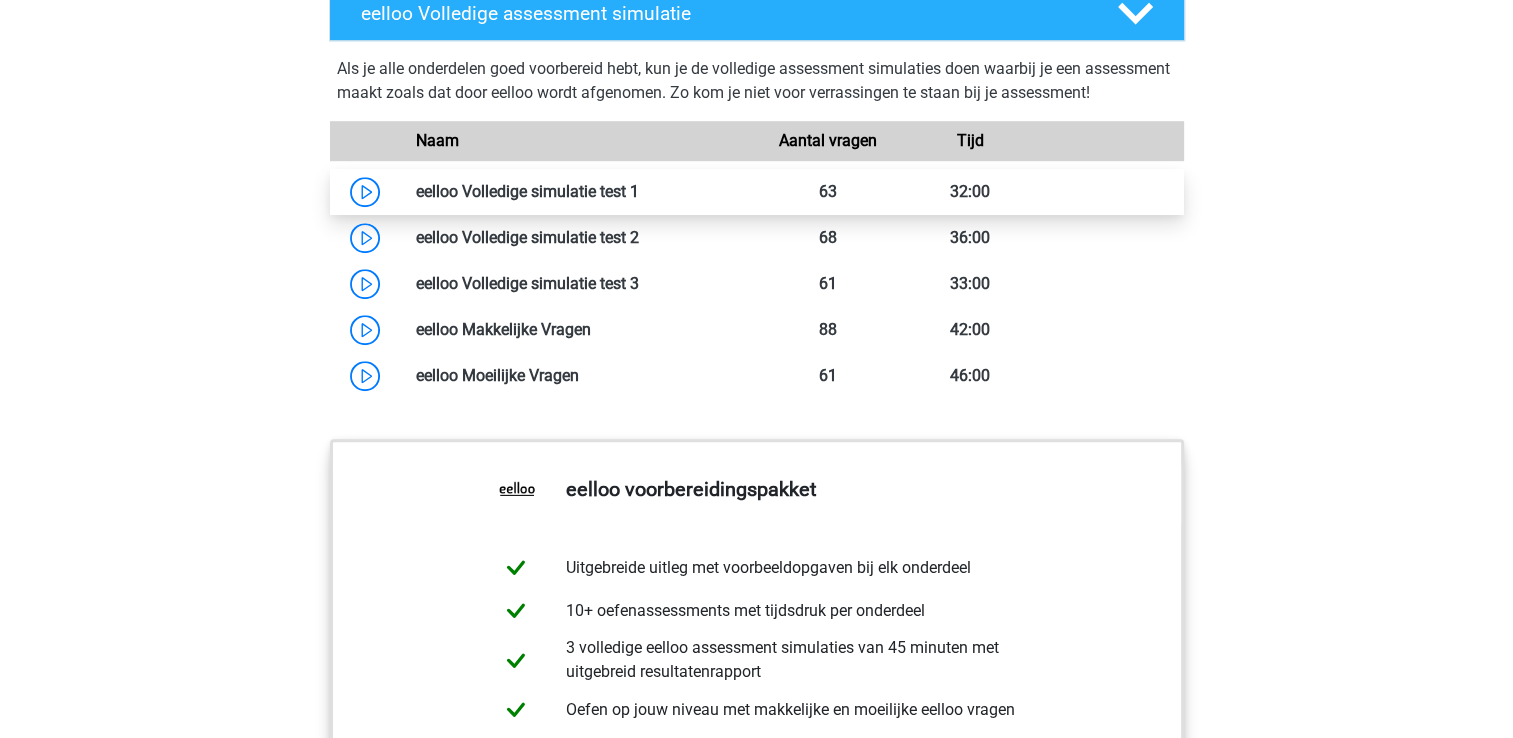 click at bounding box center (639, 191) 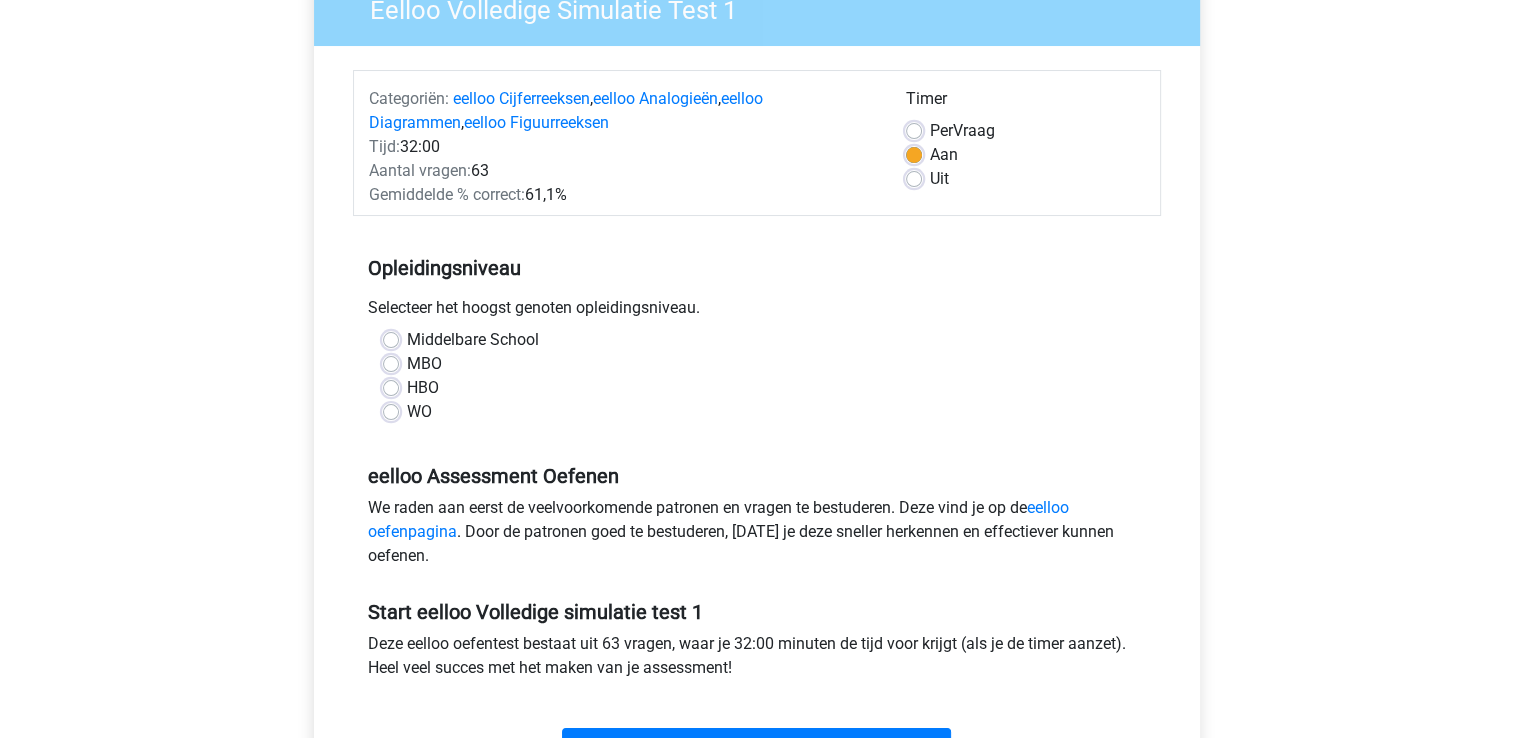 scroll, scrollTop: 200, scrollLeft: 0, axis: vertical 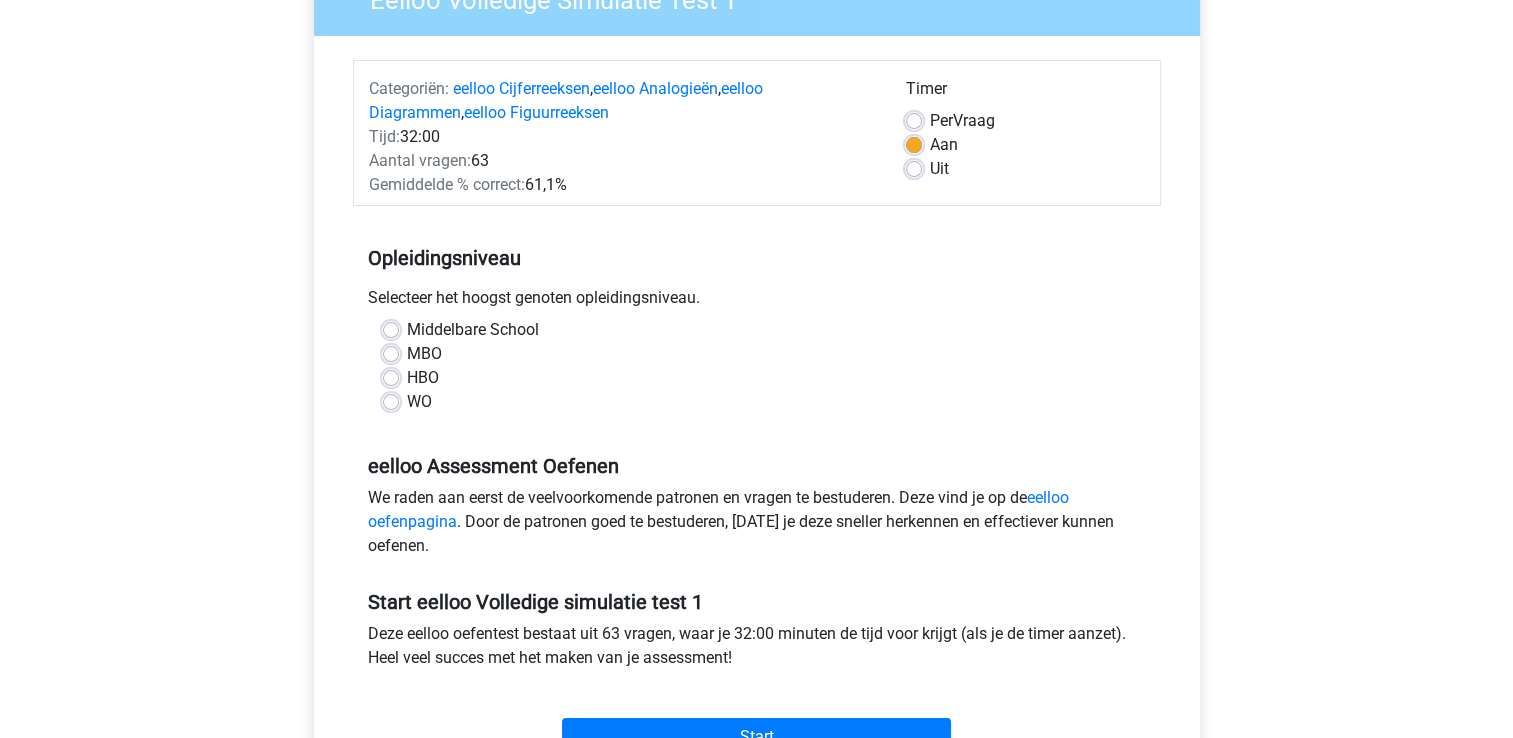 click on "HBO" at bounding box center (423, 378) 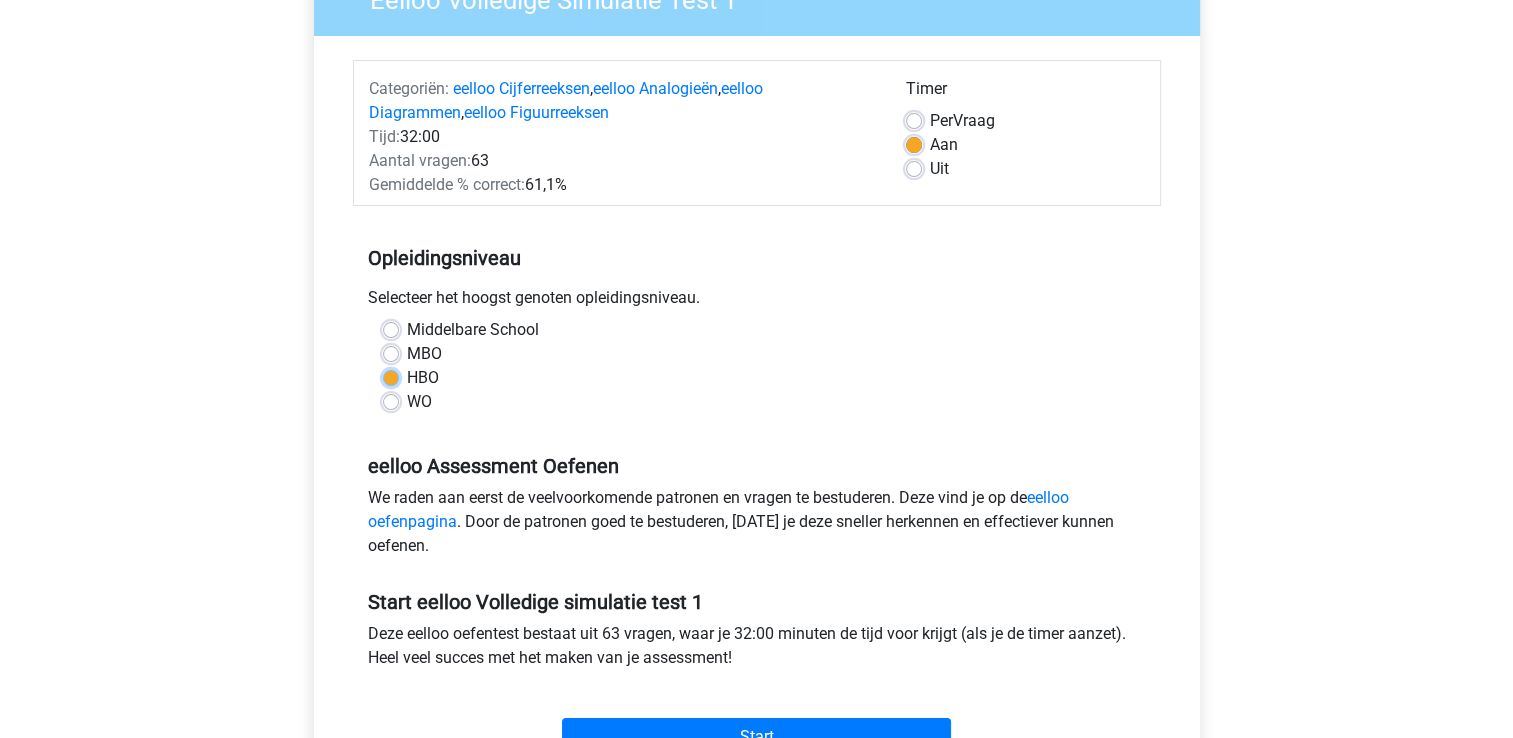 click on "HBO" at bounding box center [391, 376] 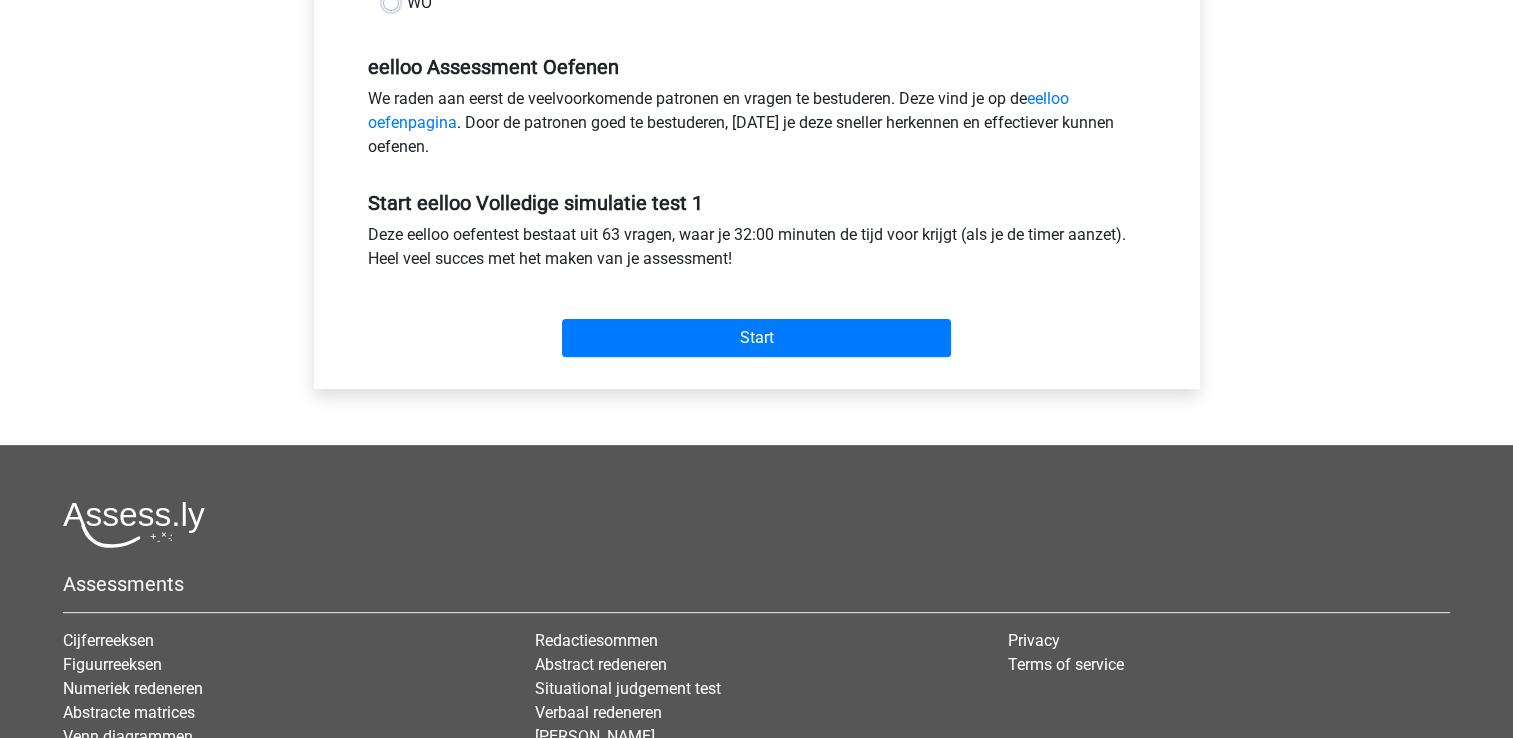 scroll, scrollTop: 600, scrollLeft: 0, axis: vertical 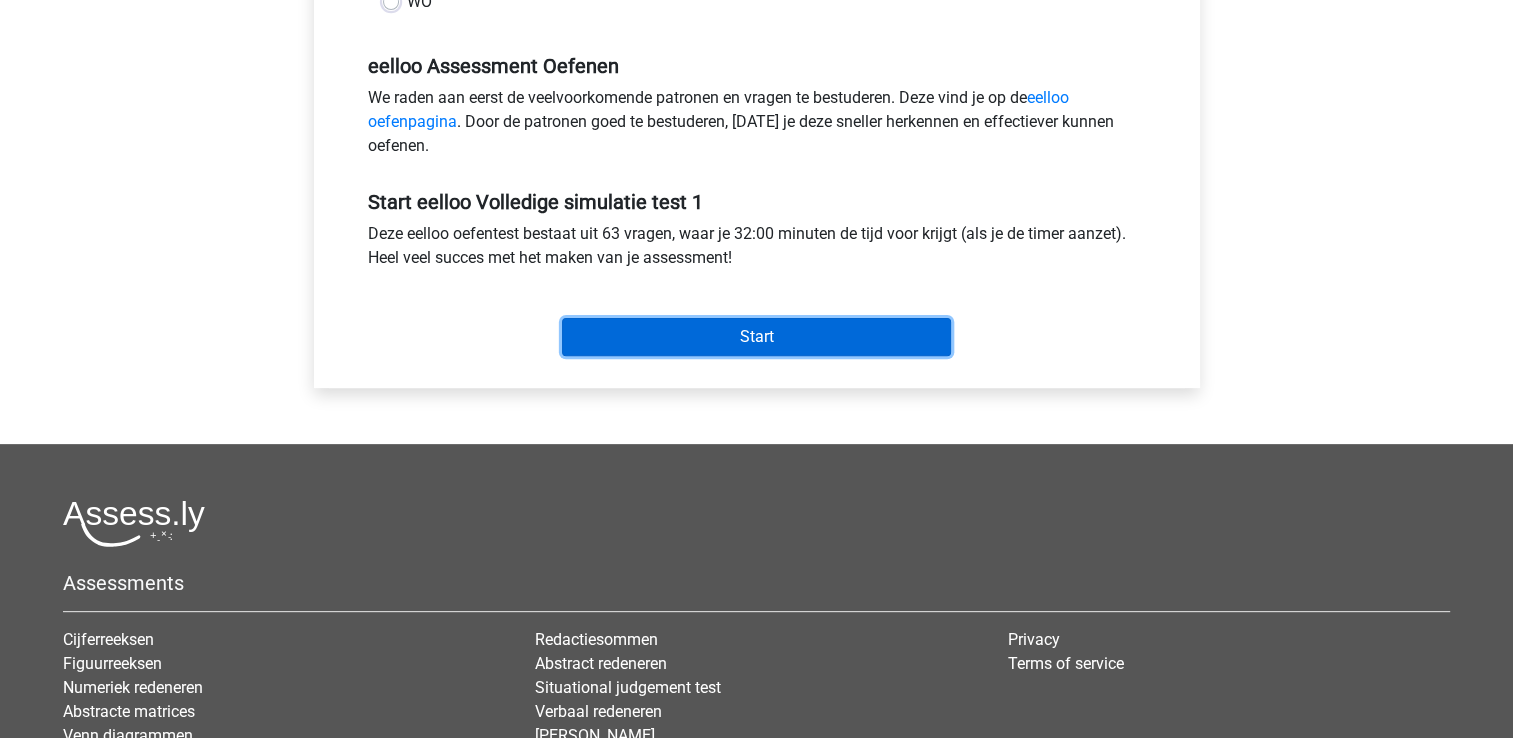 click on "Start" at bounding box center [756, 337] 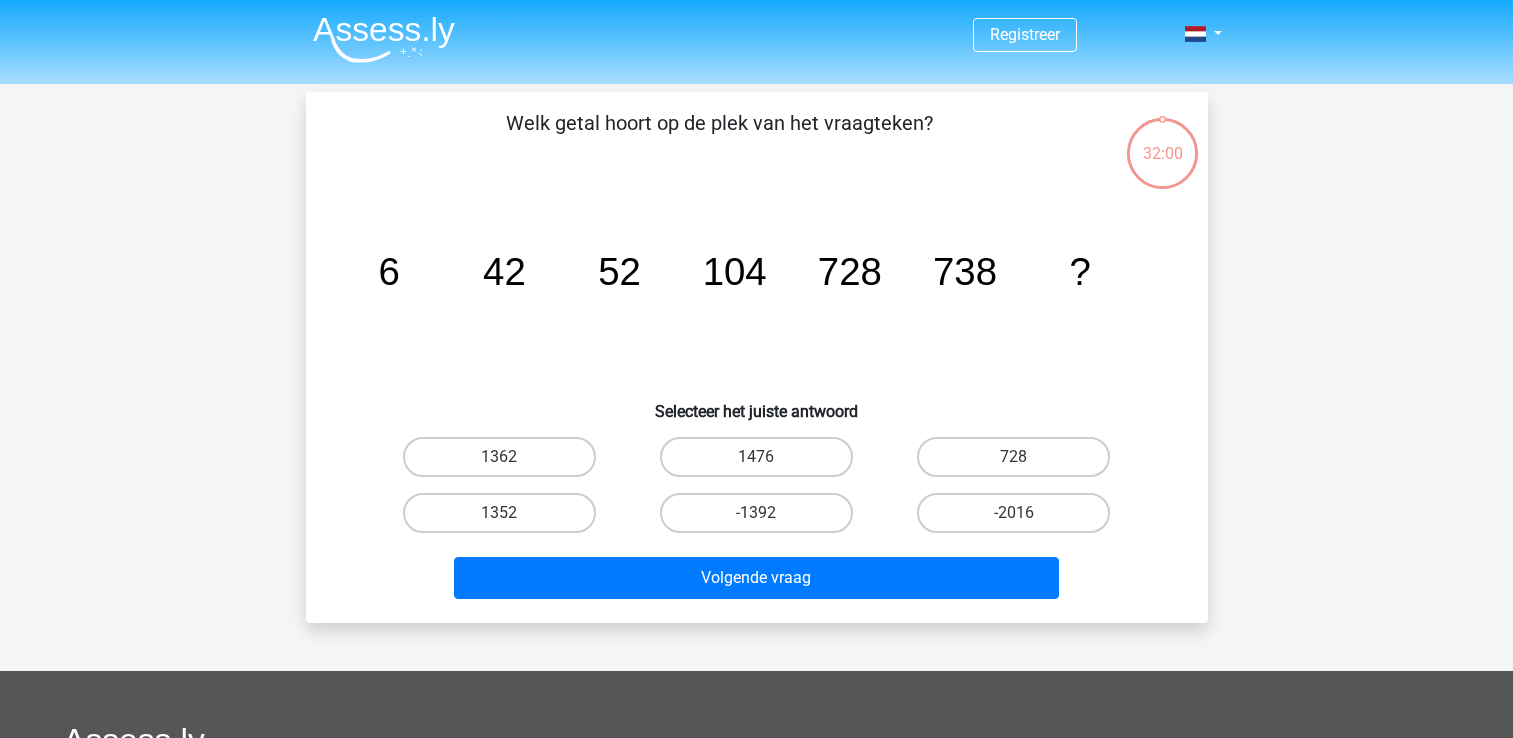 scroll, scrollTop: 0, scrollLeft: 0, axis: both 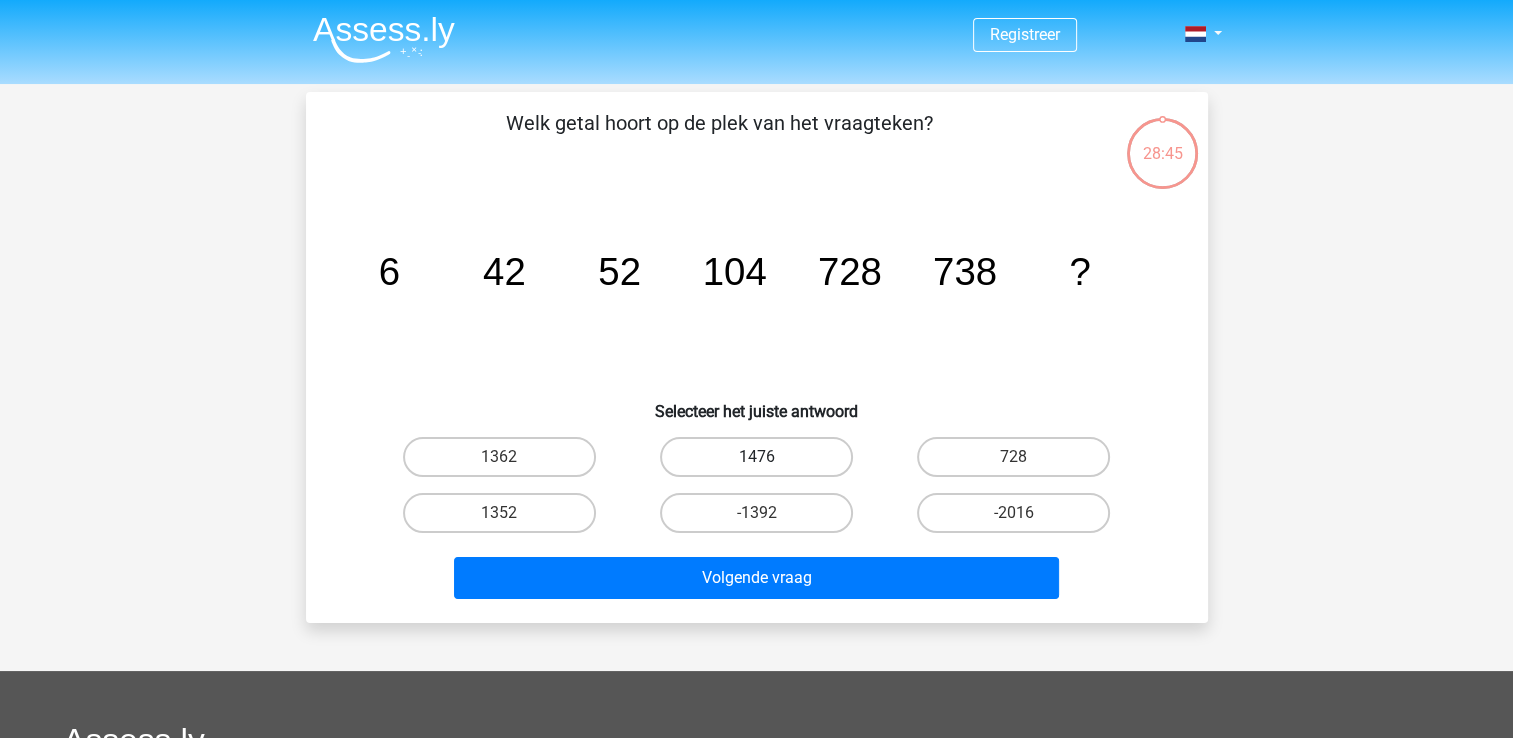 click on "1476" at bounding box center [756, 457] 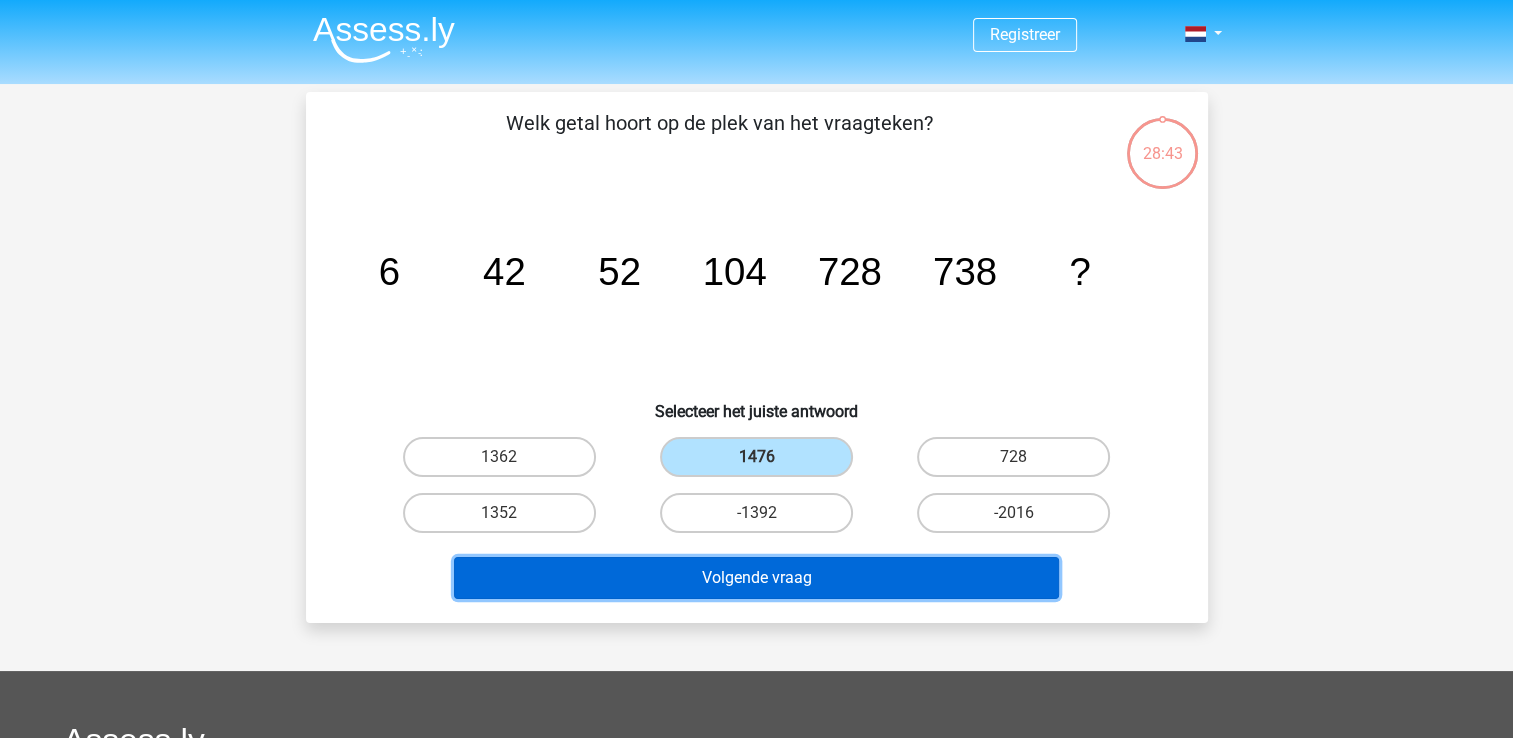 click on "Volgende vraag" at bounding box center (756, 578) 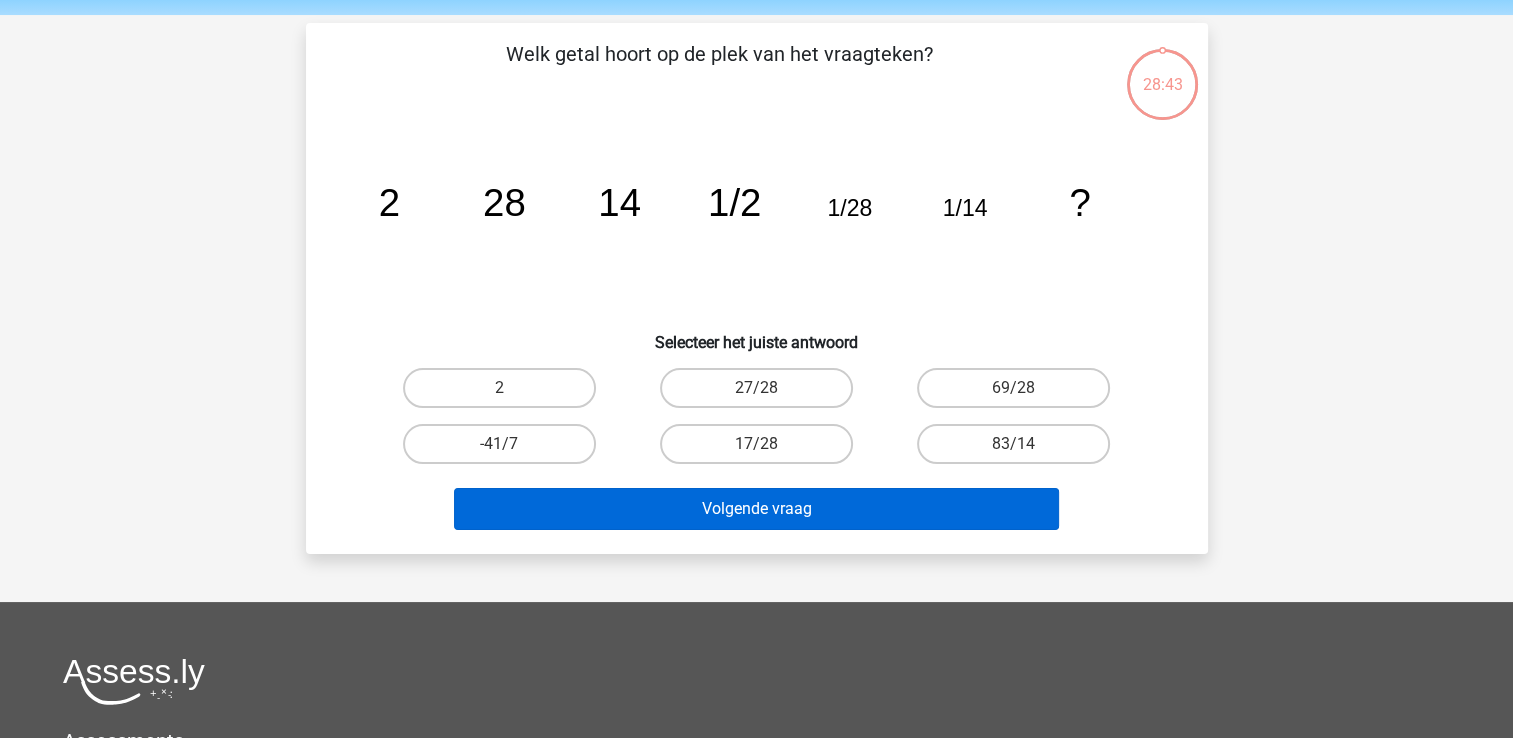 scroll, scrollTop: 92, scrollLeft: 0, axis: vertical 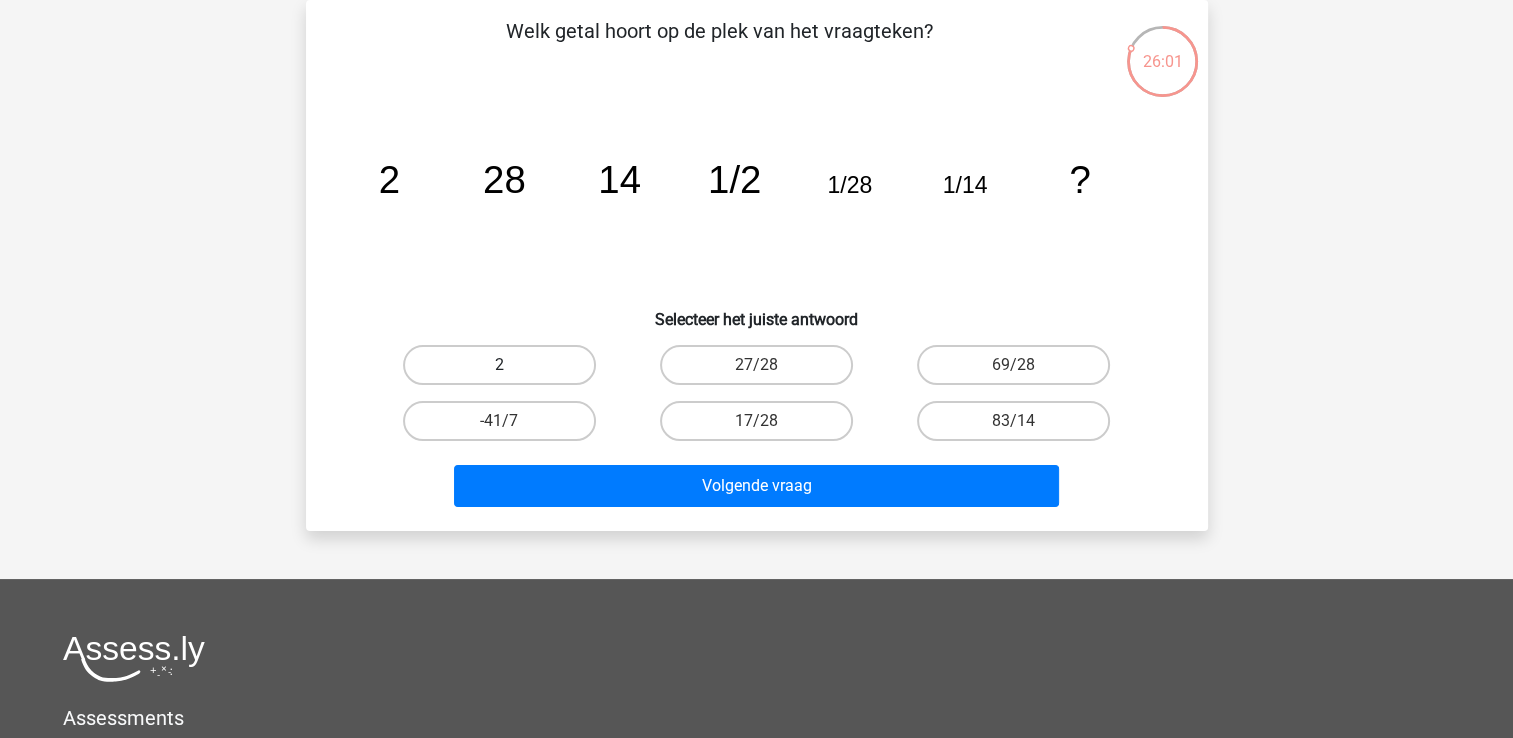 click on "2" at bounding box center [499, 365] 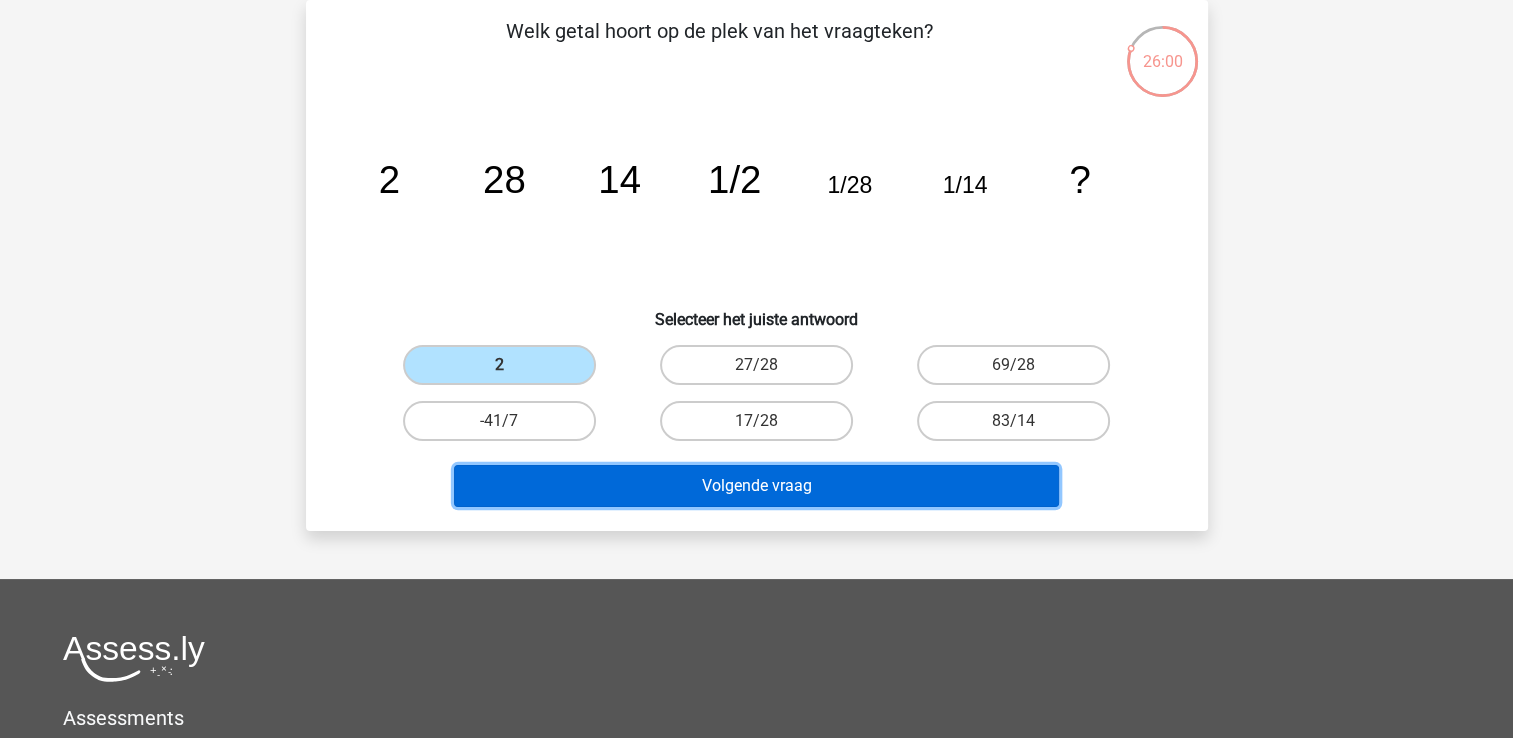 click on "Volgende vraag" at bounding box center (756, 486) 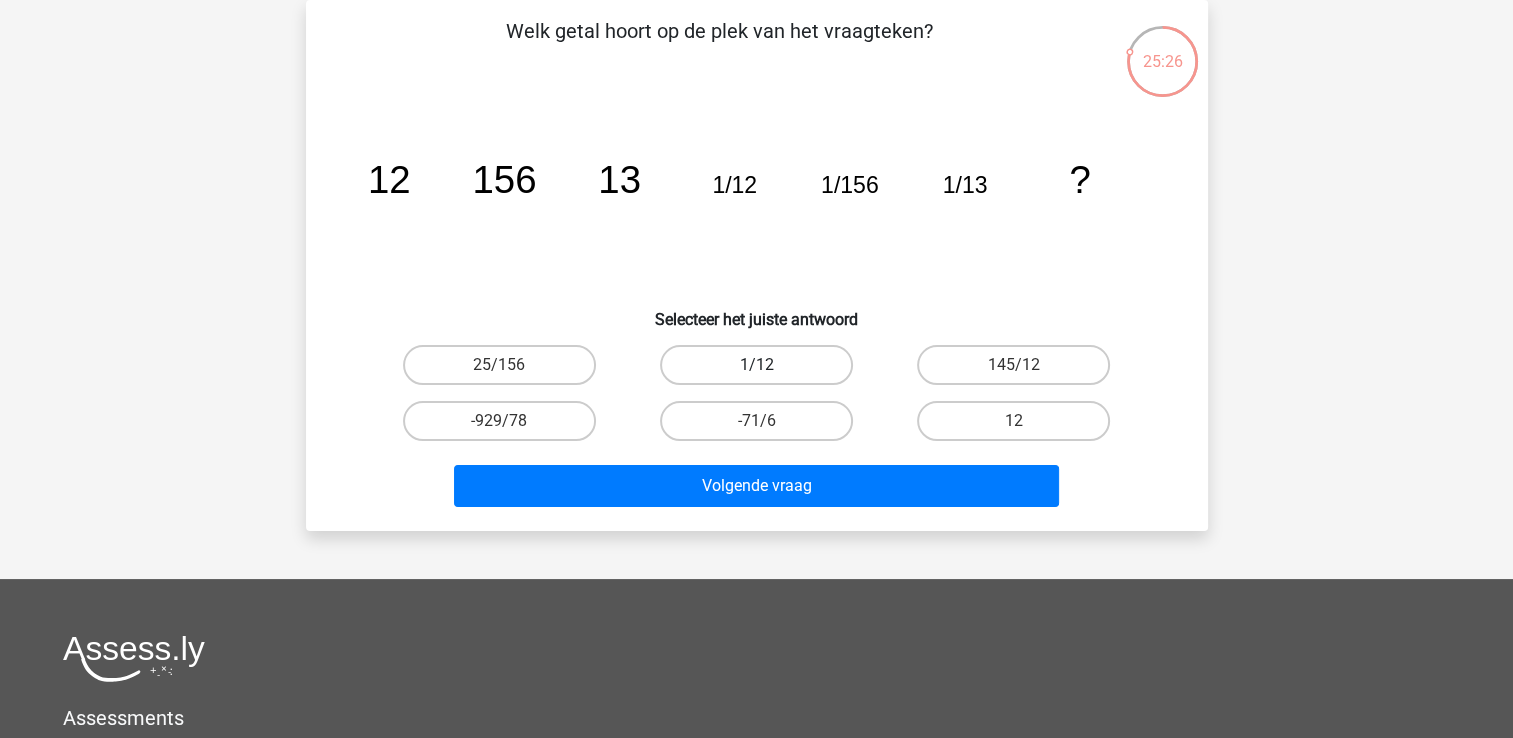 click on "1/12" at bounding box center [756, 365] 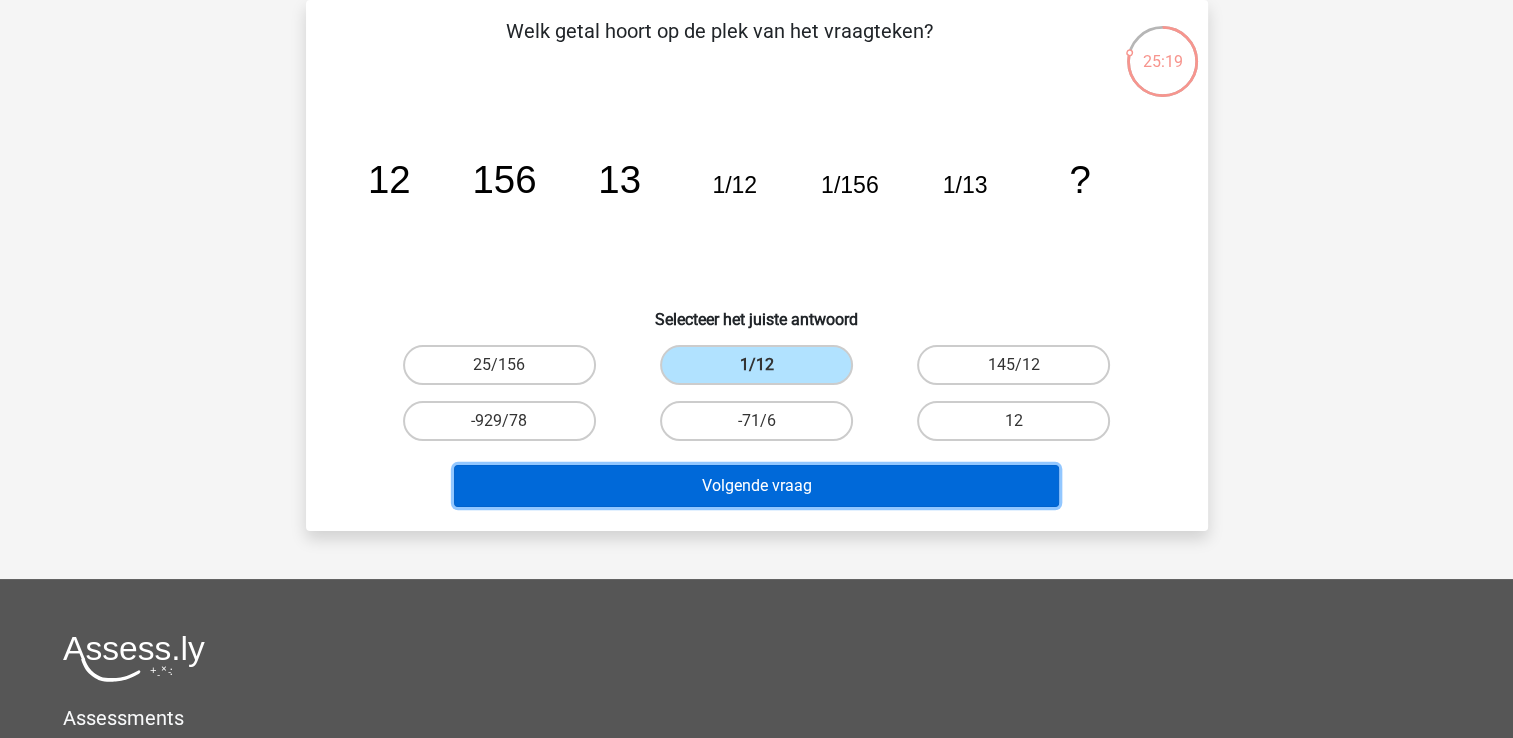 click on "Volgende vraag" at bounding box center [756, 486] 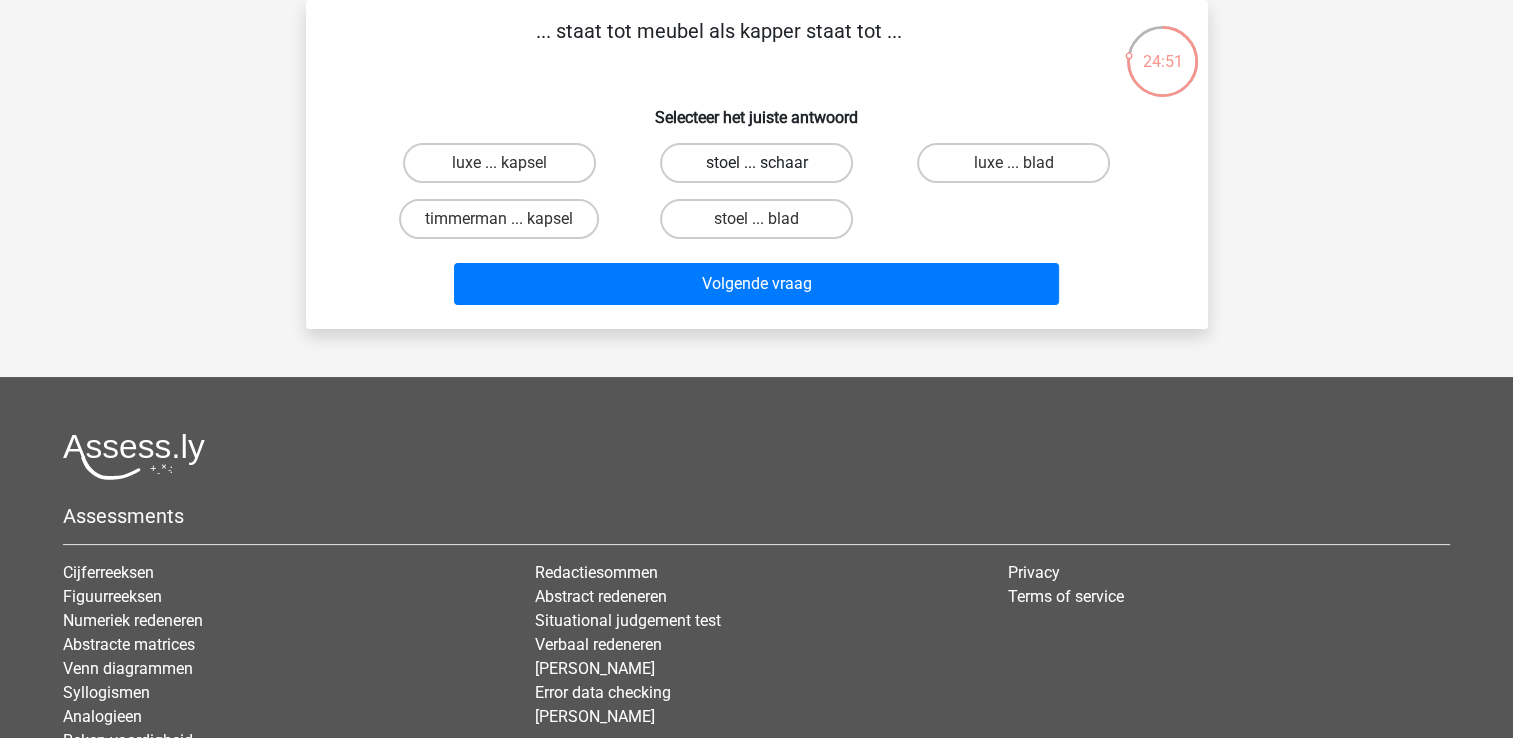 click on "stoel ... schaar" at bounding box center (756, 163) 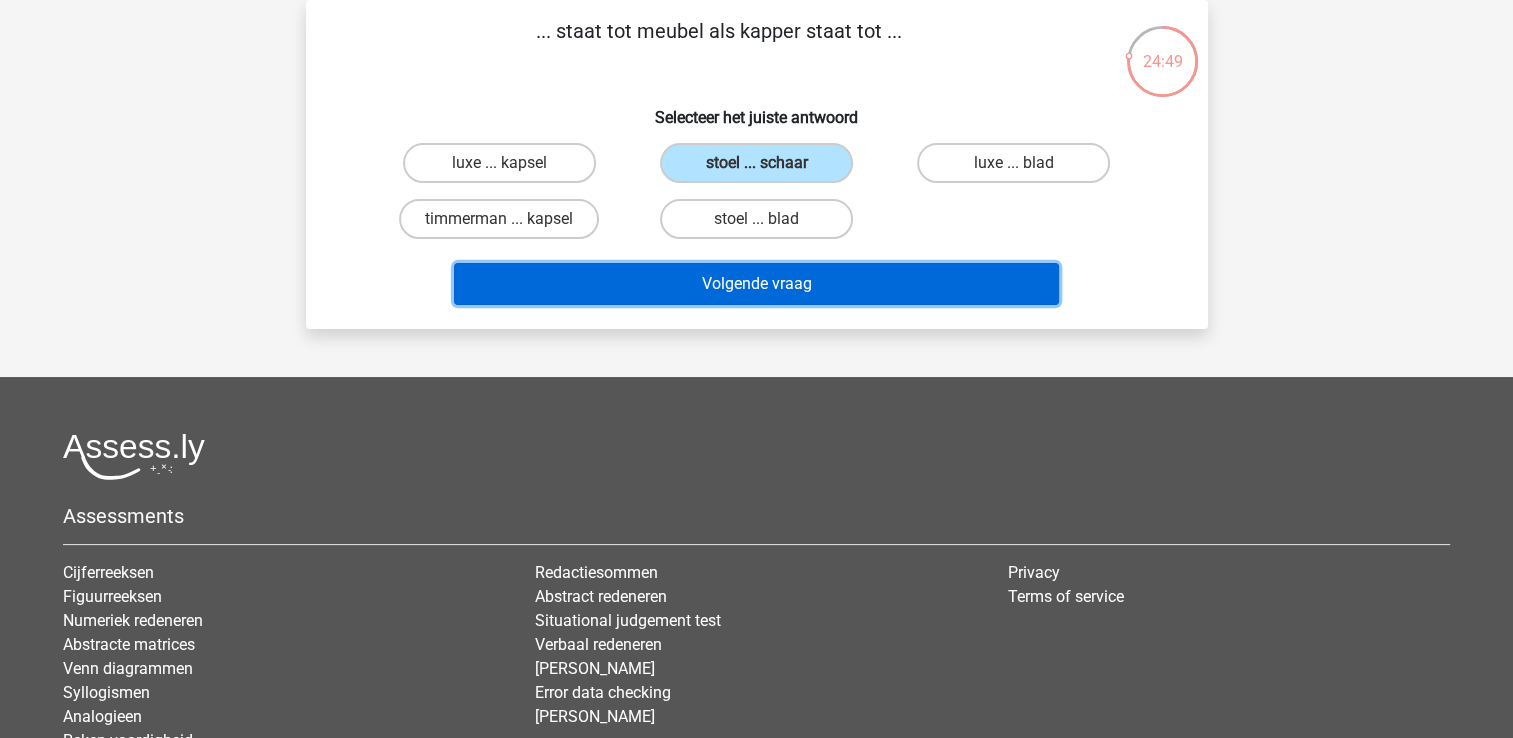 click on "Volgende vraag" at bounding box center [756, 284] 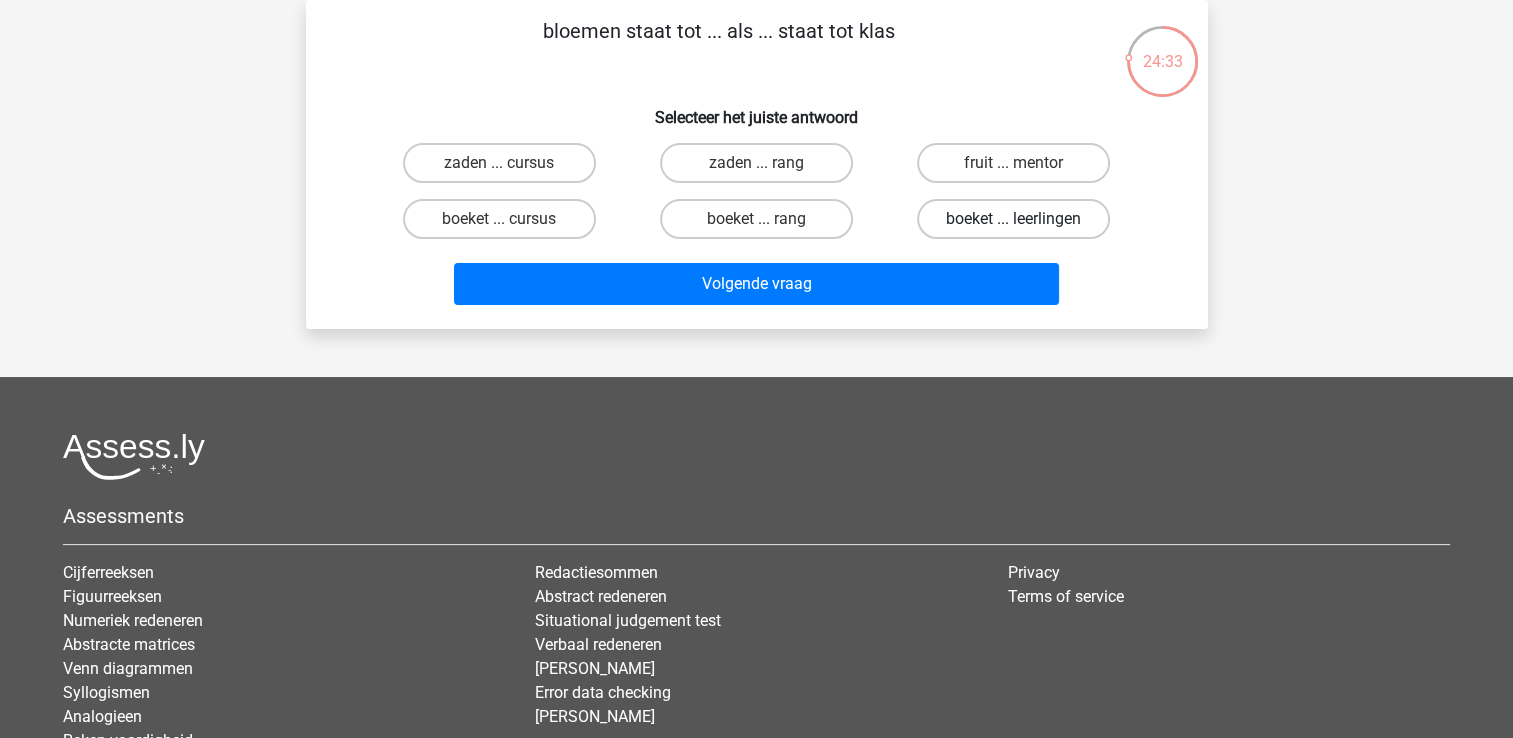 click on "boeket ... leerlingen" at bounding box center [1013, 219] 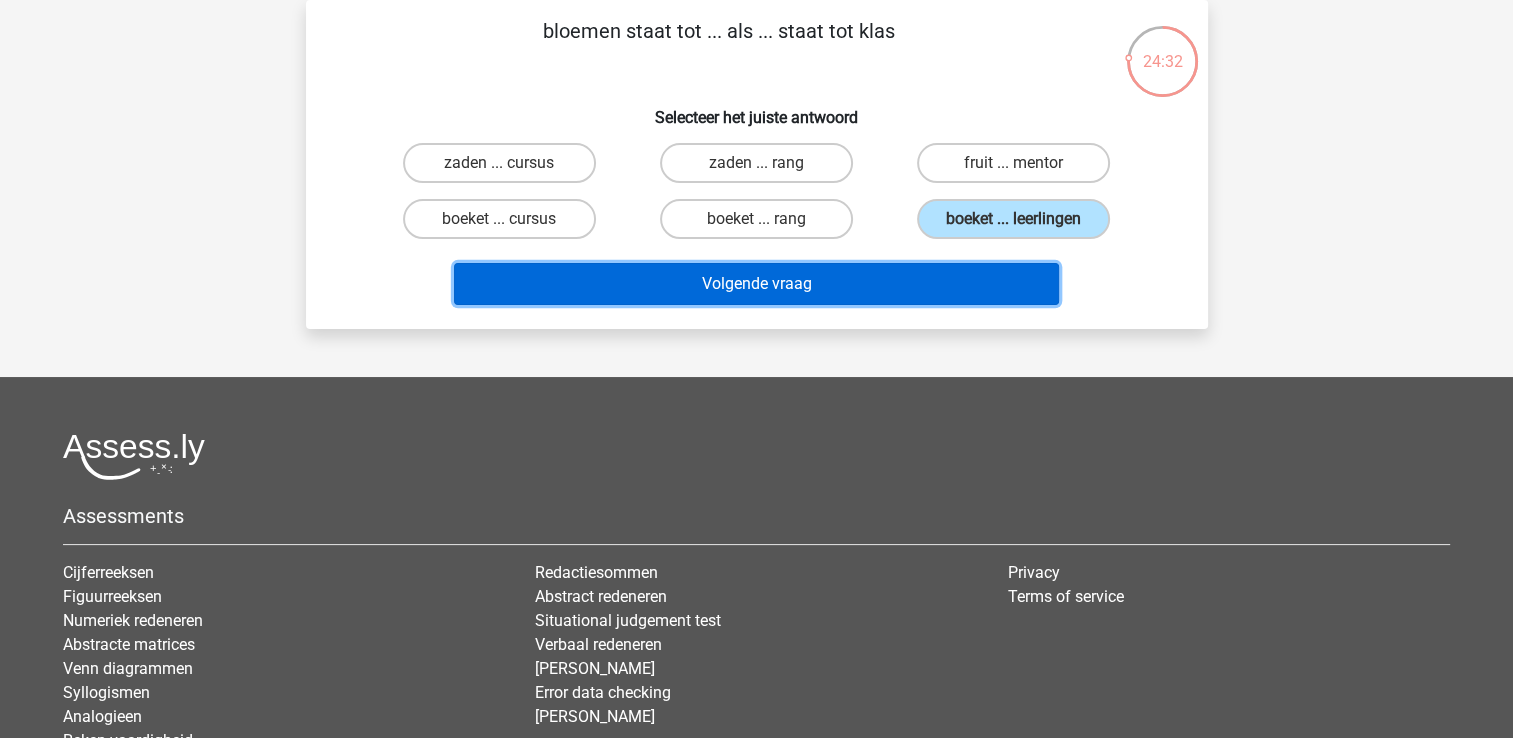 click on "Volgende vraag" at bounding box center [756, 284] 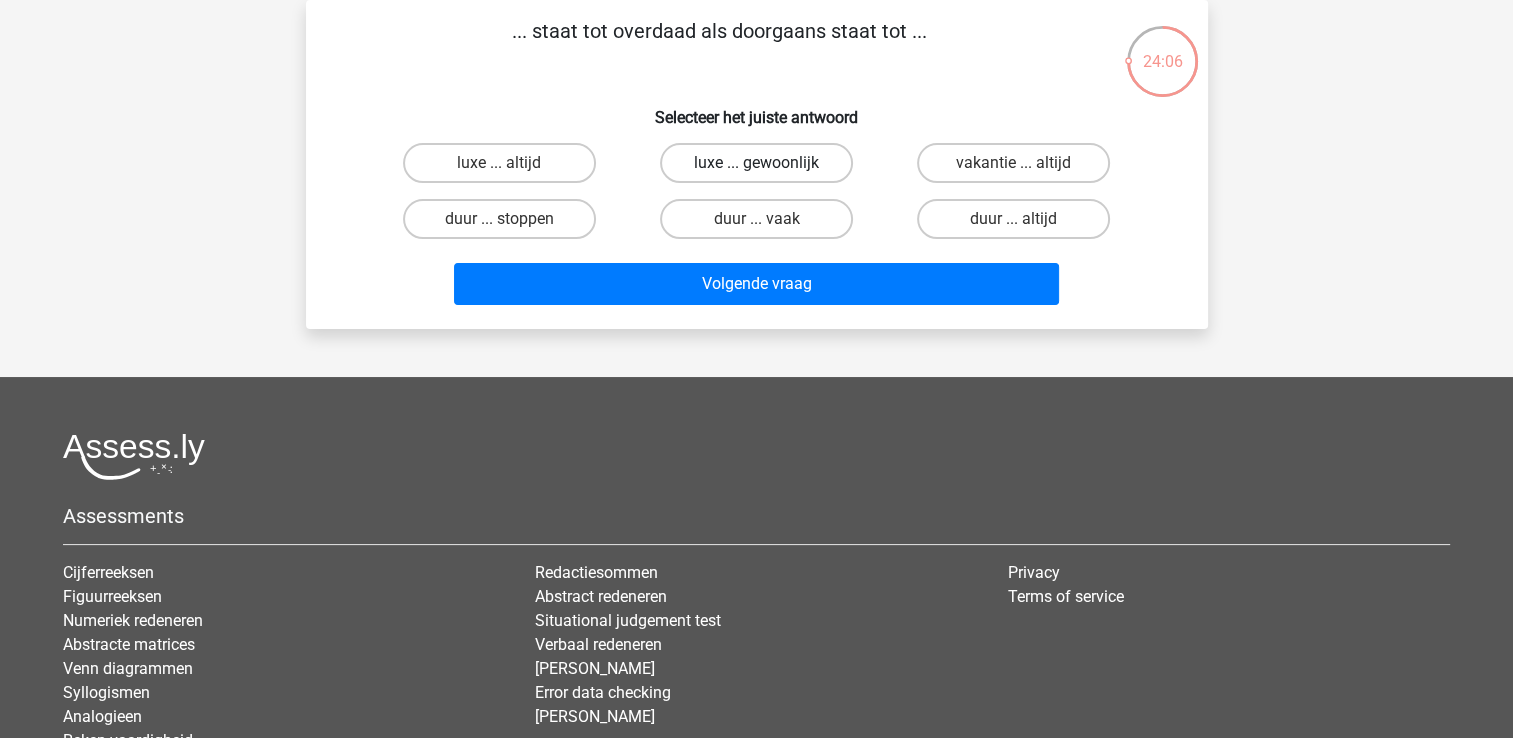 click on "luxe ... gewoonlijk" at bounding box center [756, 163] 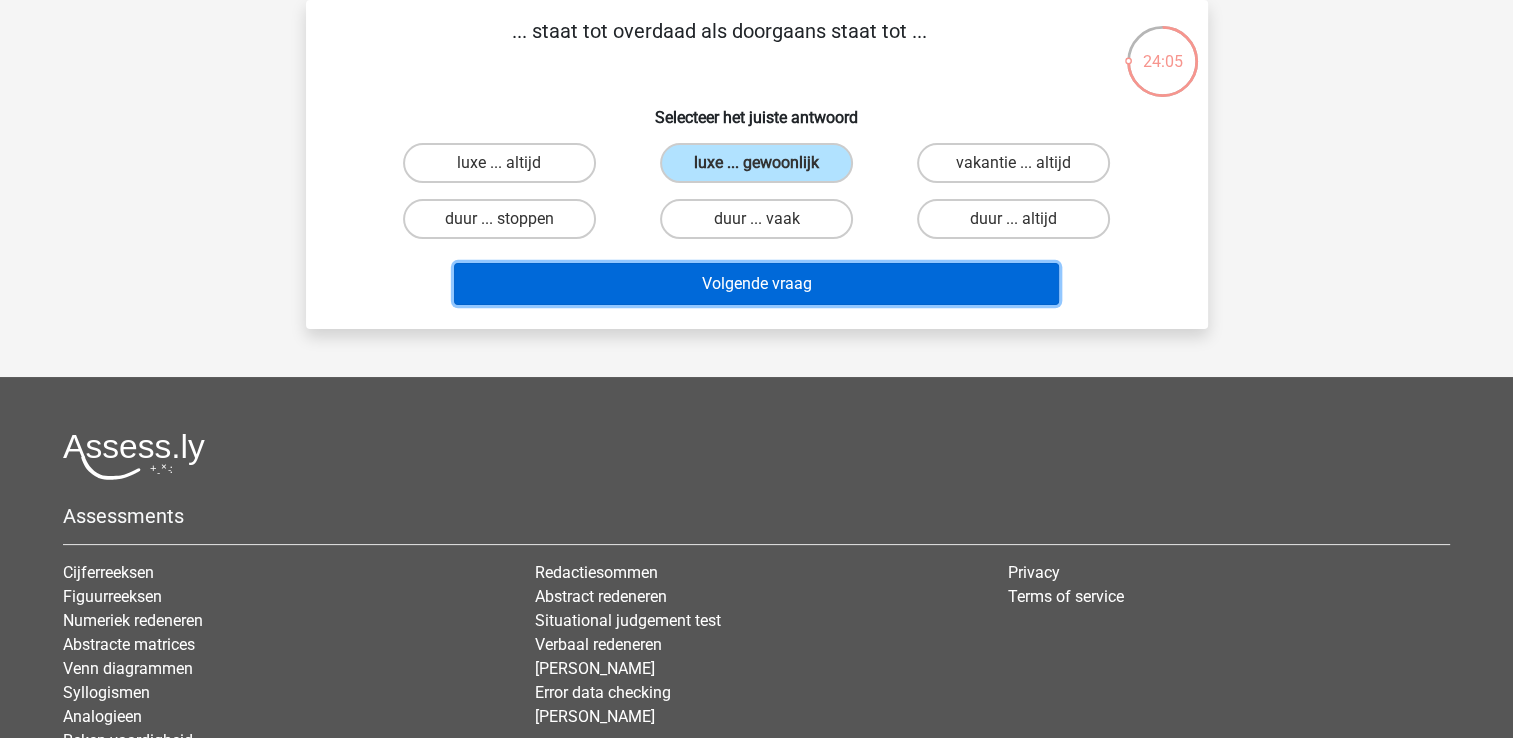 click on "Volgende vraag" at bounding box center [756, 284] 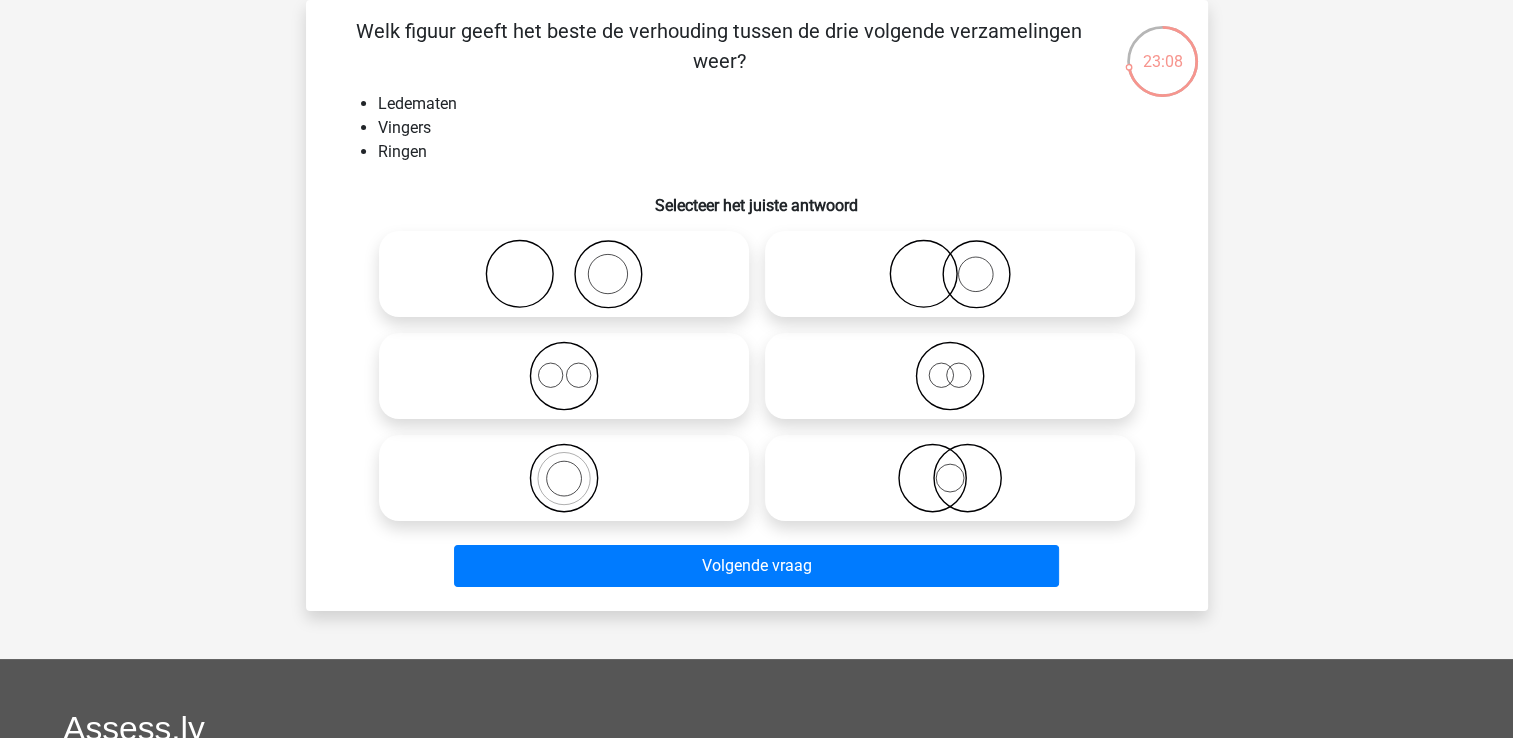 click 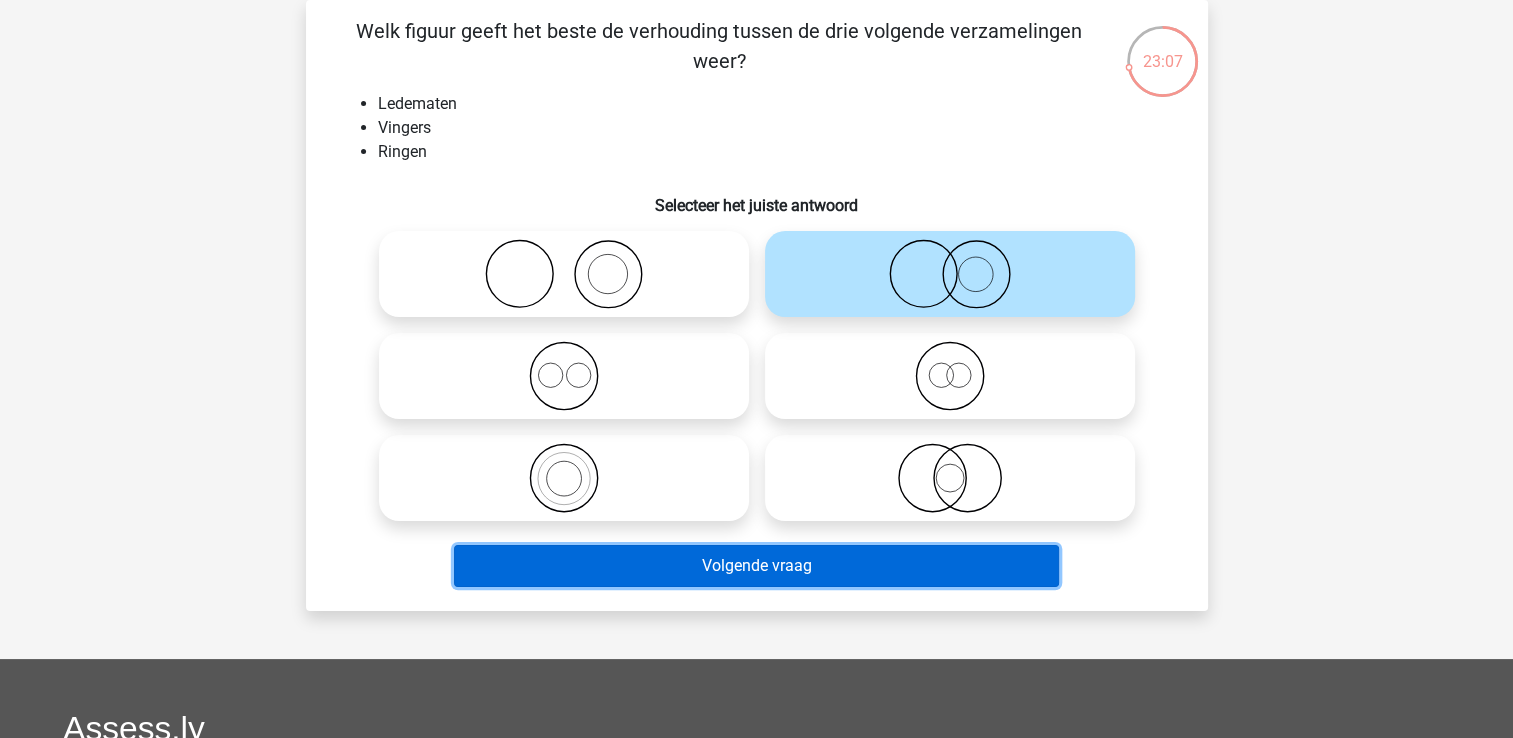 click on "Volgende vraag" at bounding box center (756, 566) 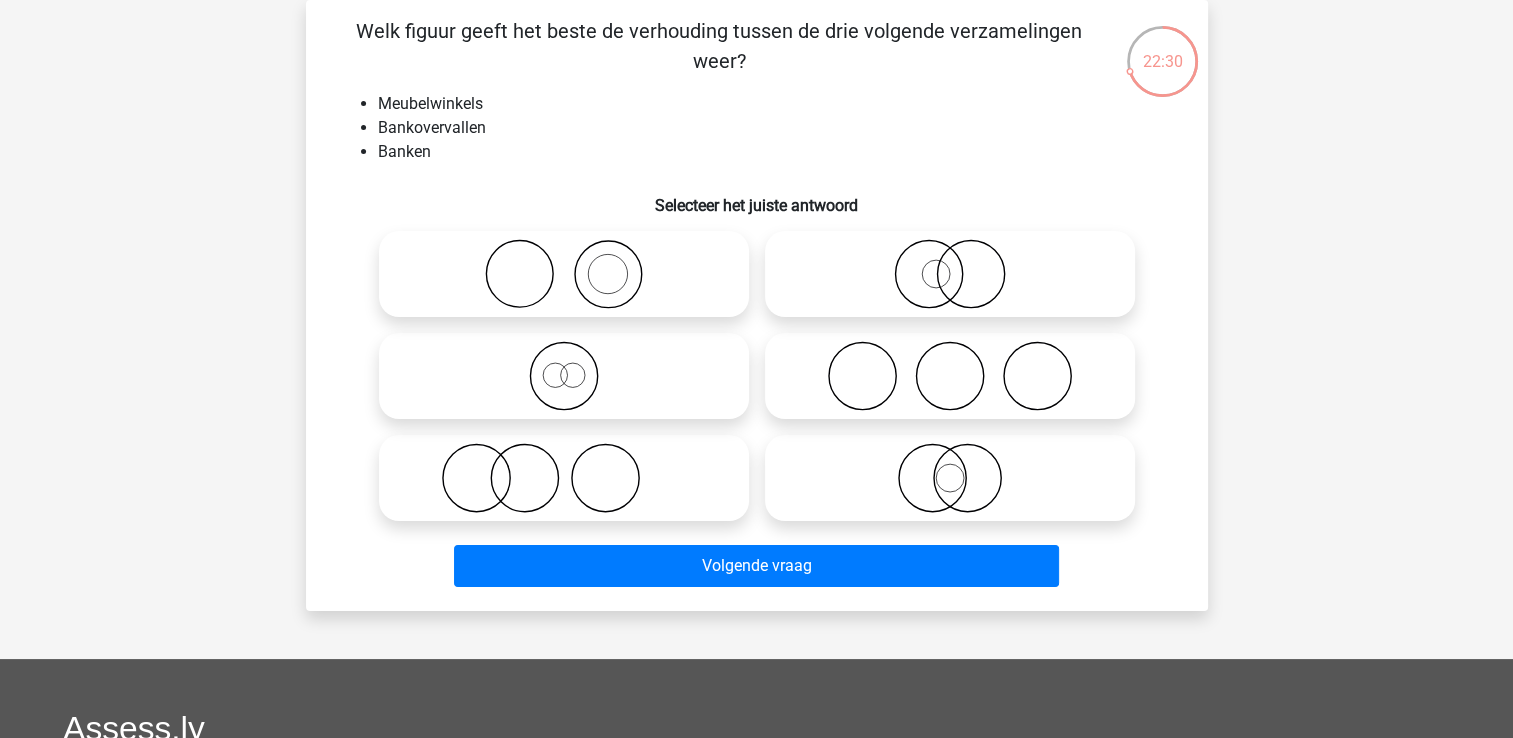 click 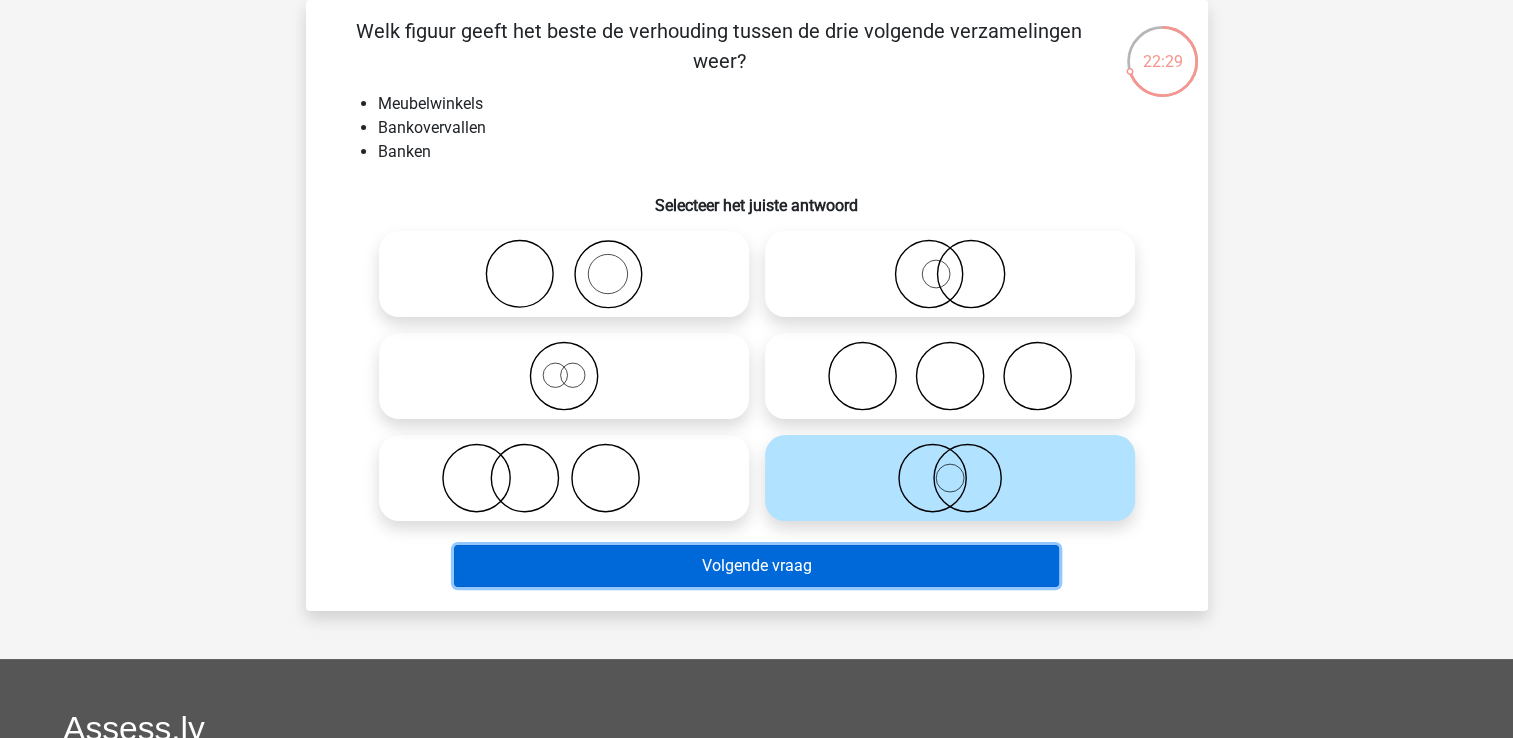 click on "Volgende vraag" at bounding box center [756, 566] 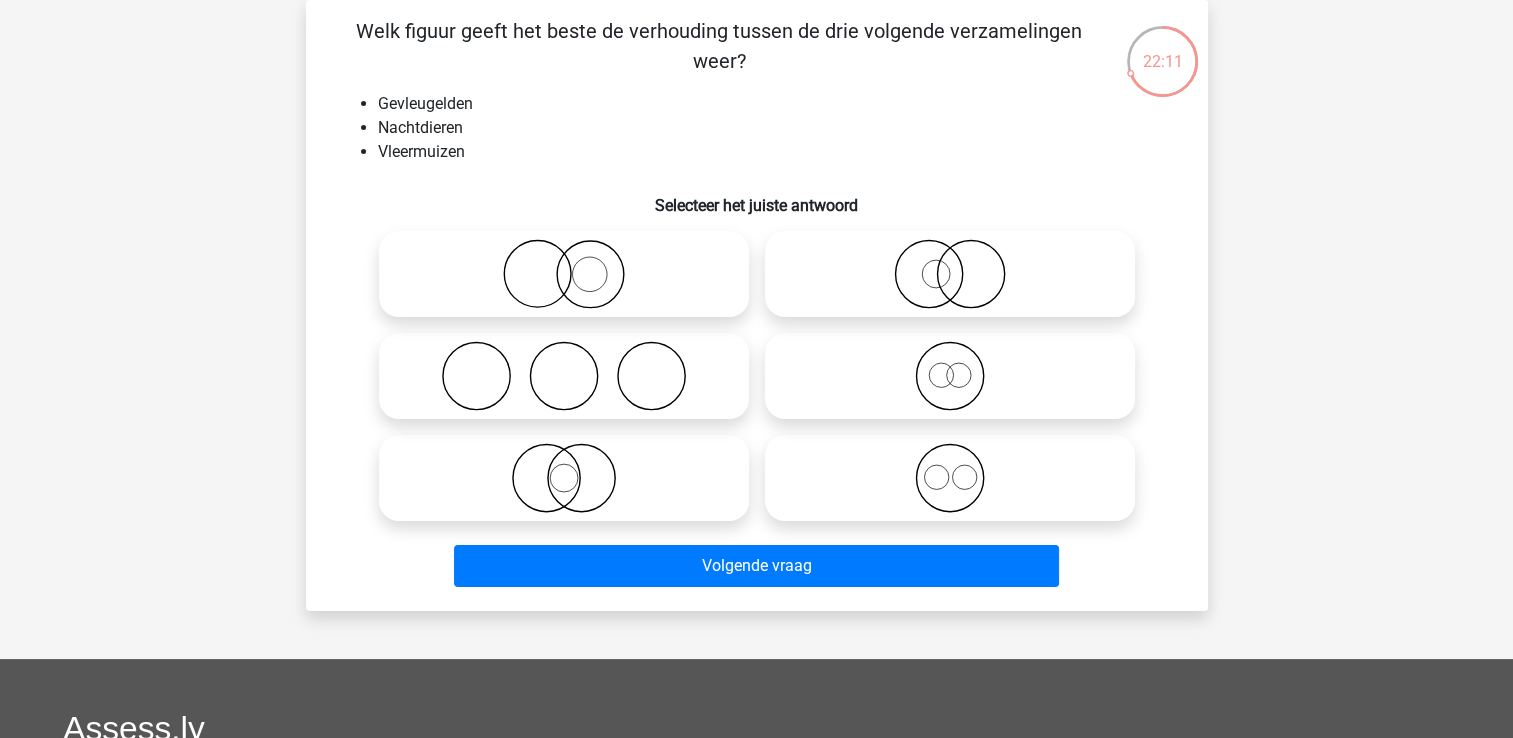 click 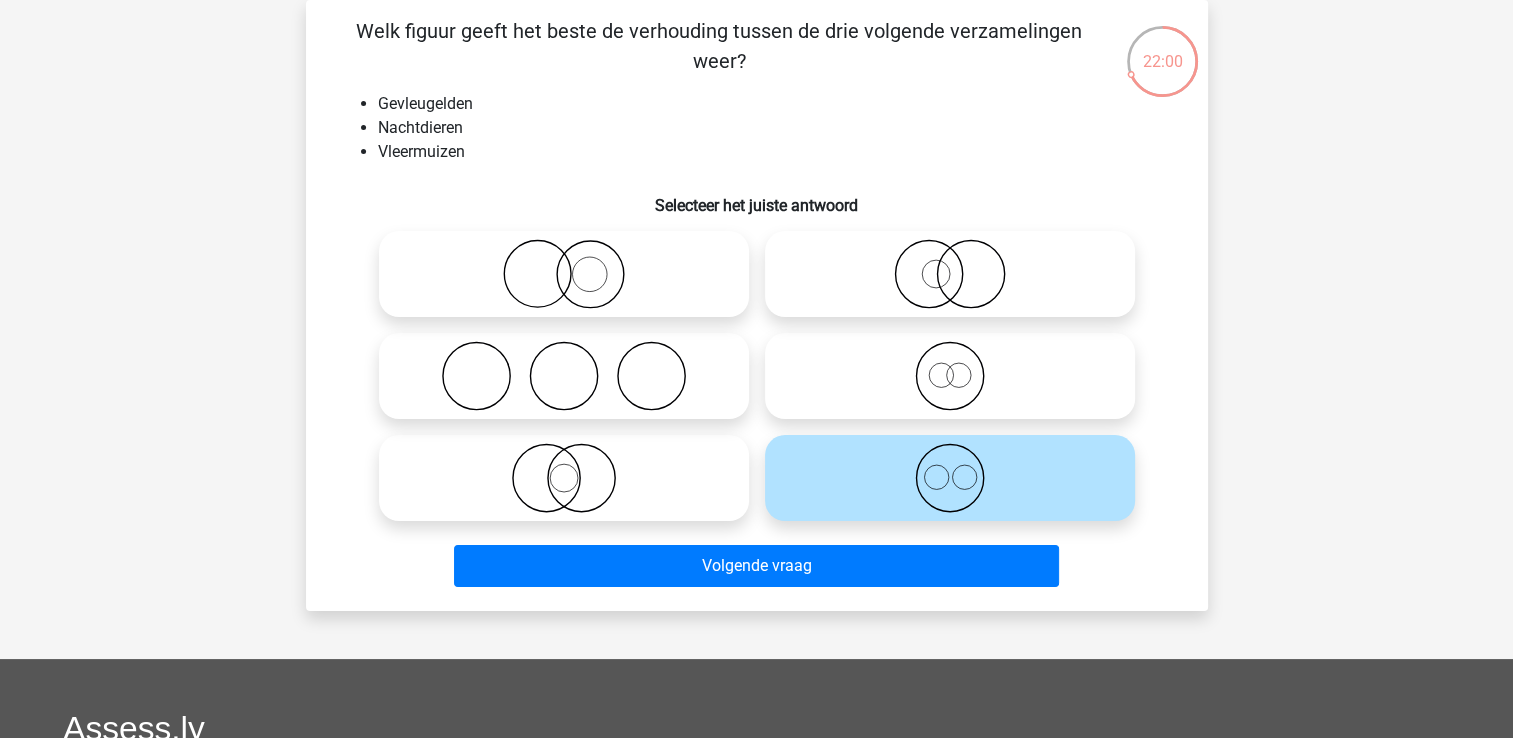 click 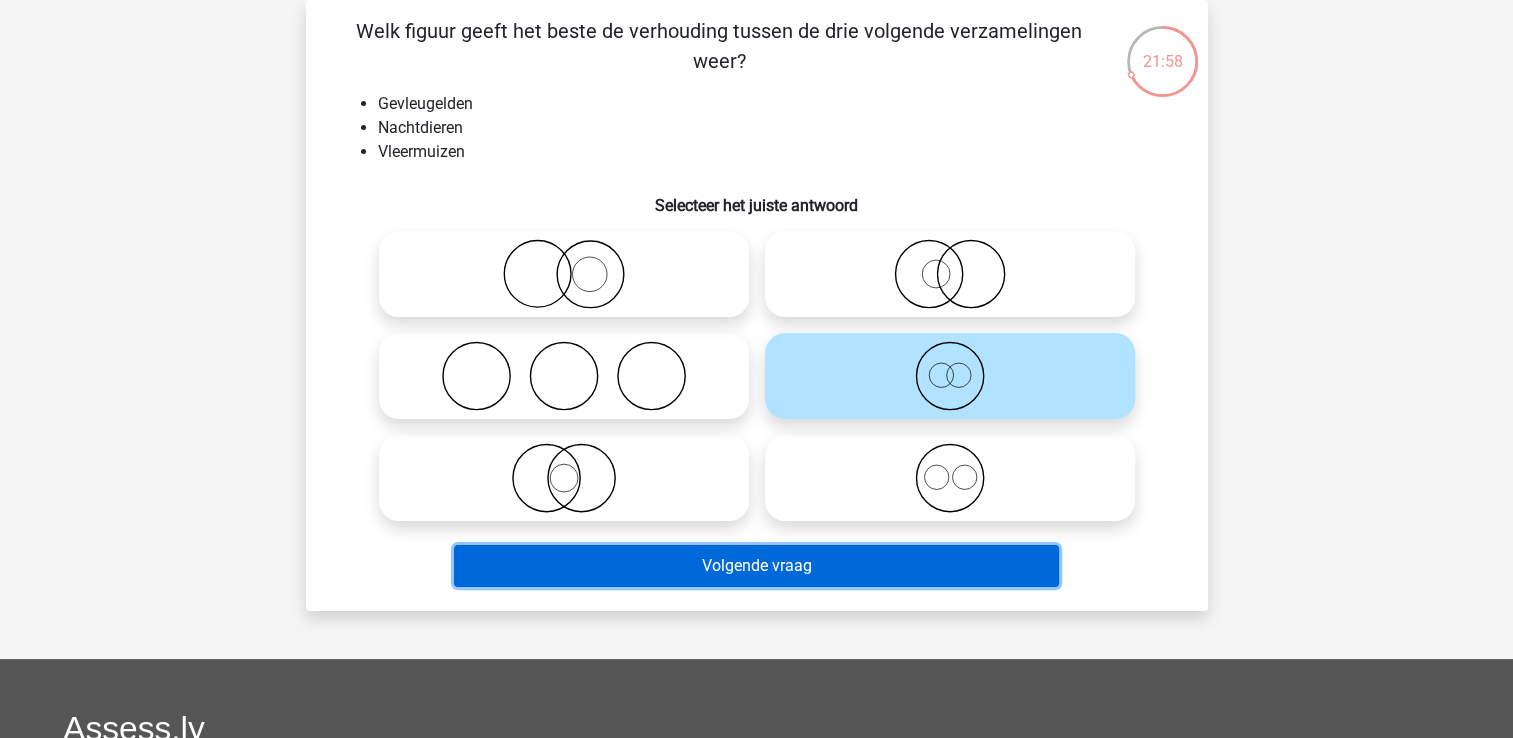 click on "Volgende vraag" at bounding box center [756, 566] 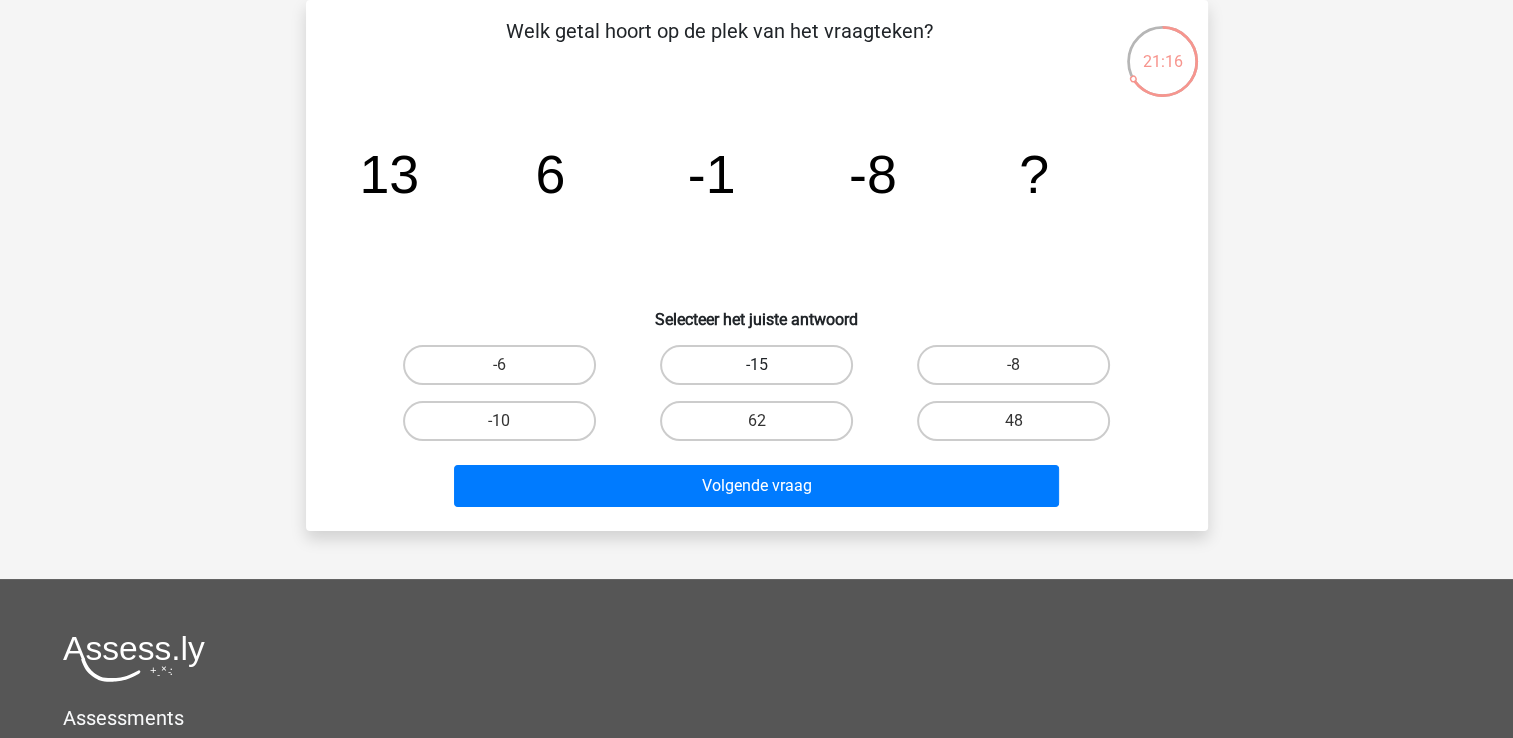 click on "-15" at bounding box center [756, 365] 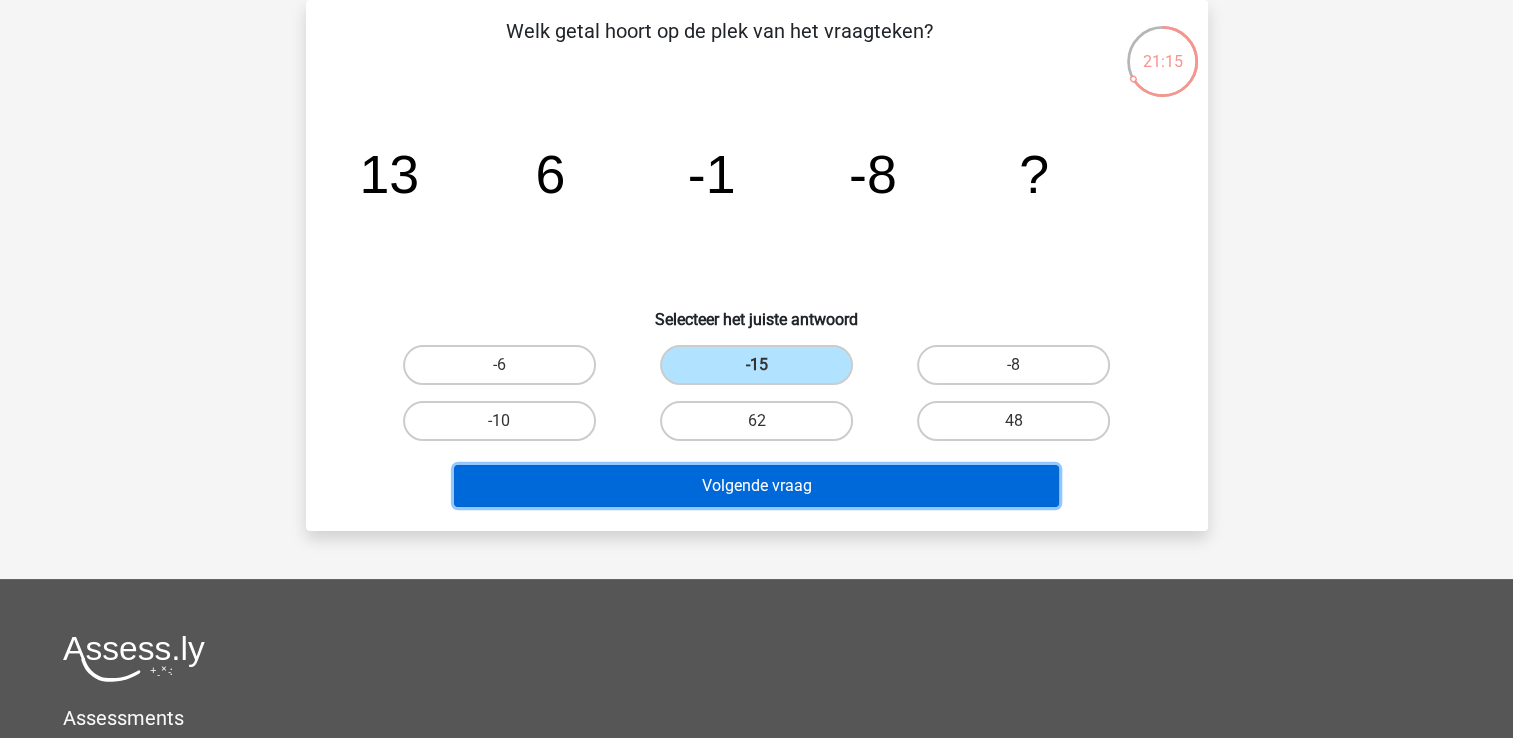 click on "Volgende vraag" at bounding box center [756, 486] 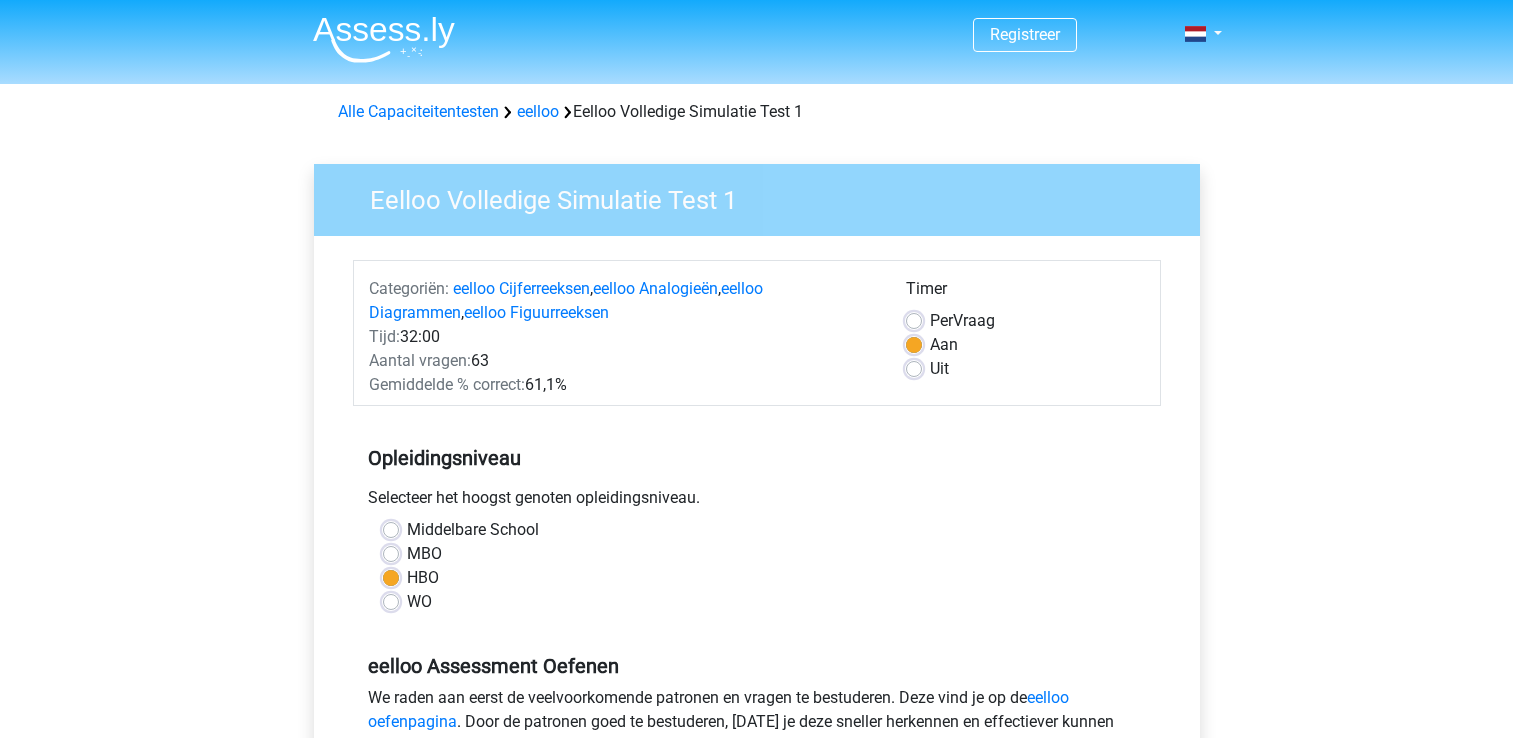 scroll, scrollTop: 600, scrollLeft: 0, axis: vertical 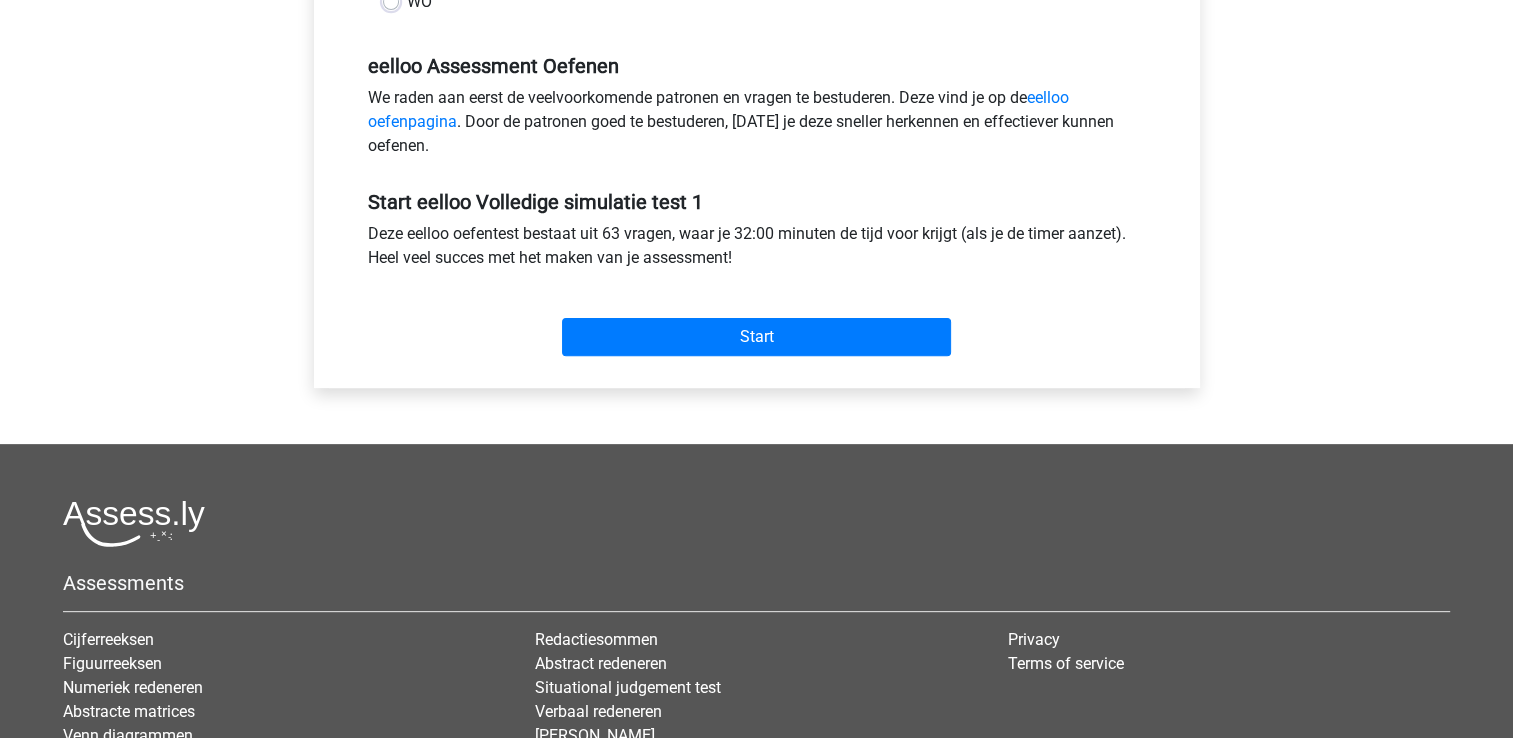 click on "Registreer" at bounding box center (756, 186) 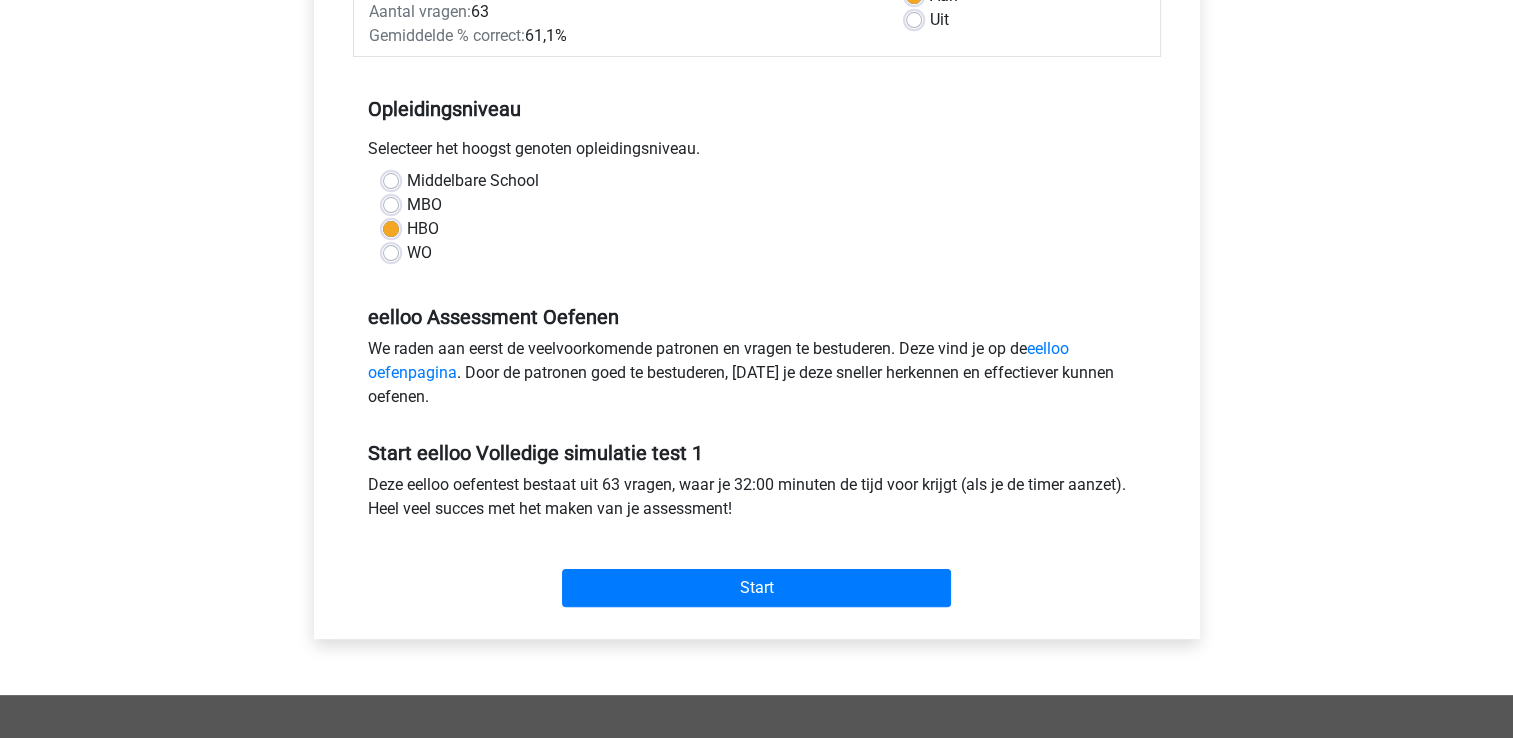 scroll, scrollTop: 600, scrollLeft: 0, axis: vertical 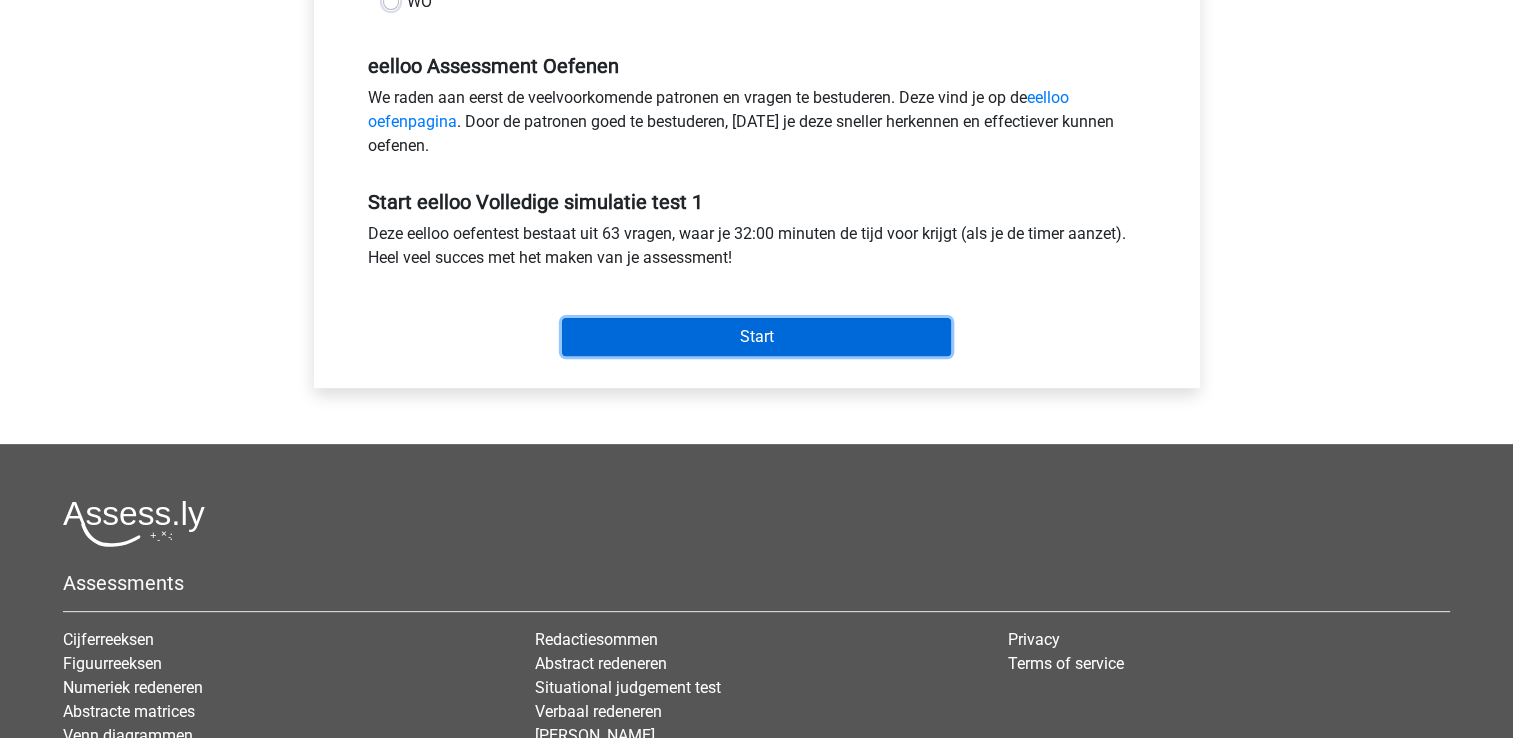 click on "Start" at bounding box center [756, 337] 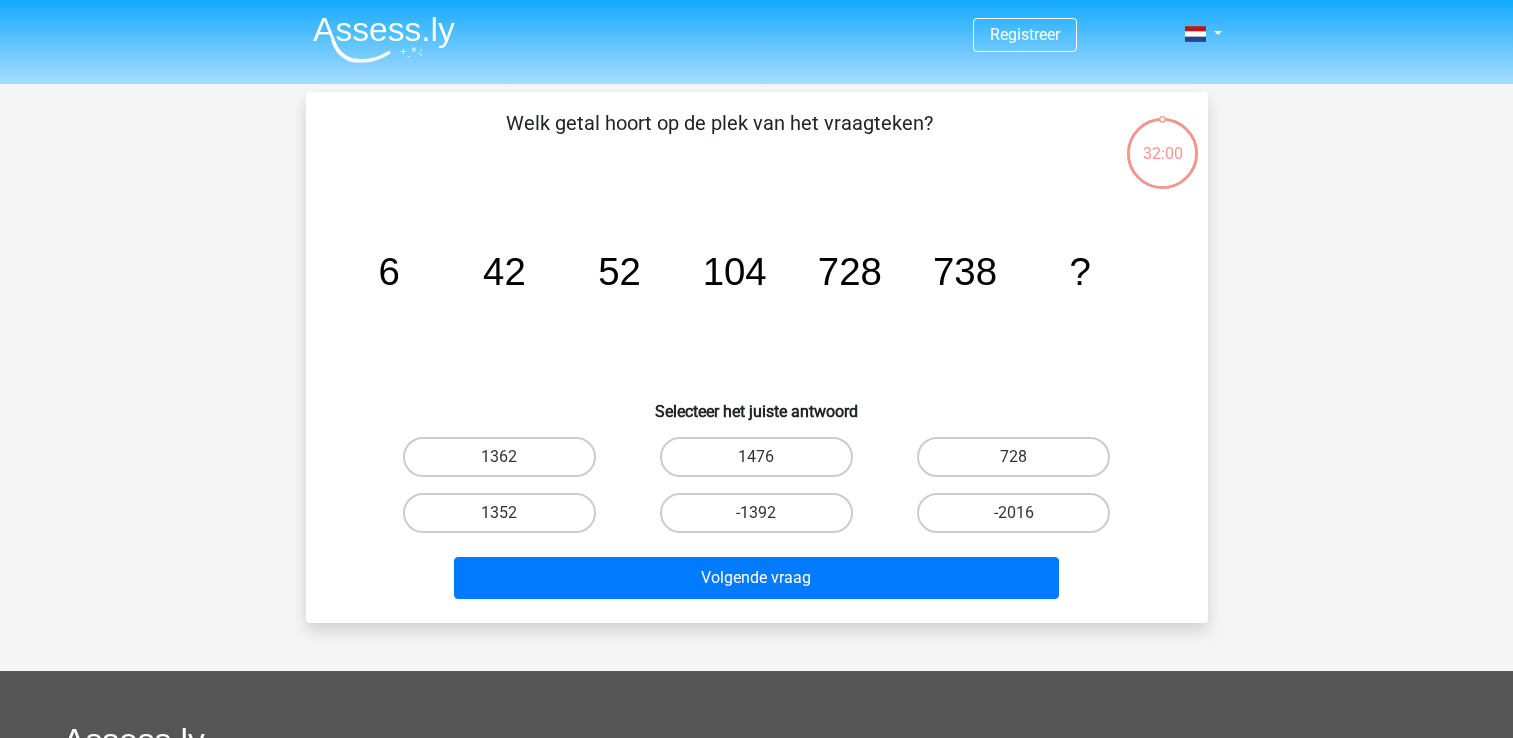 scroll, scrollTop: 0, scrollLeft: 0, axis: both 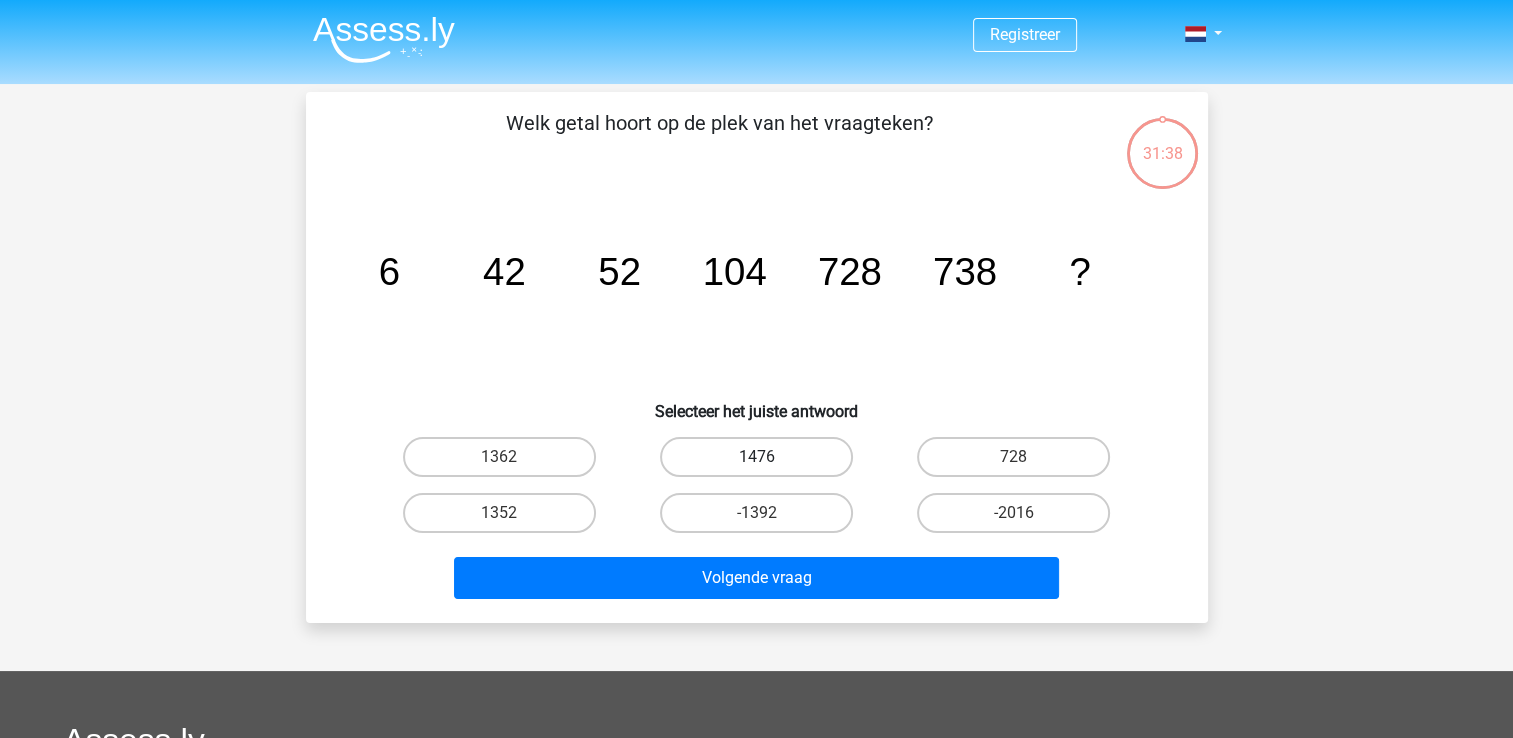 click on "1476" at bounding box center [756, 457] 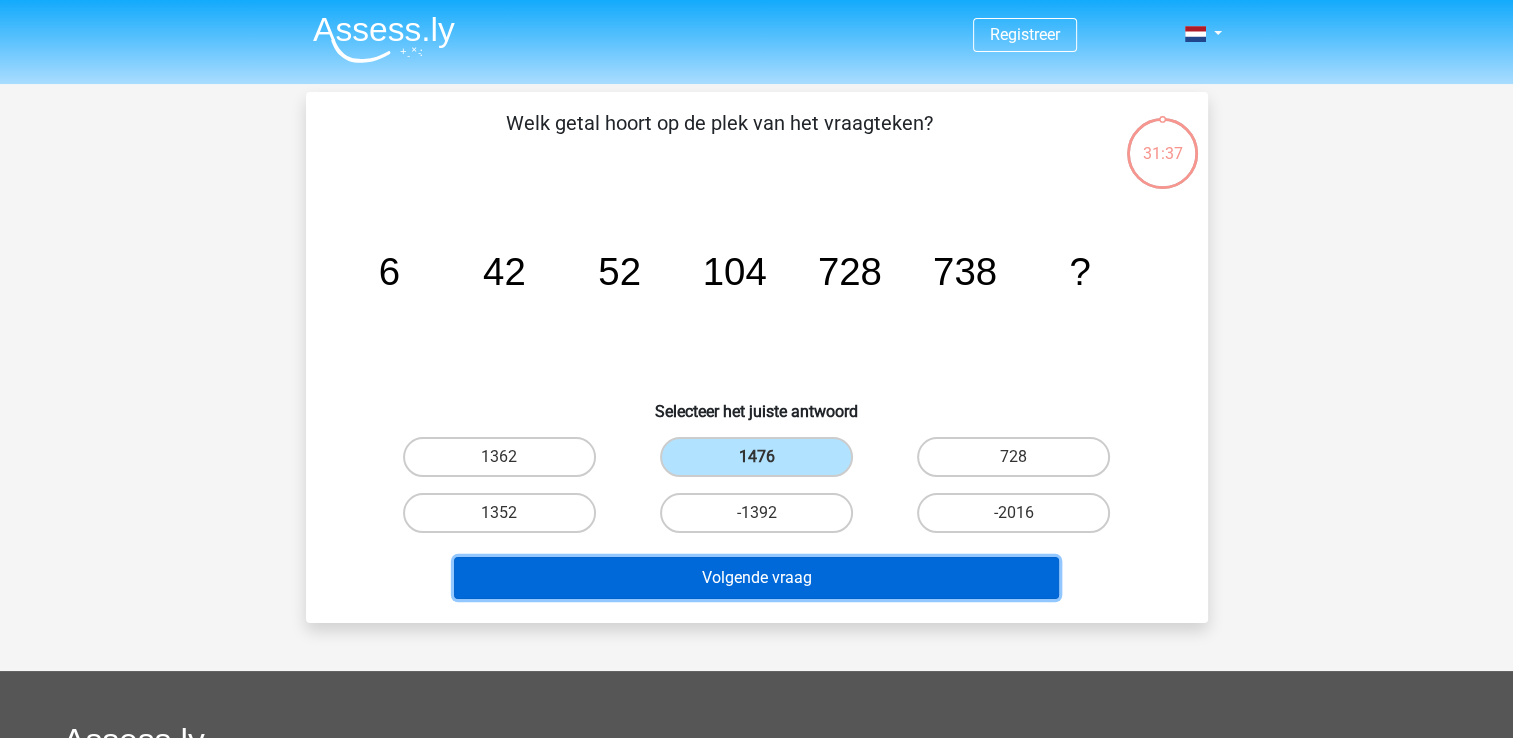 click on "Volgende vraag" at bounding box center [756, 578] 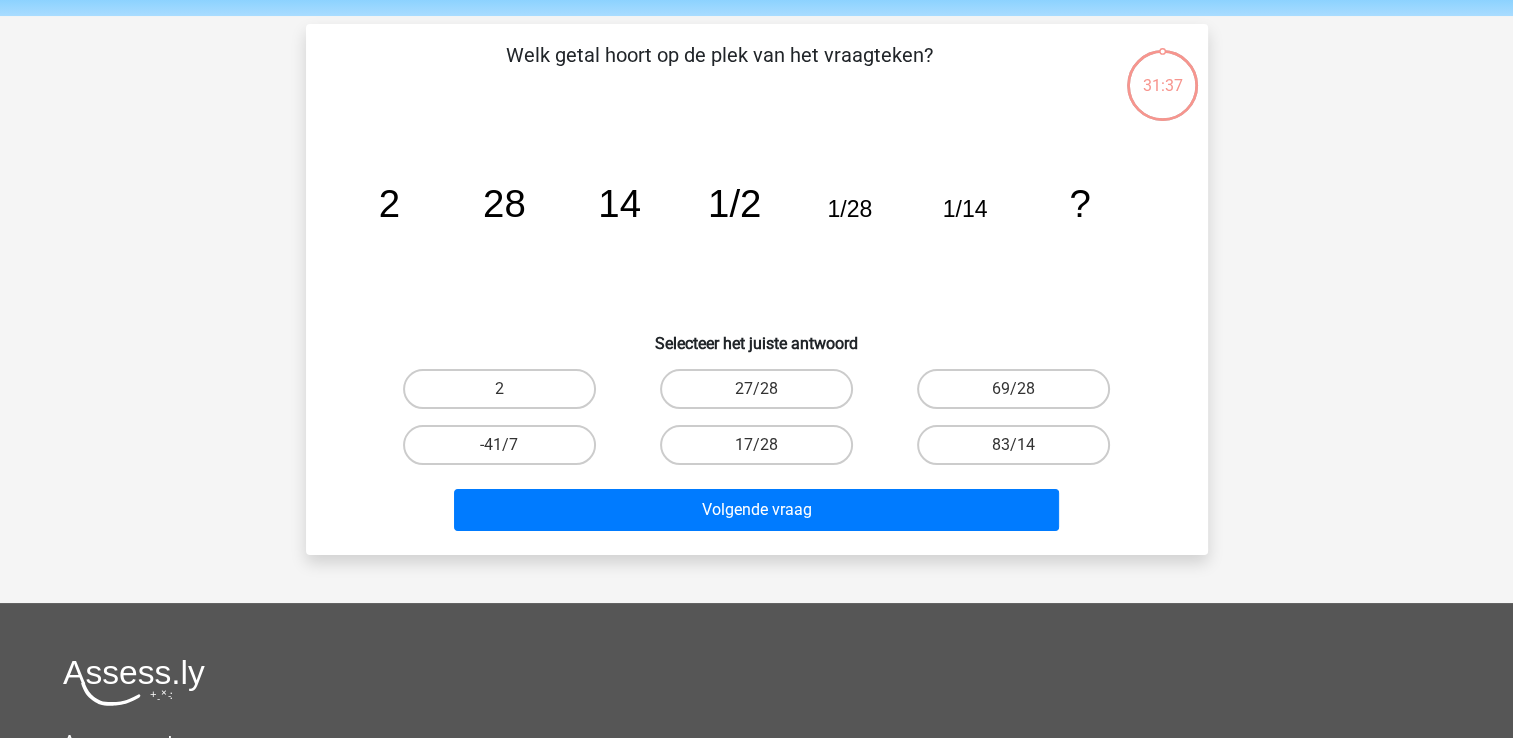 scroll, scrollTop: 92, scrollLeft: 0, axis: vertical 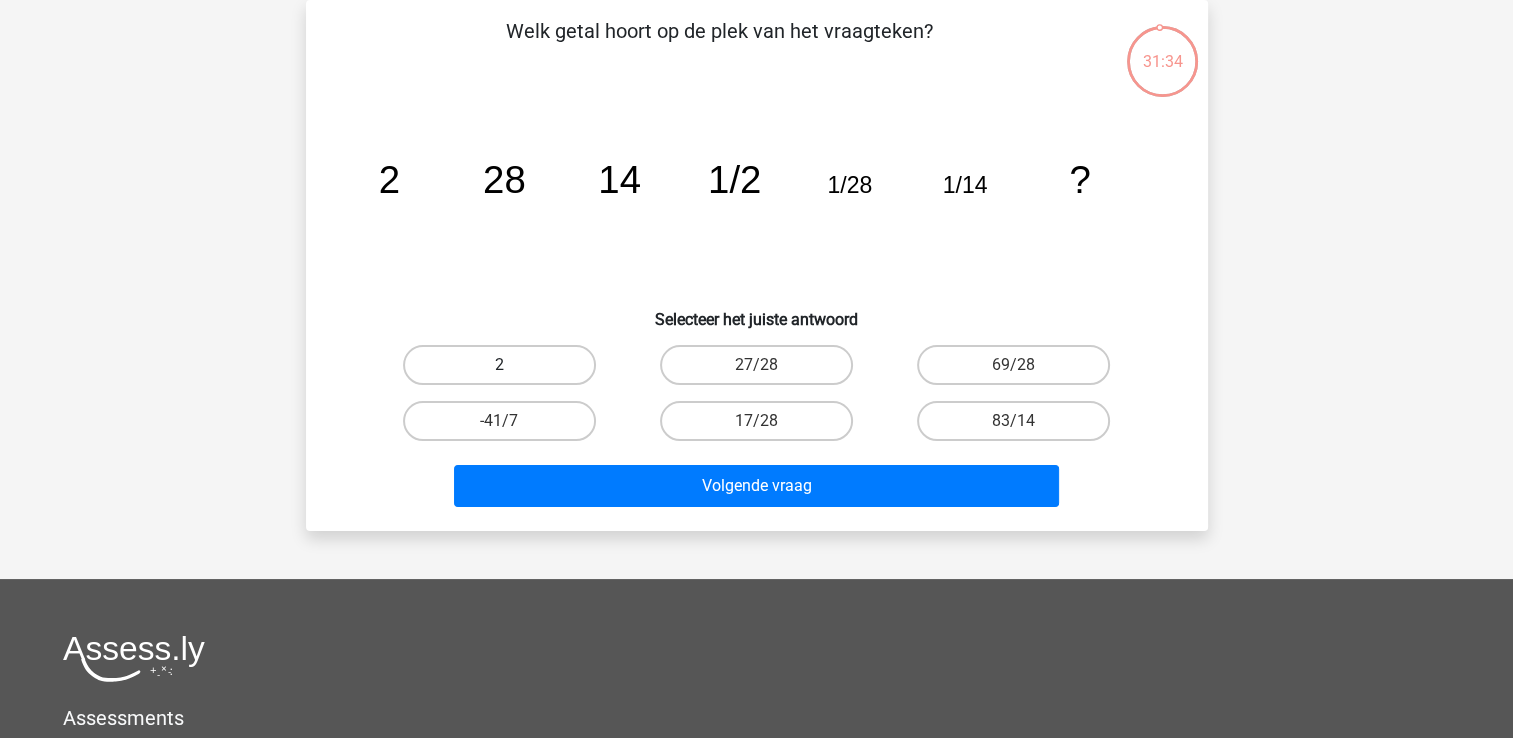 click on "2" at bounding box center [499, 365] 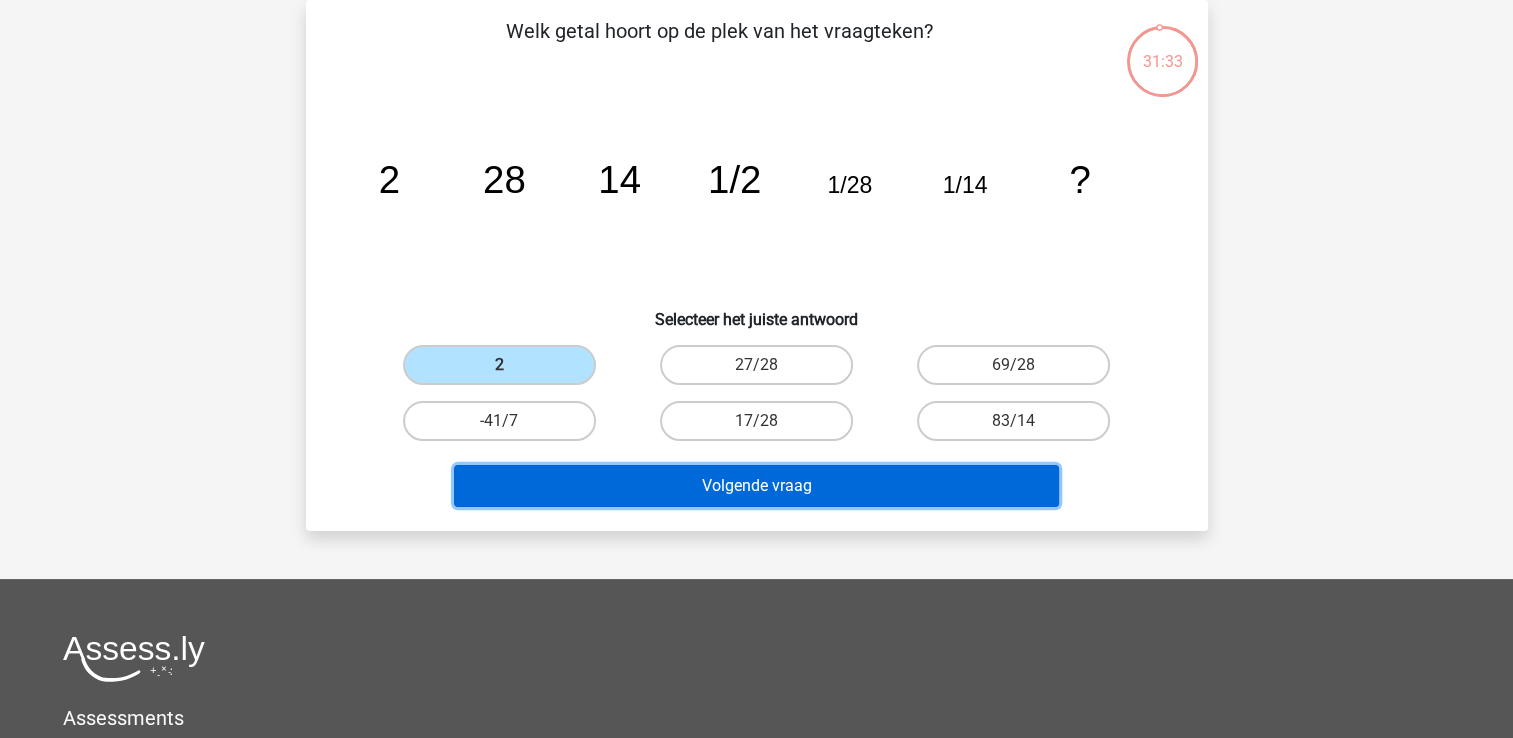 click on "Volgende vraag" at bounding box center (756, 486) 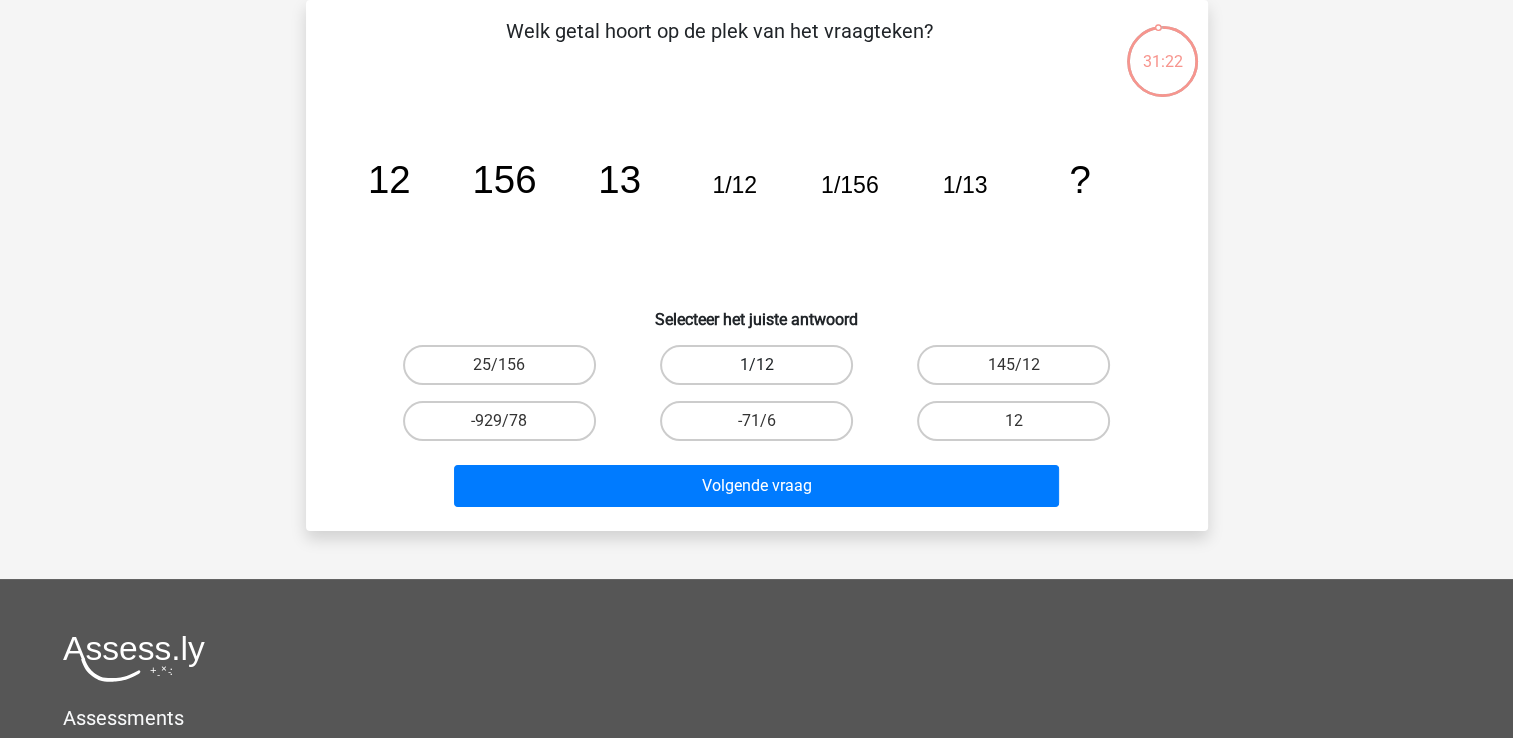 click on "1/12" at bounding box center (756, 365) 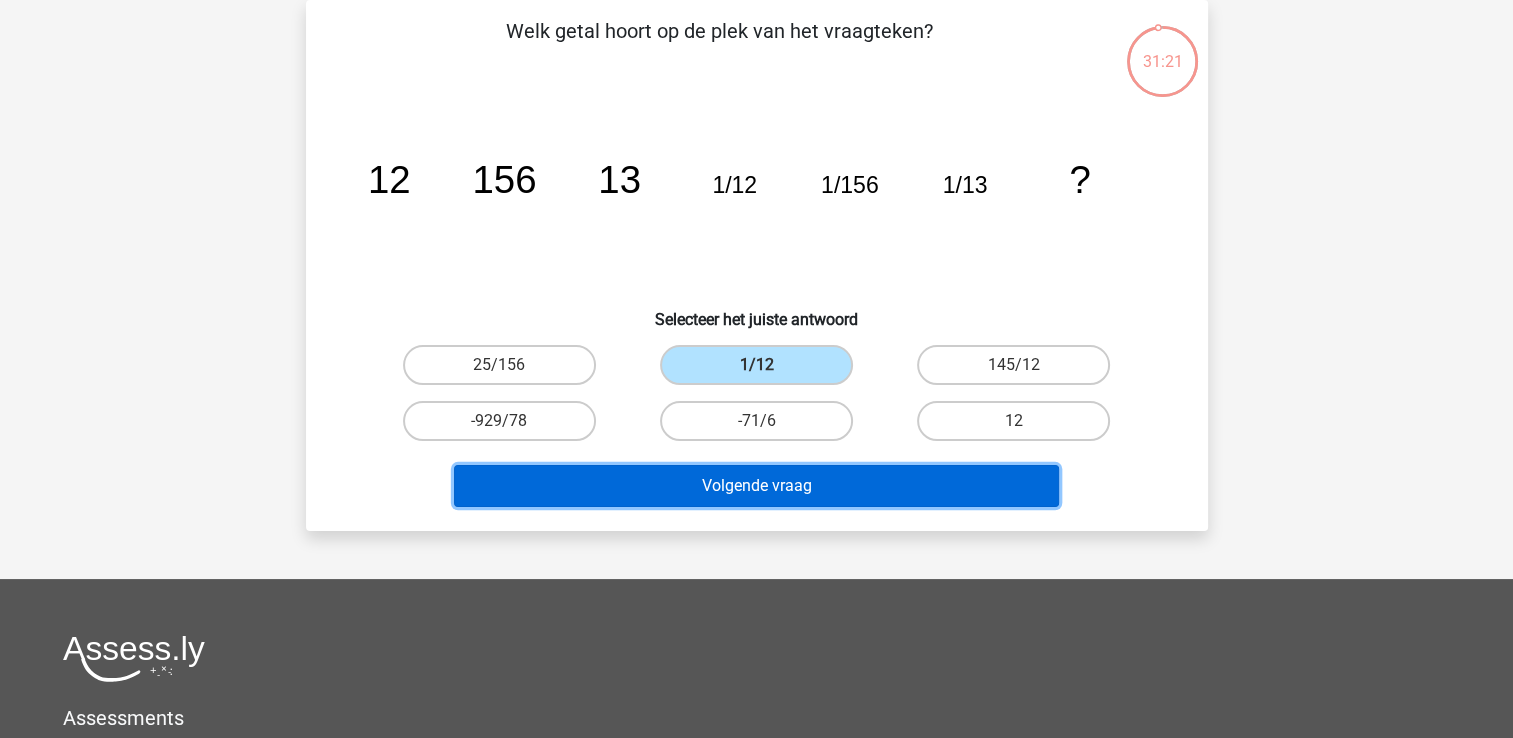 click on "Volgende vraag" at bounding box center [756, 486] 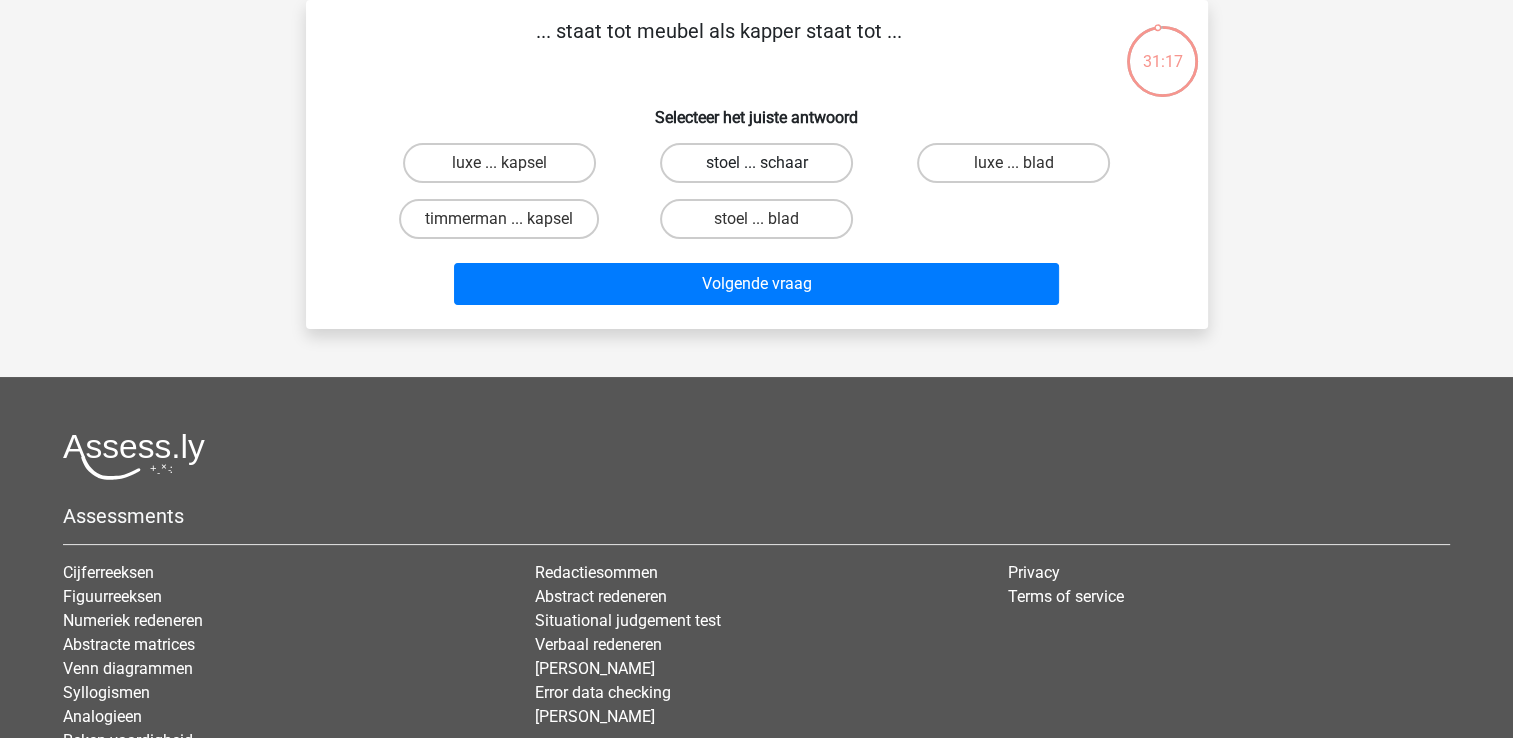 click on "stoel ... schaar" at bounding box center [756, 163] 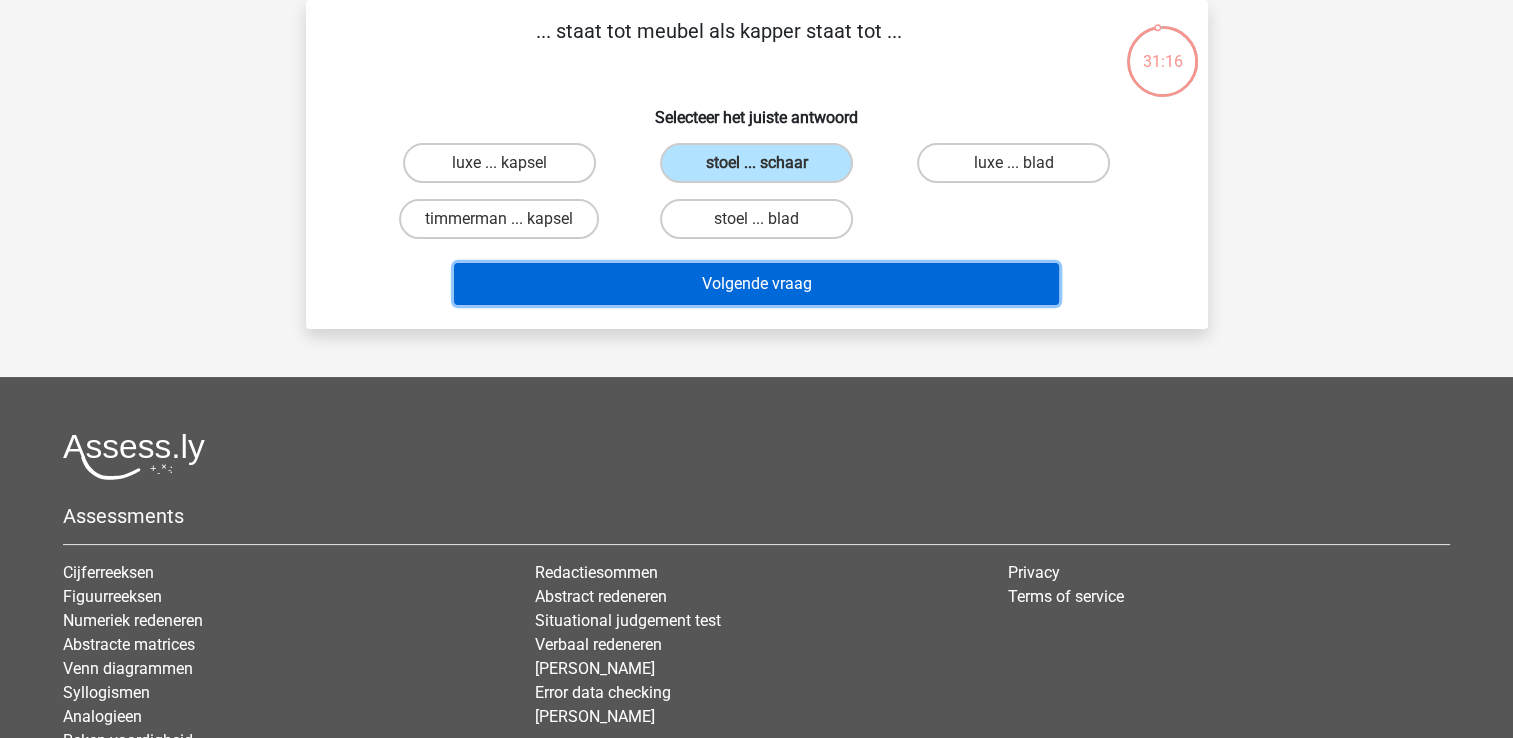 click on "Volgende vraag" at bounding box center (756, 284) 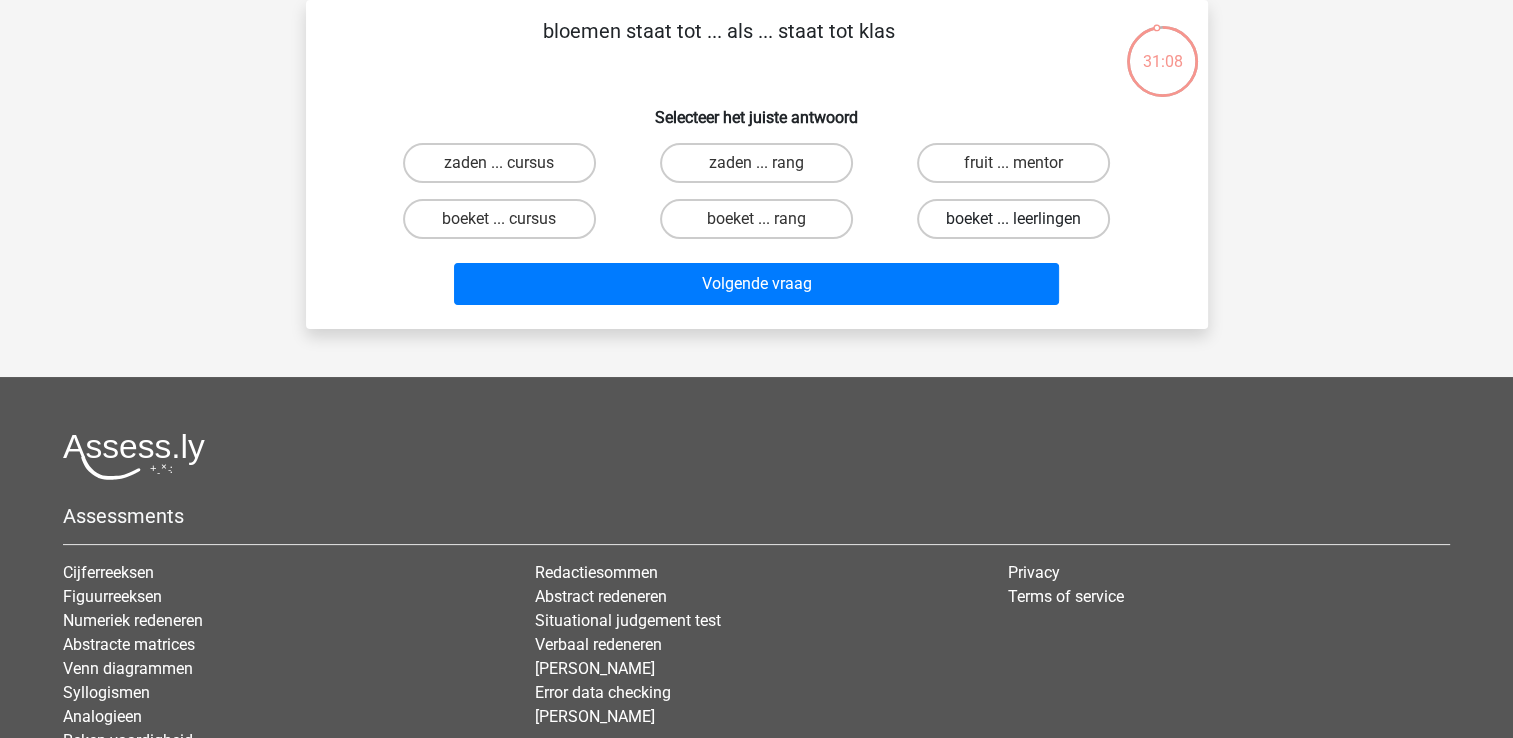 click on "boeket ... leerlingen" at bounding box center [1013, 219] 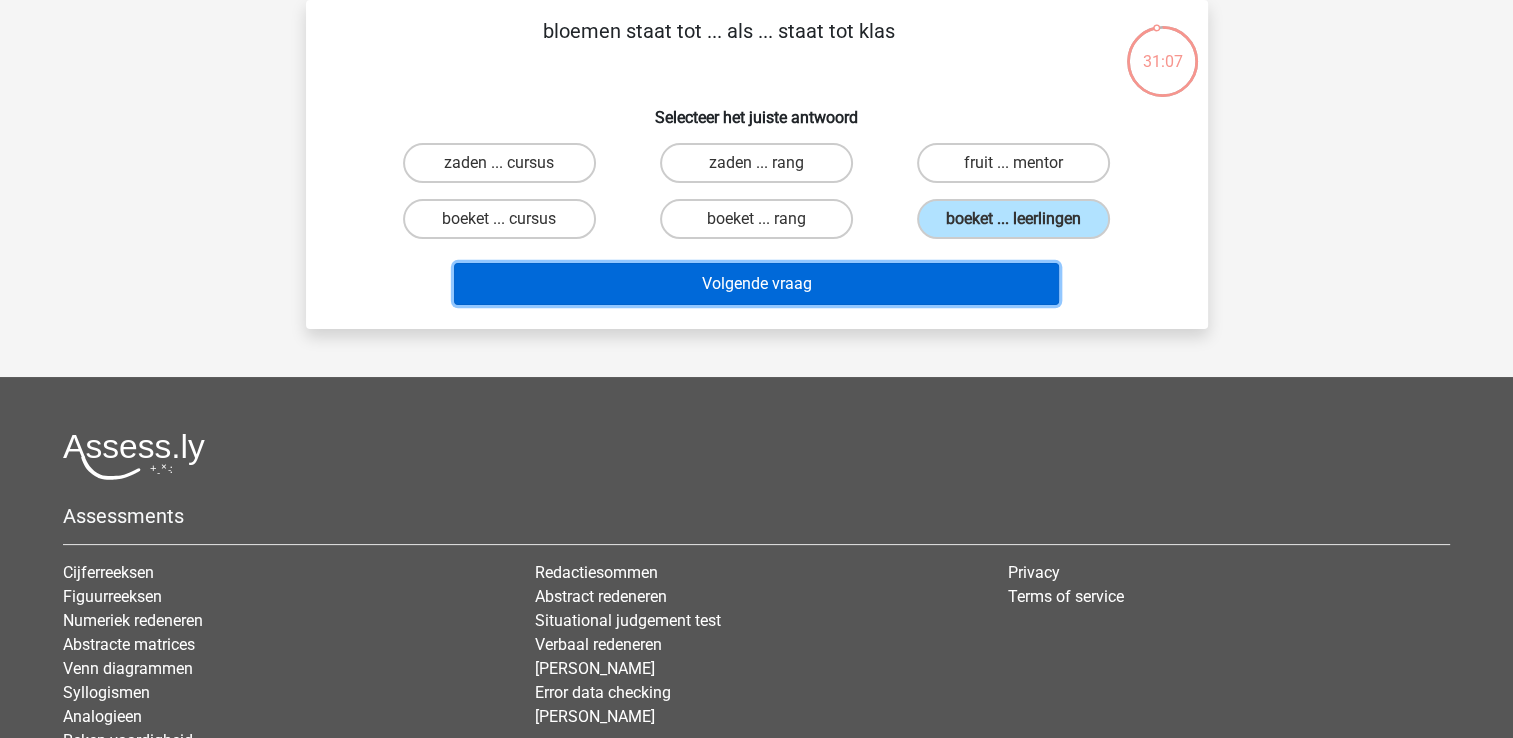 click on "Volgende vraag" at bounding box center [756, 284] 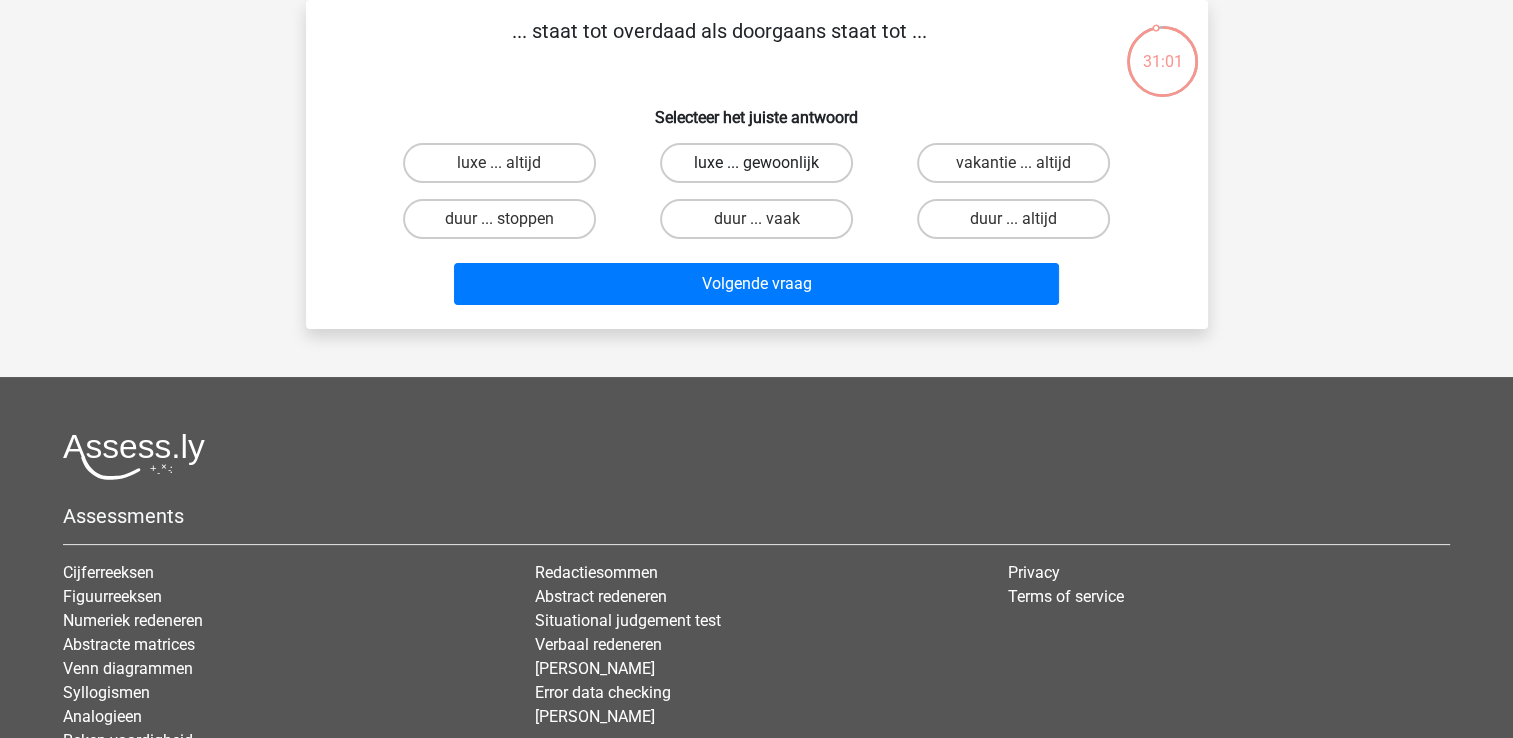 click on "luxe ... gewoonlijk" at bounding box center (756, 163) 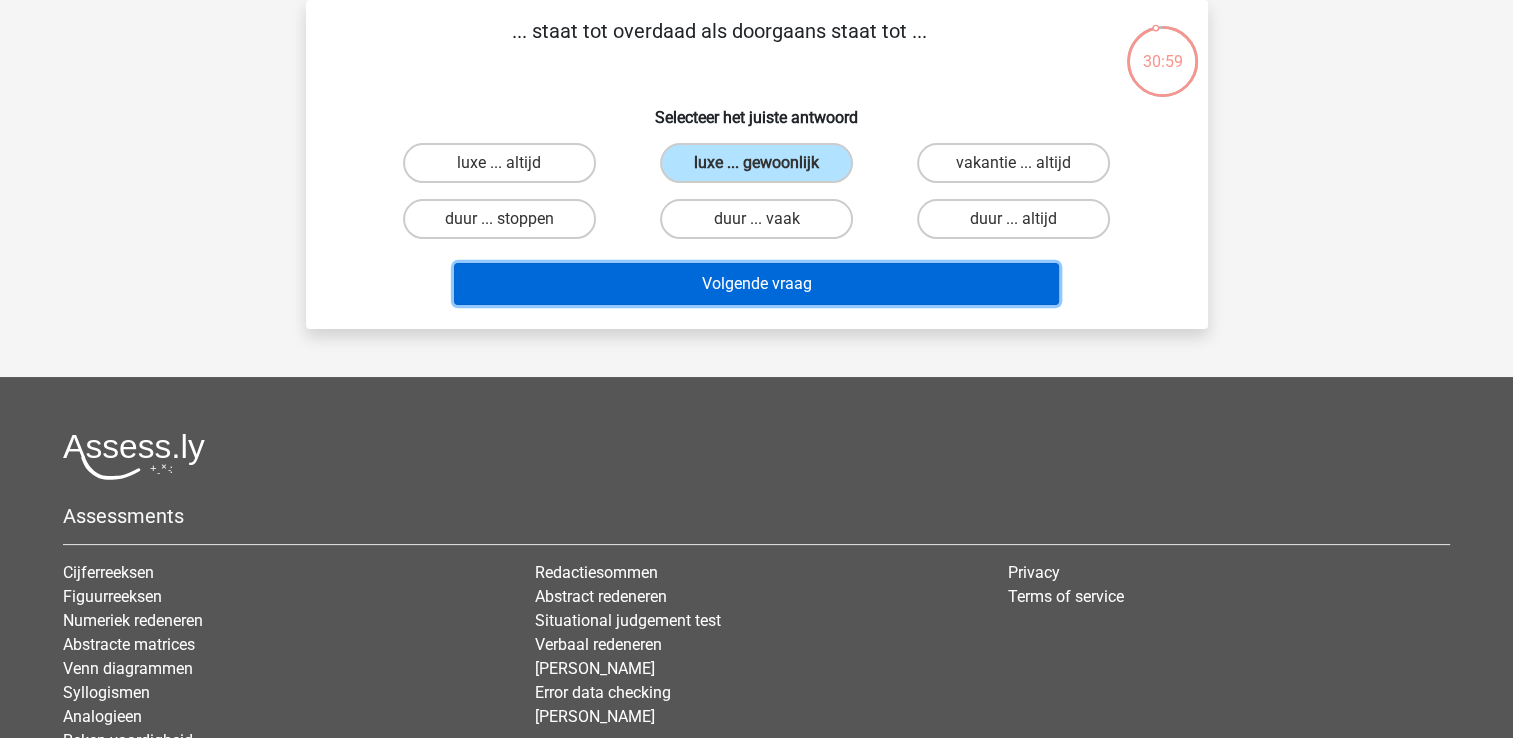 click on "Volgende vraag" at bounding box center (756, 284) 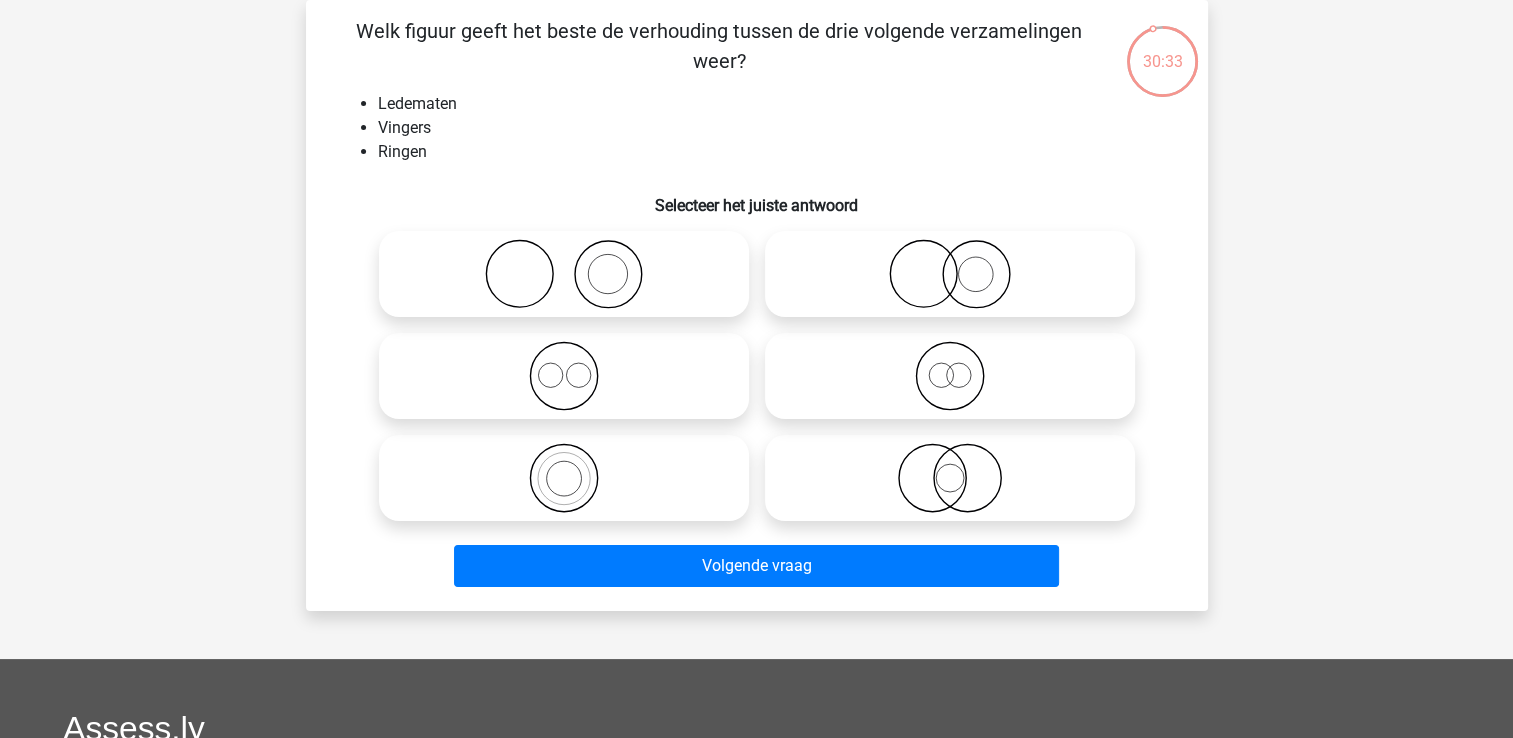 click 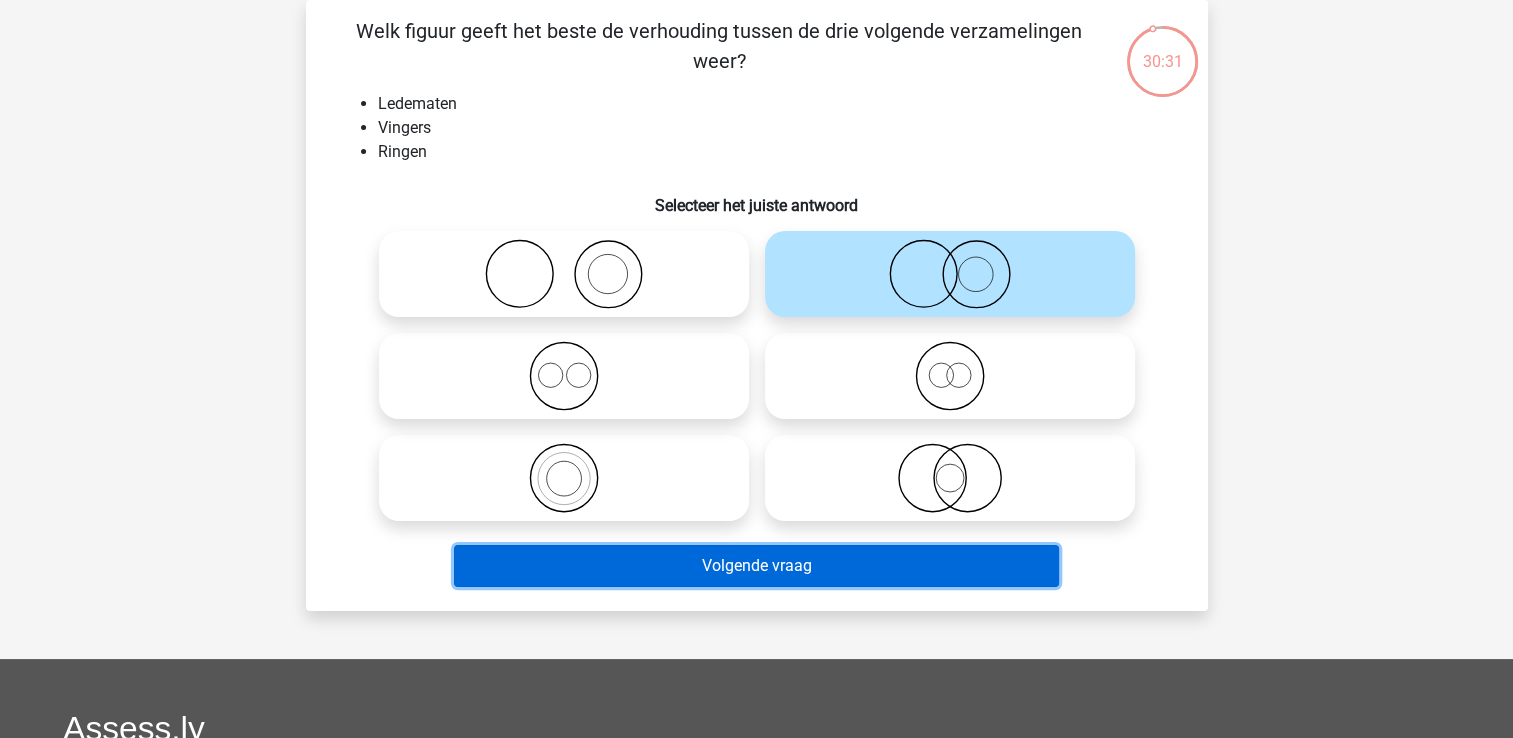 click on "Volgende vraag" at bounding box center [756, 566] 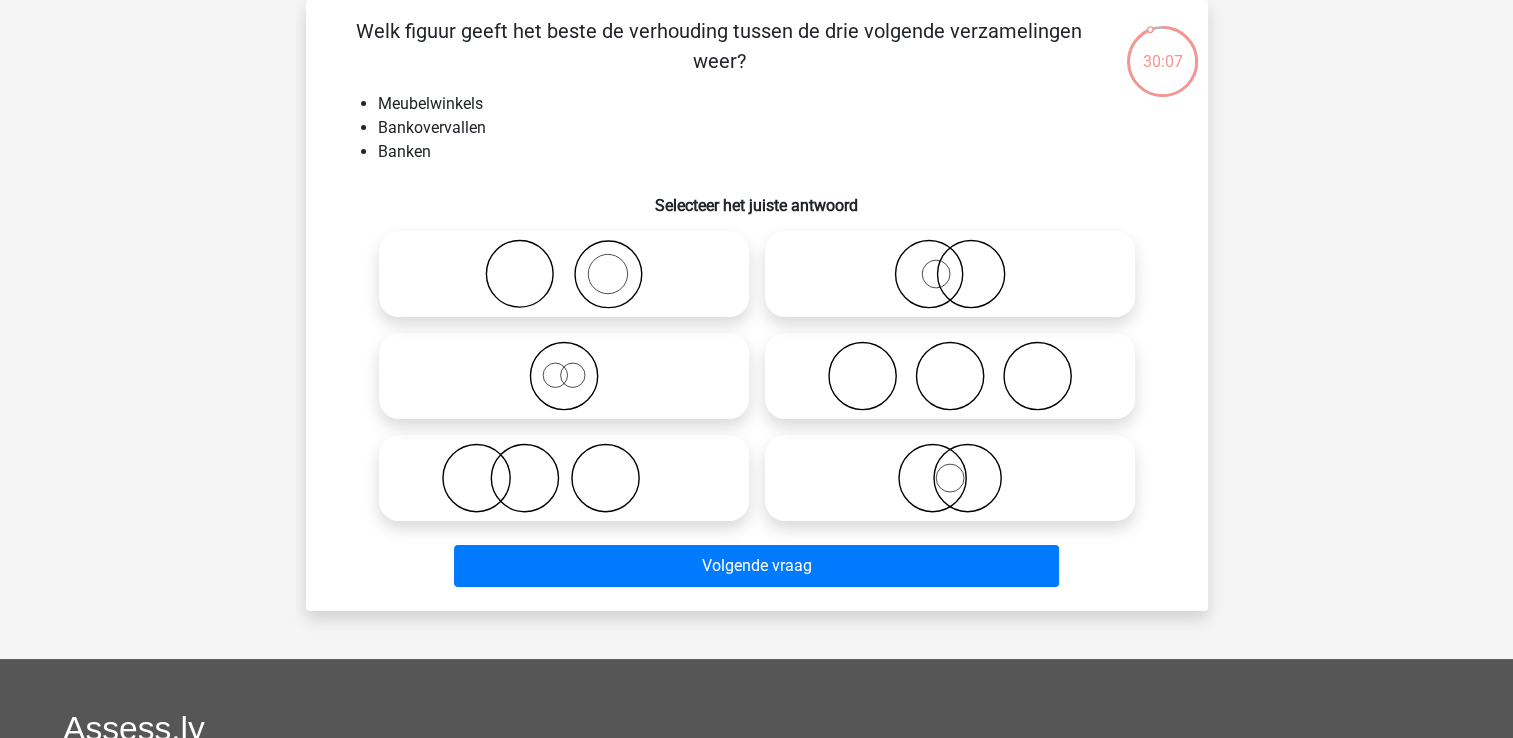 click 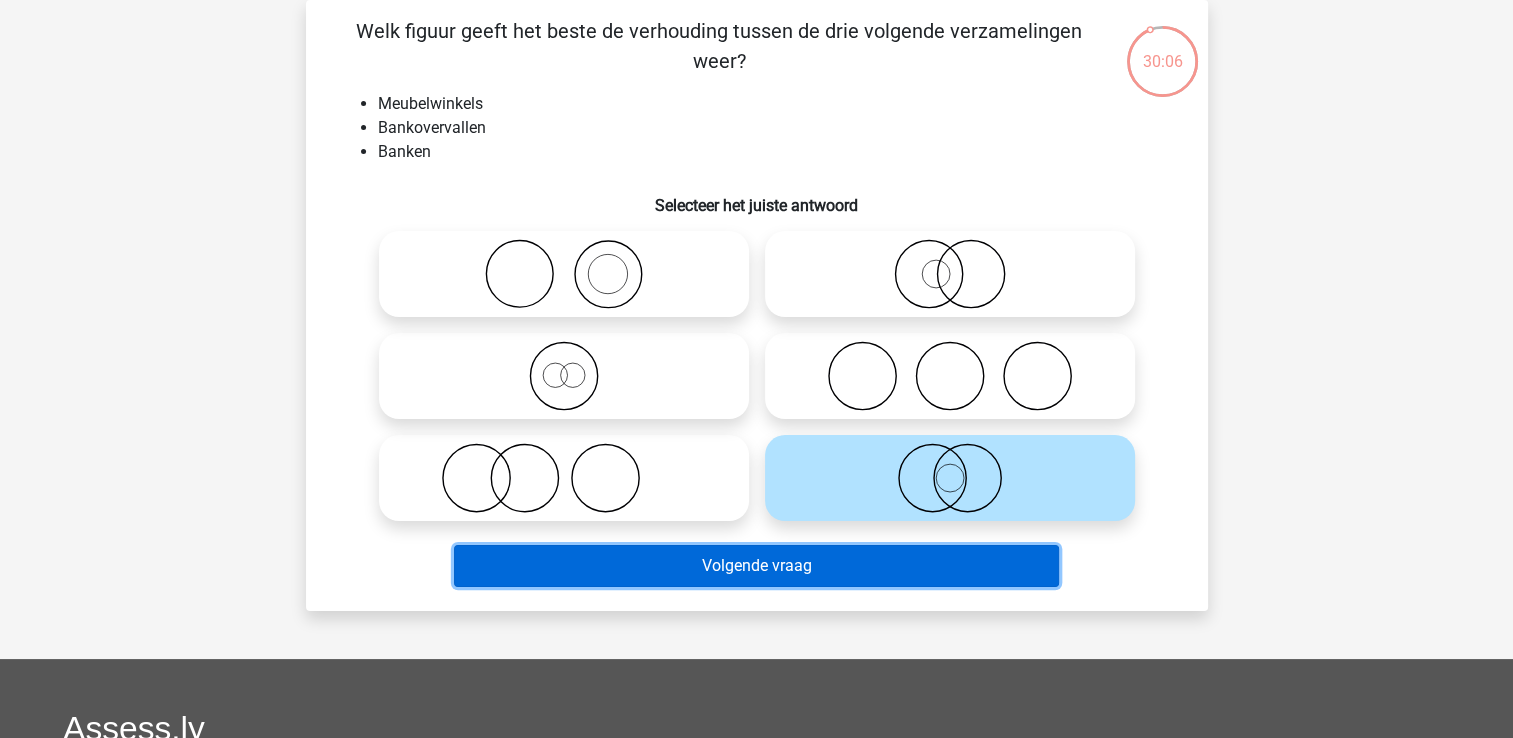click on "Volgende vraag" at bounding box center (756, 566) 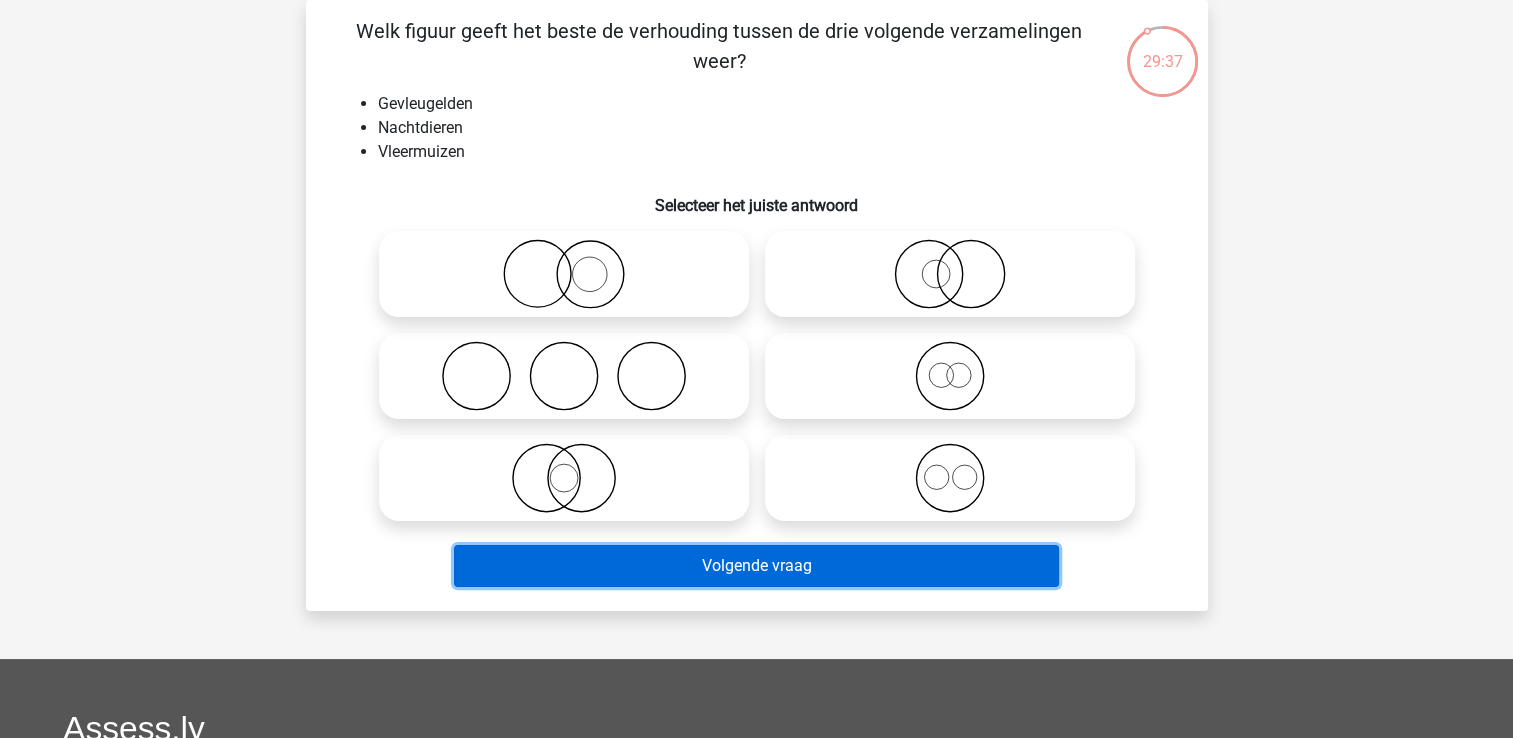 click on "Volgende vraag" at bounding box center (756, 566) 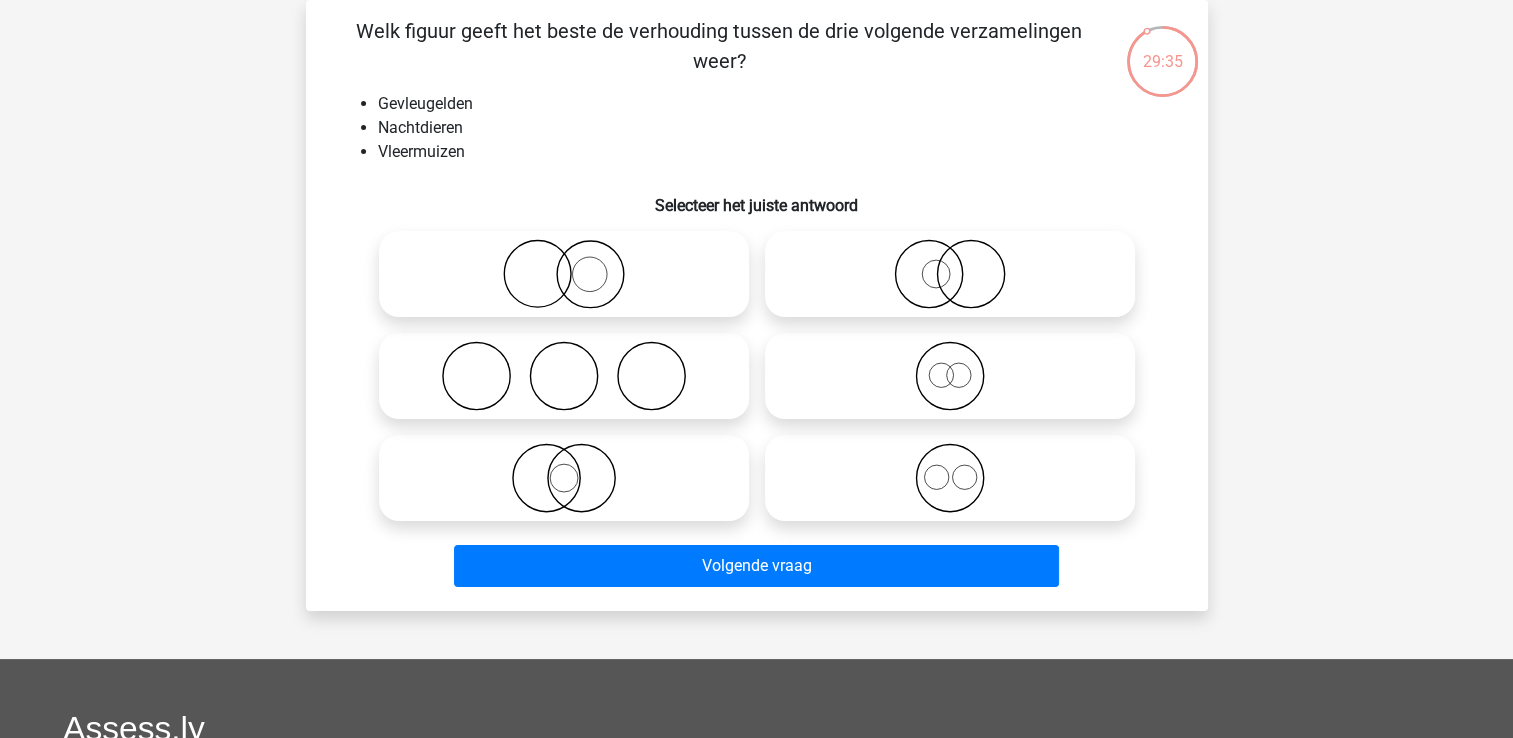 click 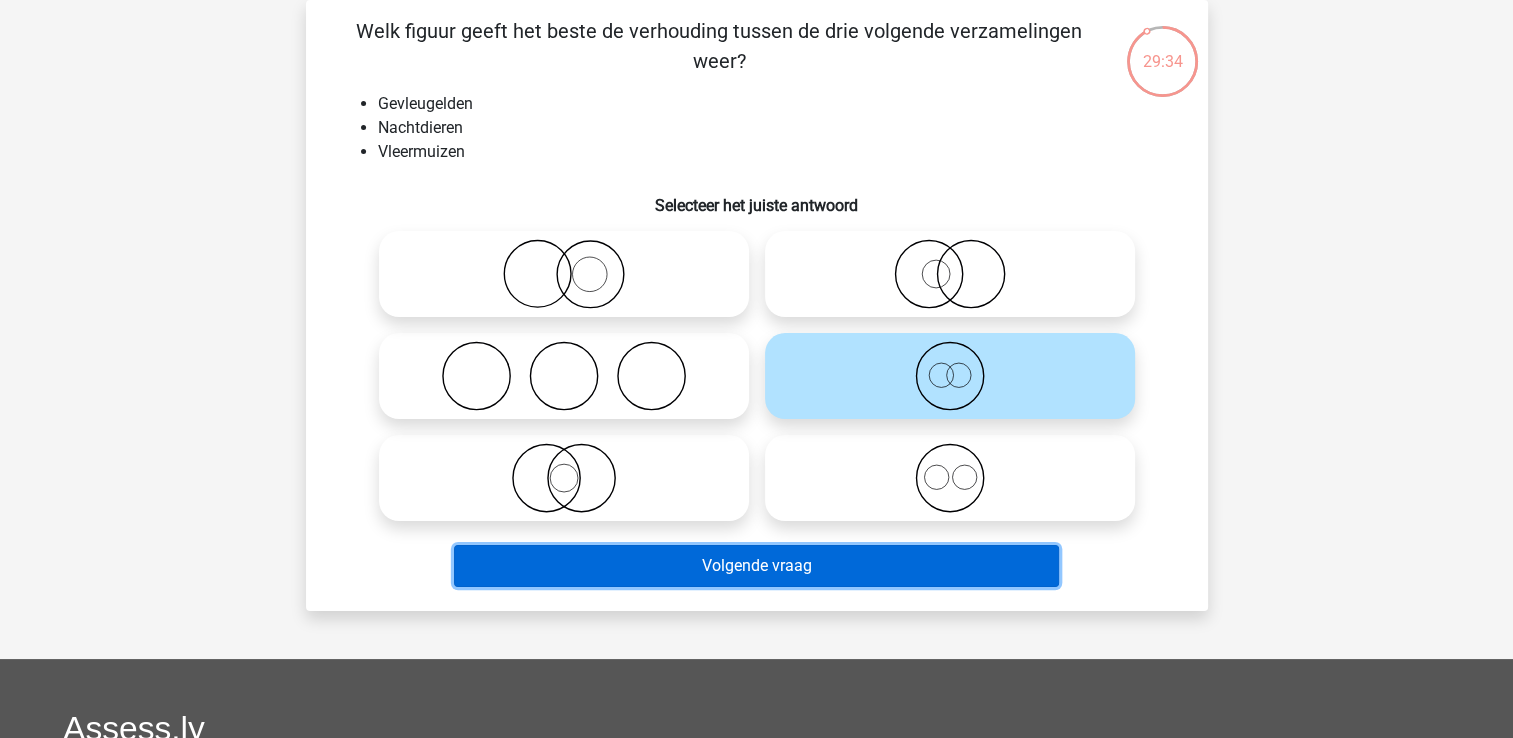 click on "Volgende vraag" at bounding box center (756, 566) 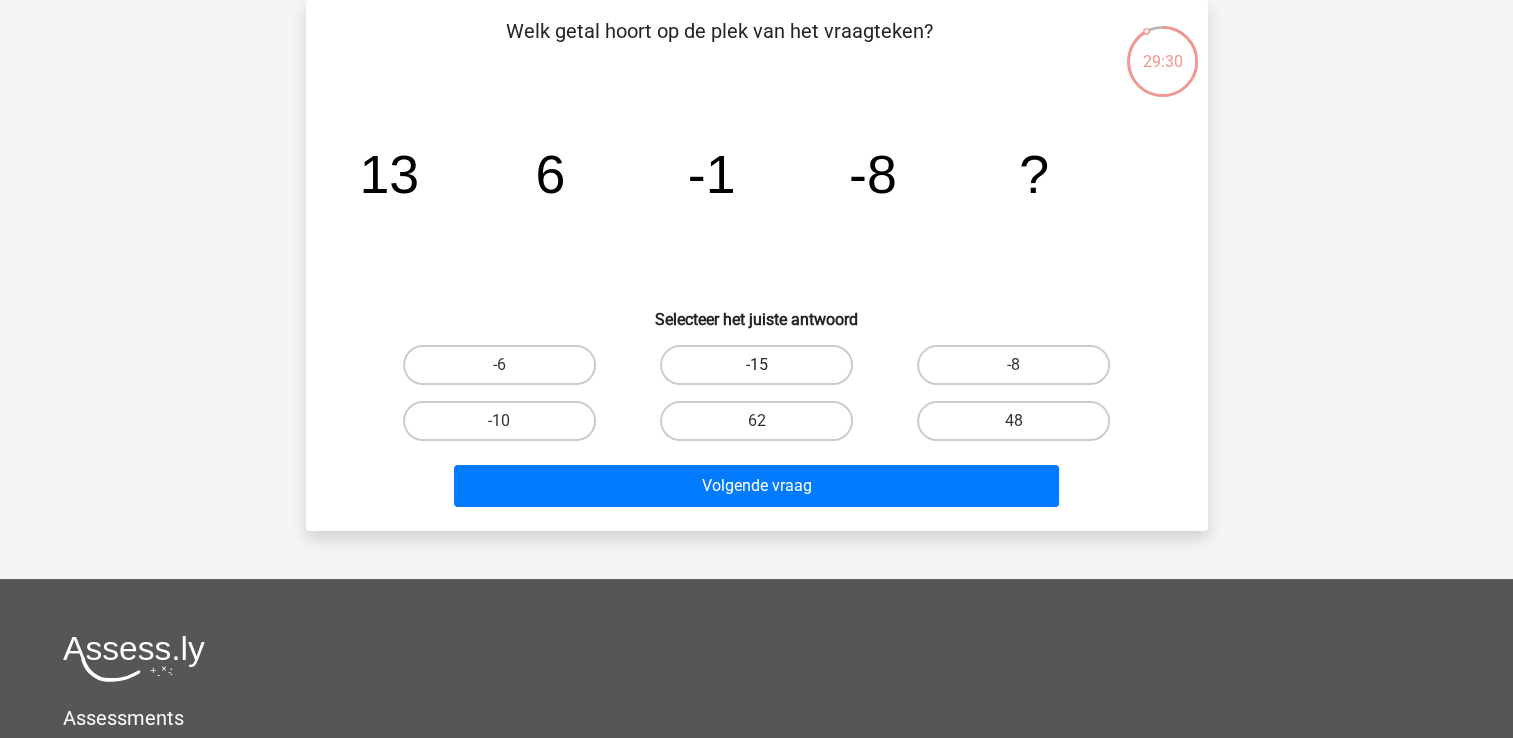 click on "-15" at bounding box center (756, 365) 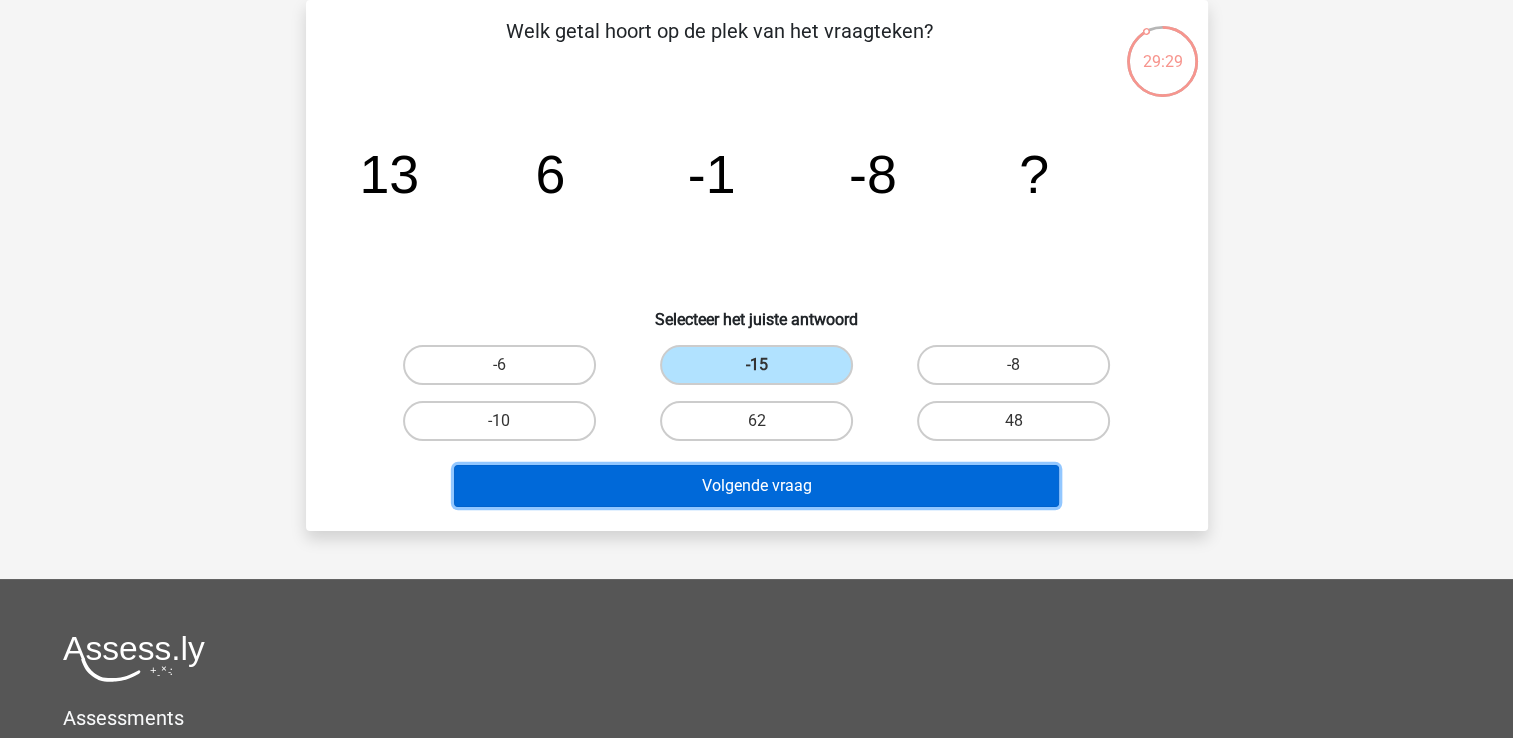 click on "Volgende vraag" at bounding box center [756, 486] 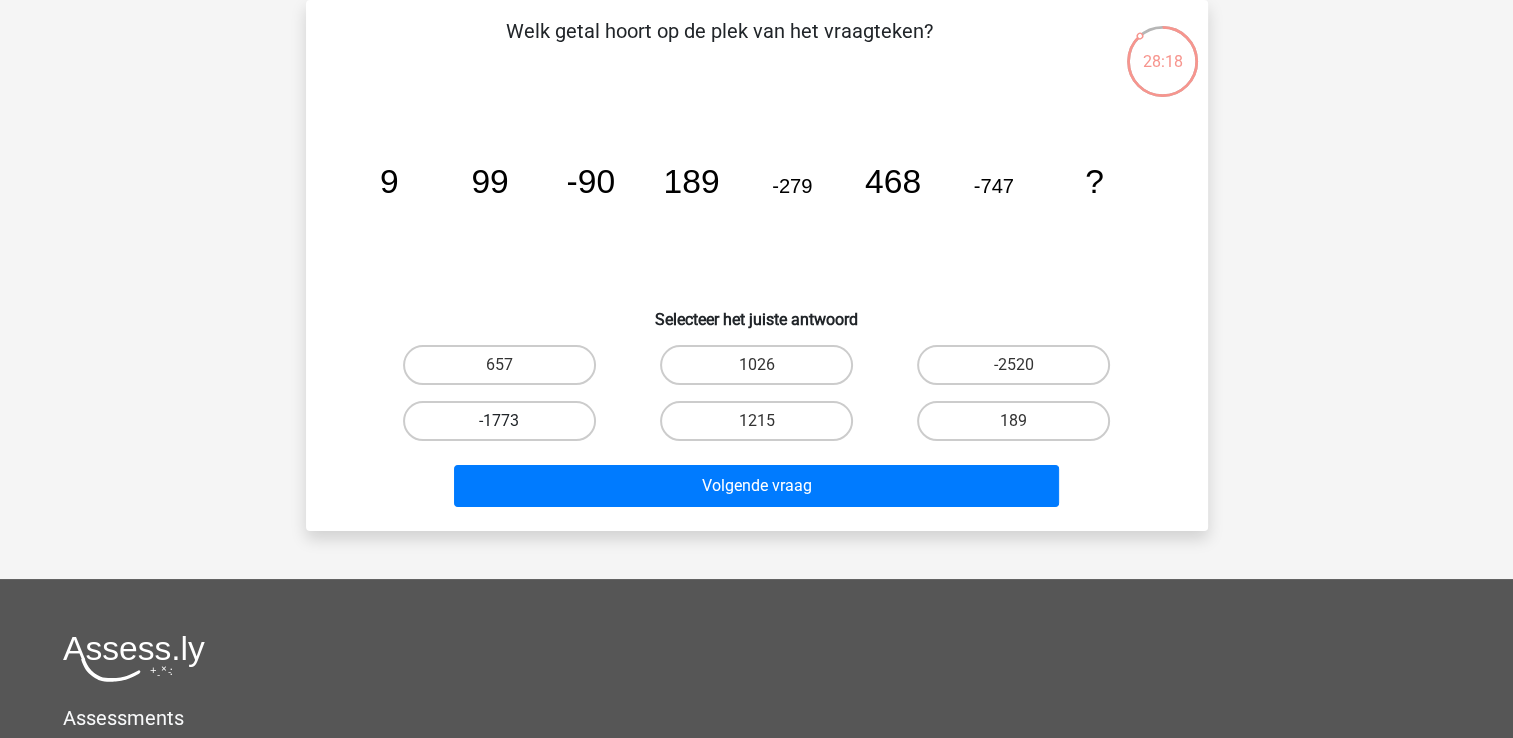click on "-1773" at bounding box center [499, 421] 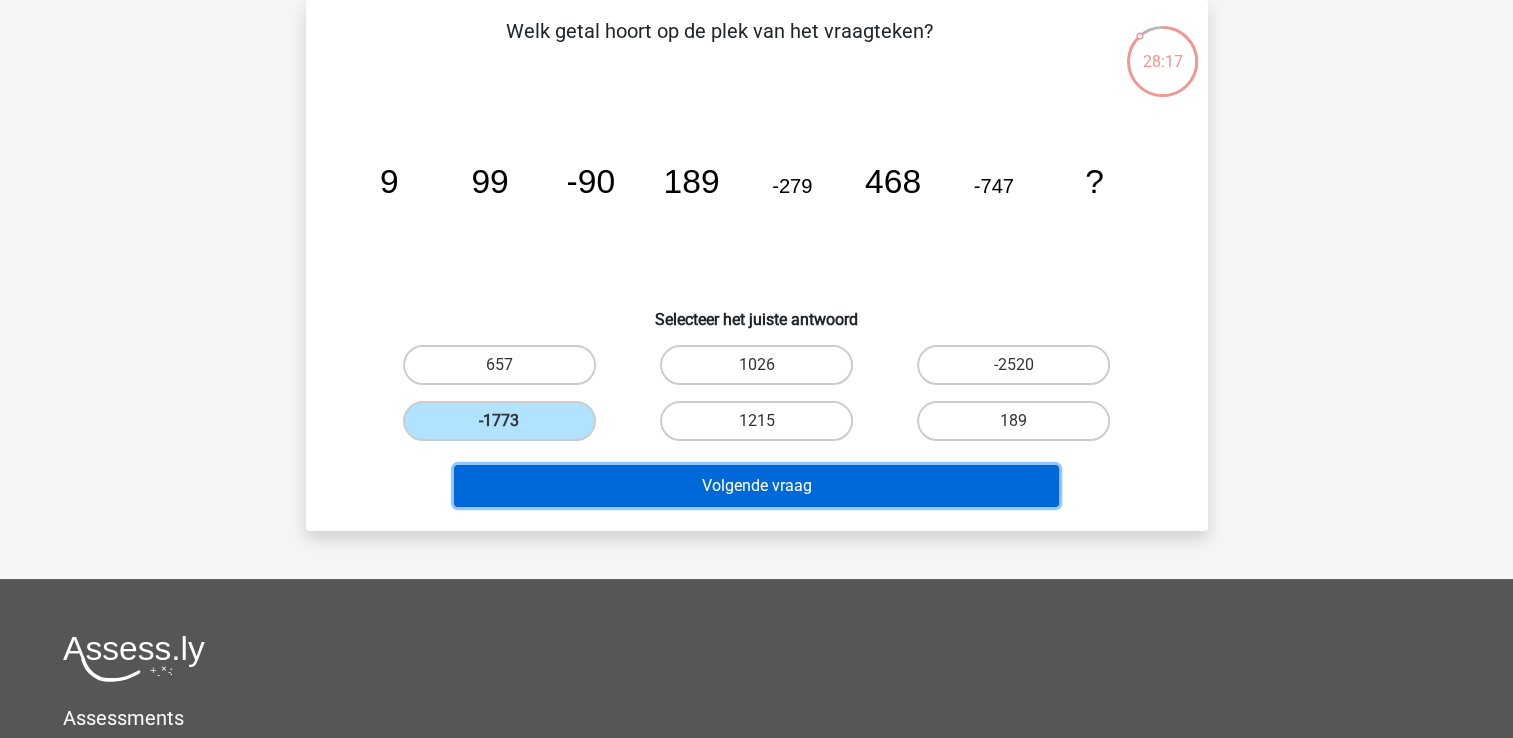 click on "Volgende vraag" at bounding box center [756, 486] 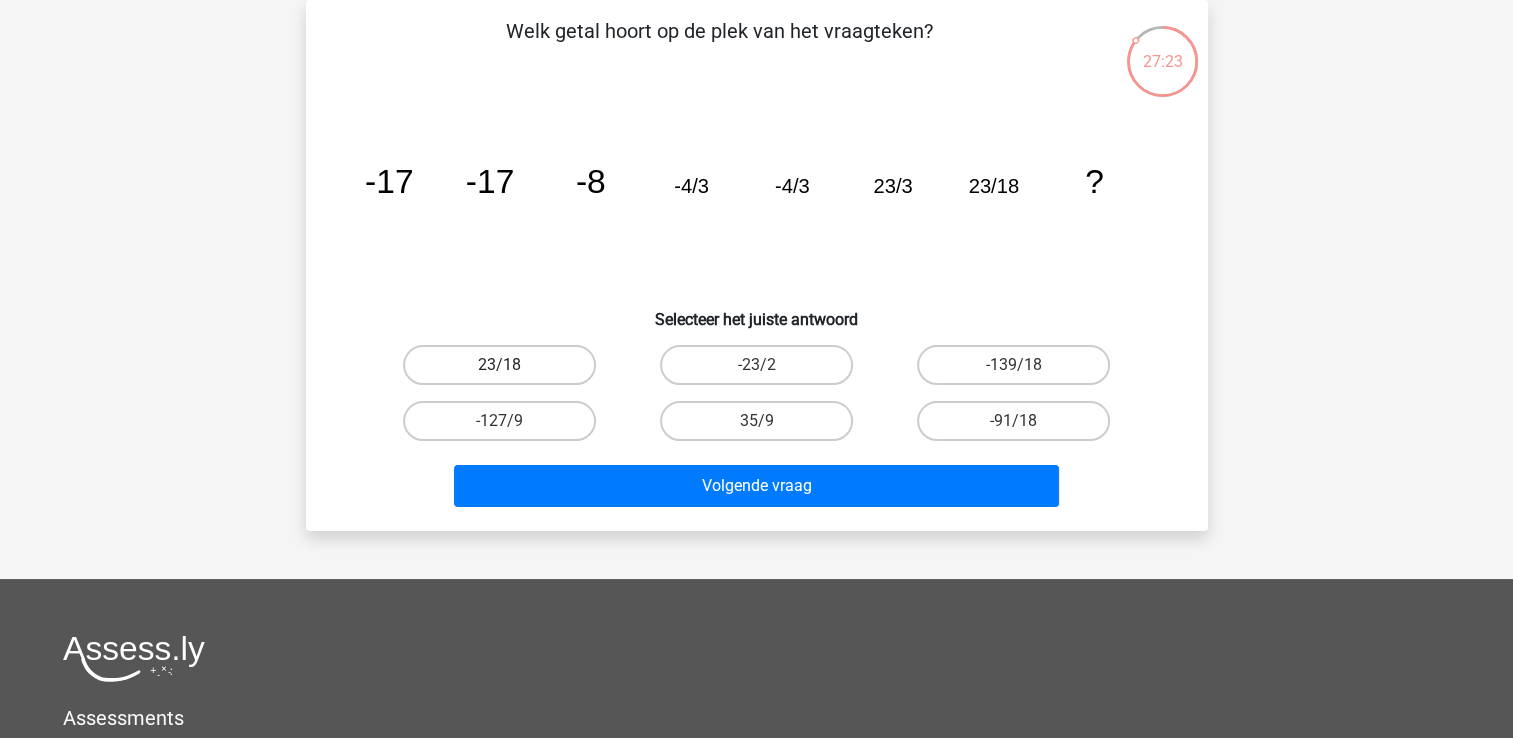 click on "23/18" at bounding box center [499, 365] 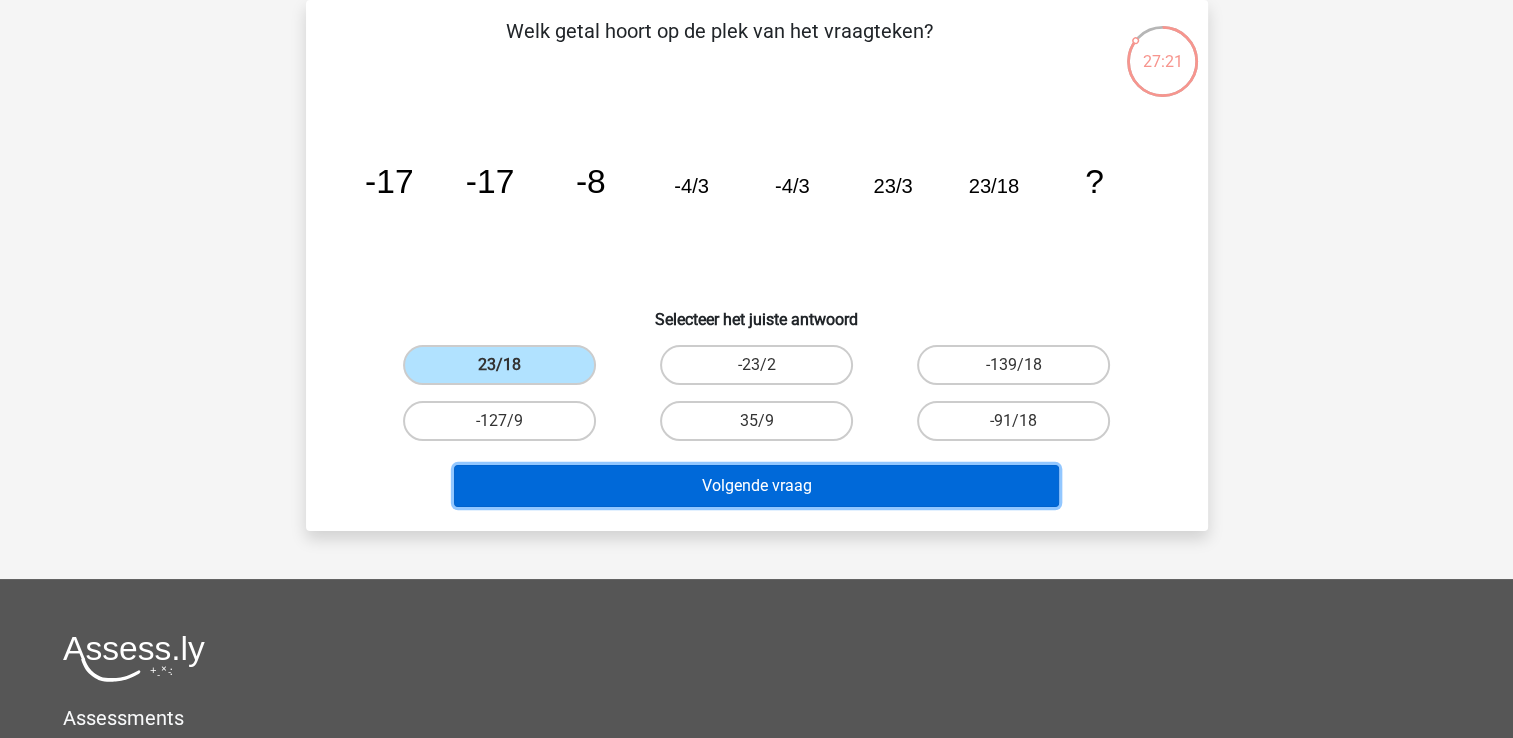 click on "Volgende vraag" at bounding box center (756, 486) 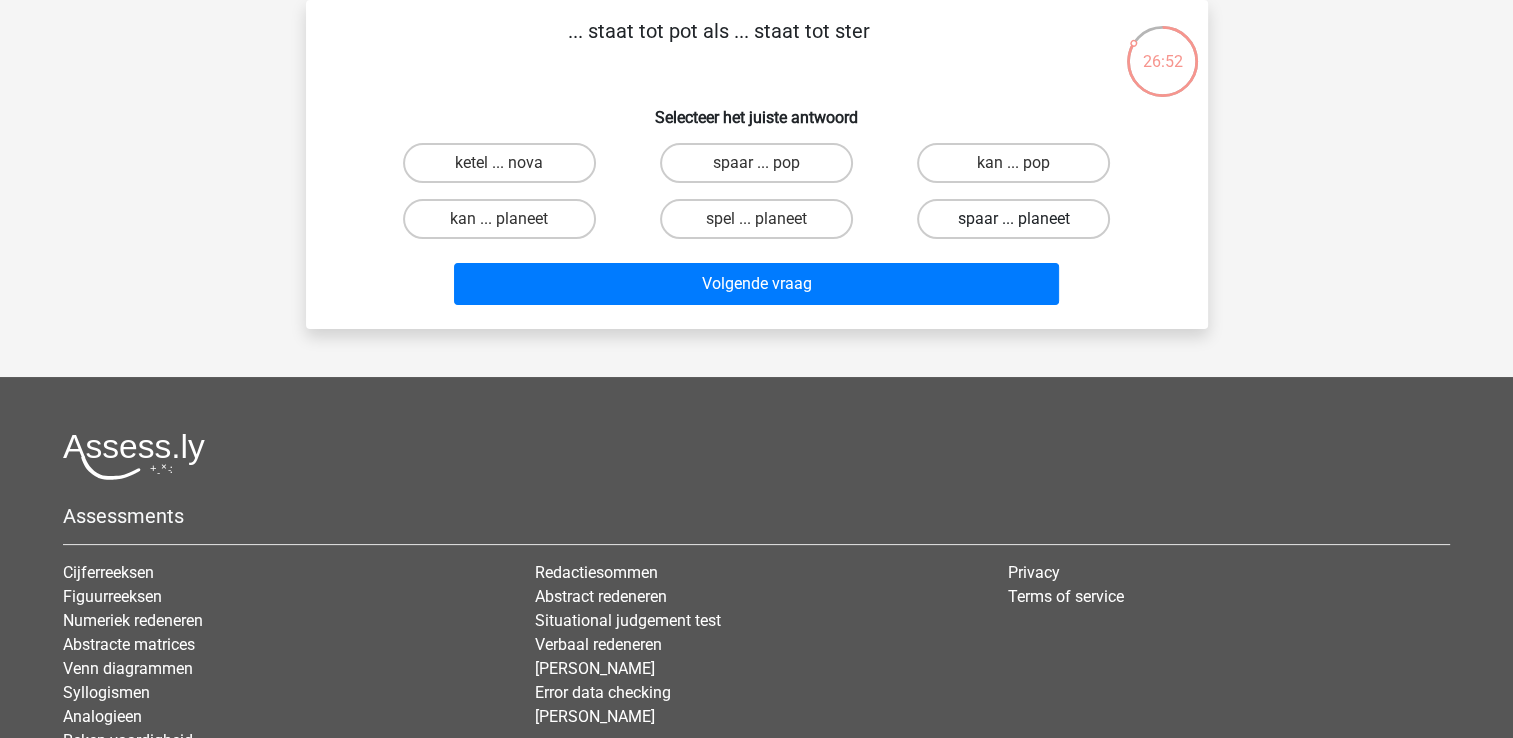click on "spaar ... planeet" at bounding box center (1013, 219) 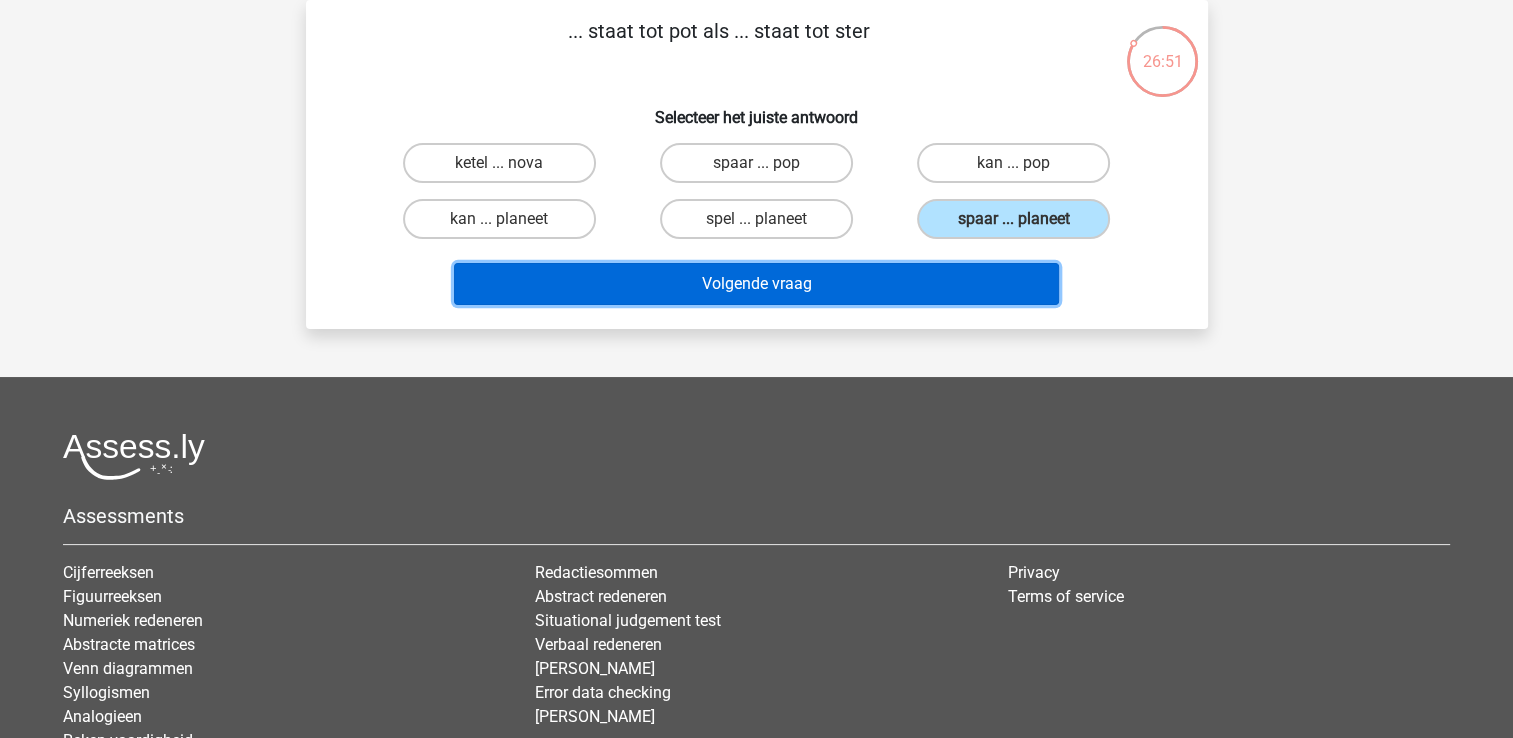 click on "Volgende vraag" at bounding box center (756, 284) 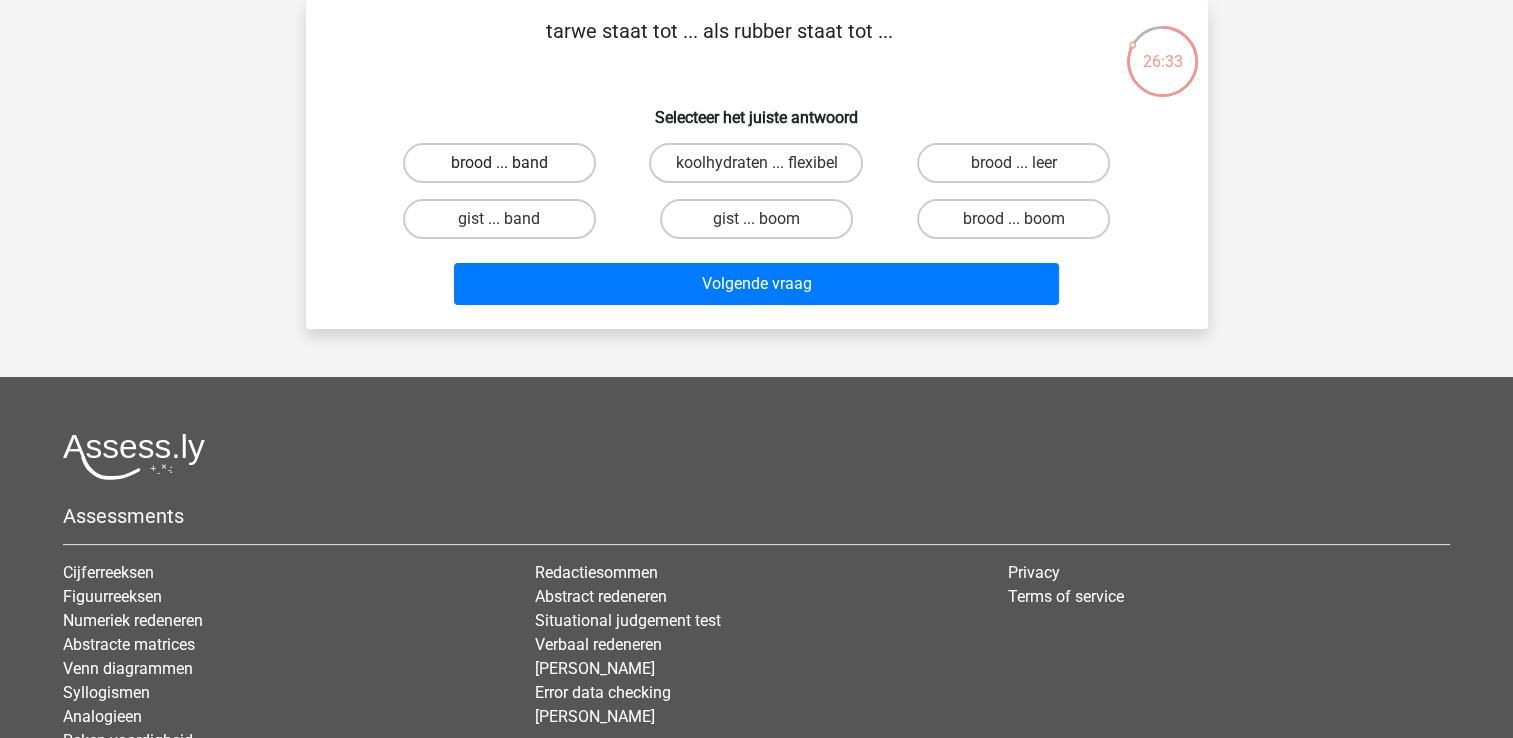 click on "brood ... band" at bounding box center [499, 163] 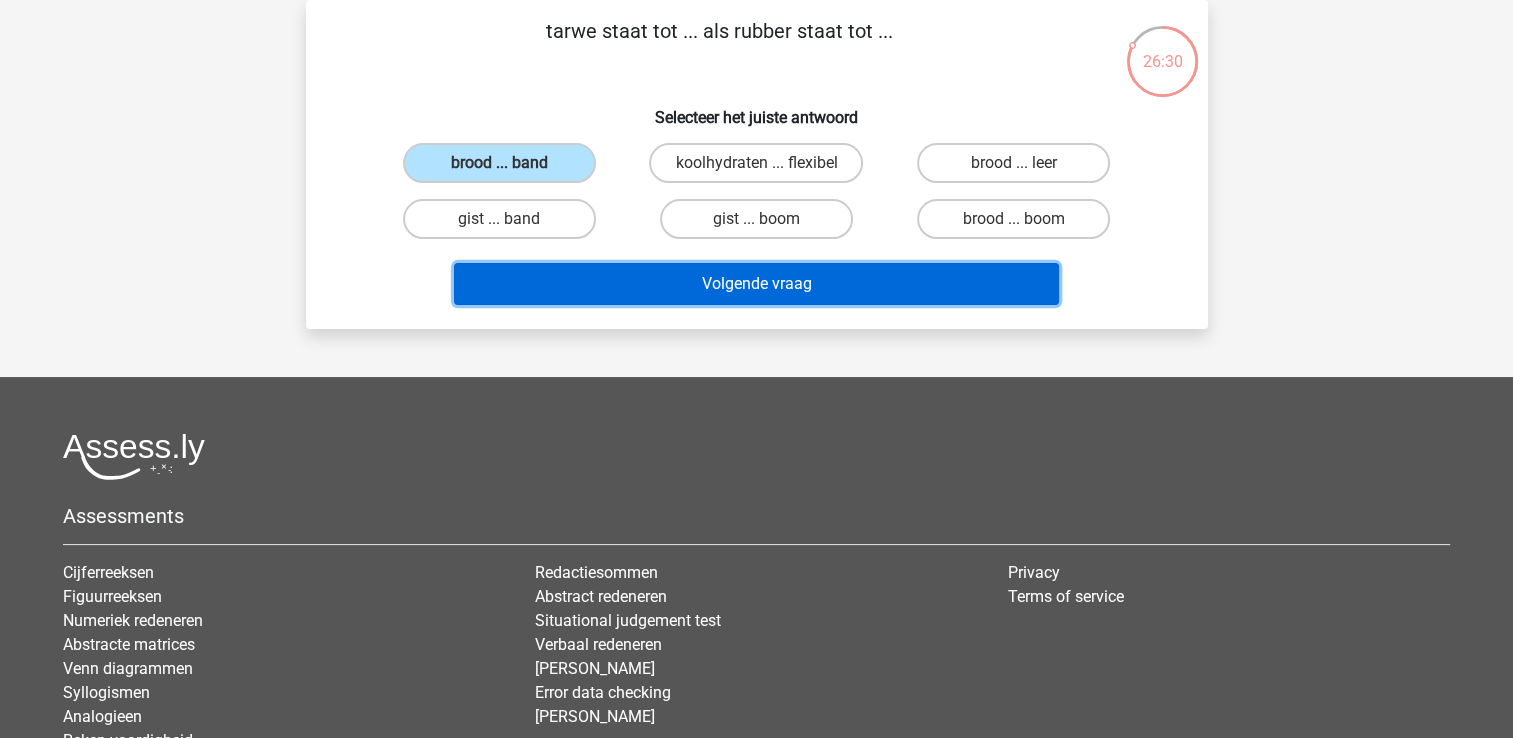 click on "Volgende vraag" at bounding box center [756, 284] 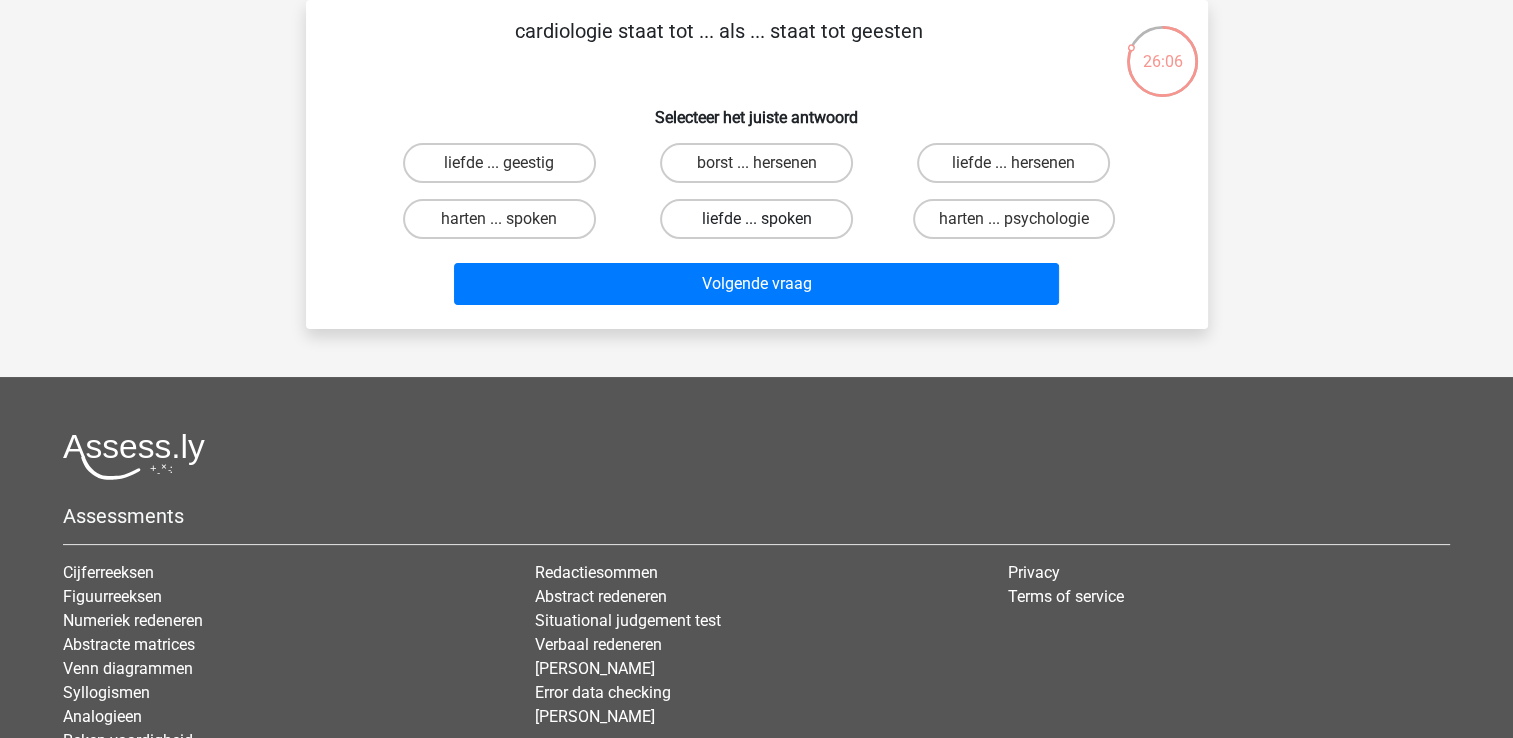 click on "liefde ... spoken" at bounding box center (756, 219) 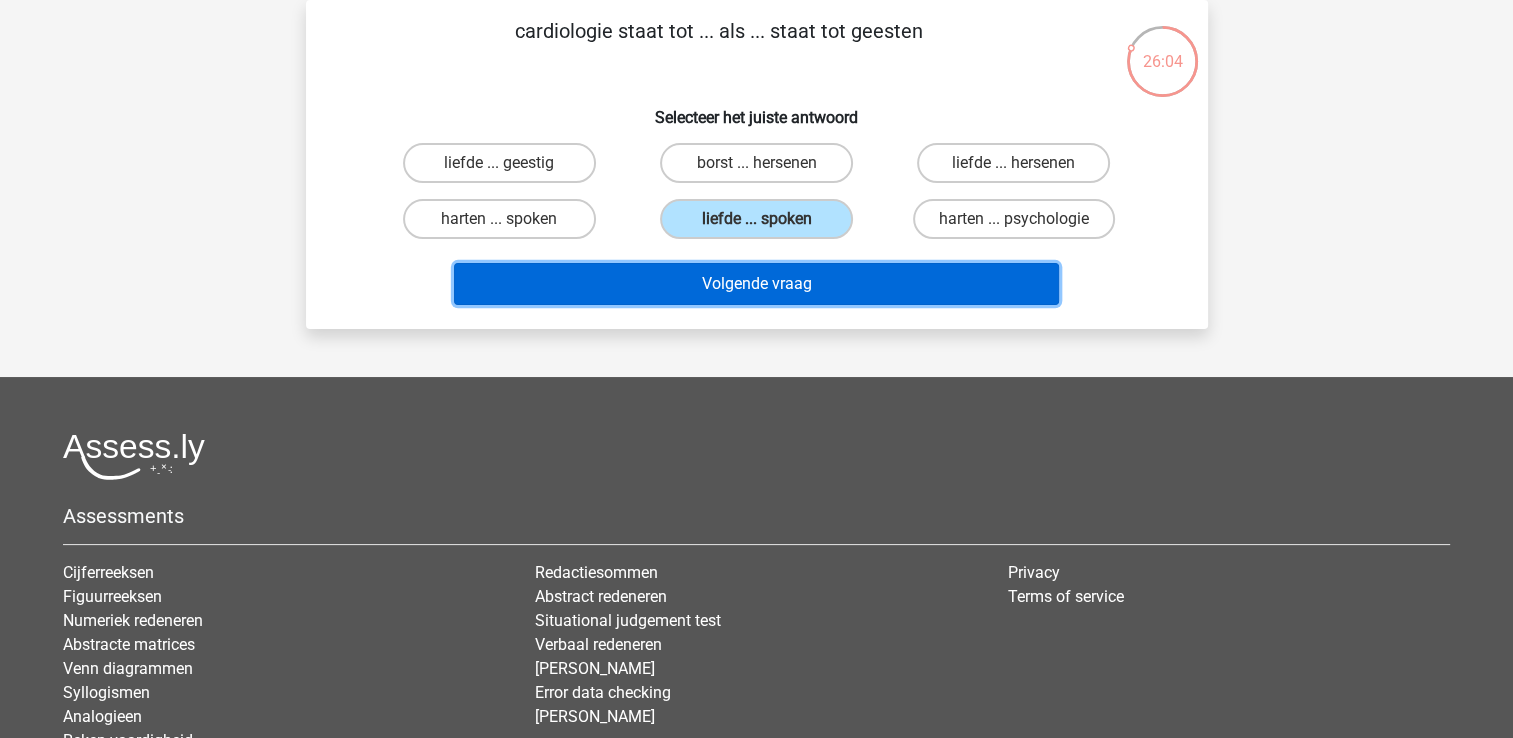 click on "Volgende vraag" at bounding box center [756, 284] 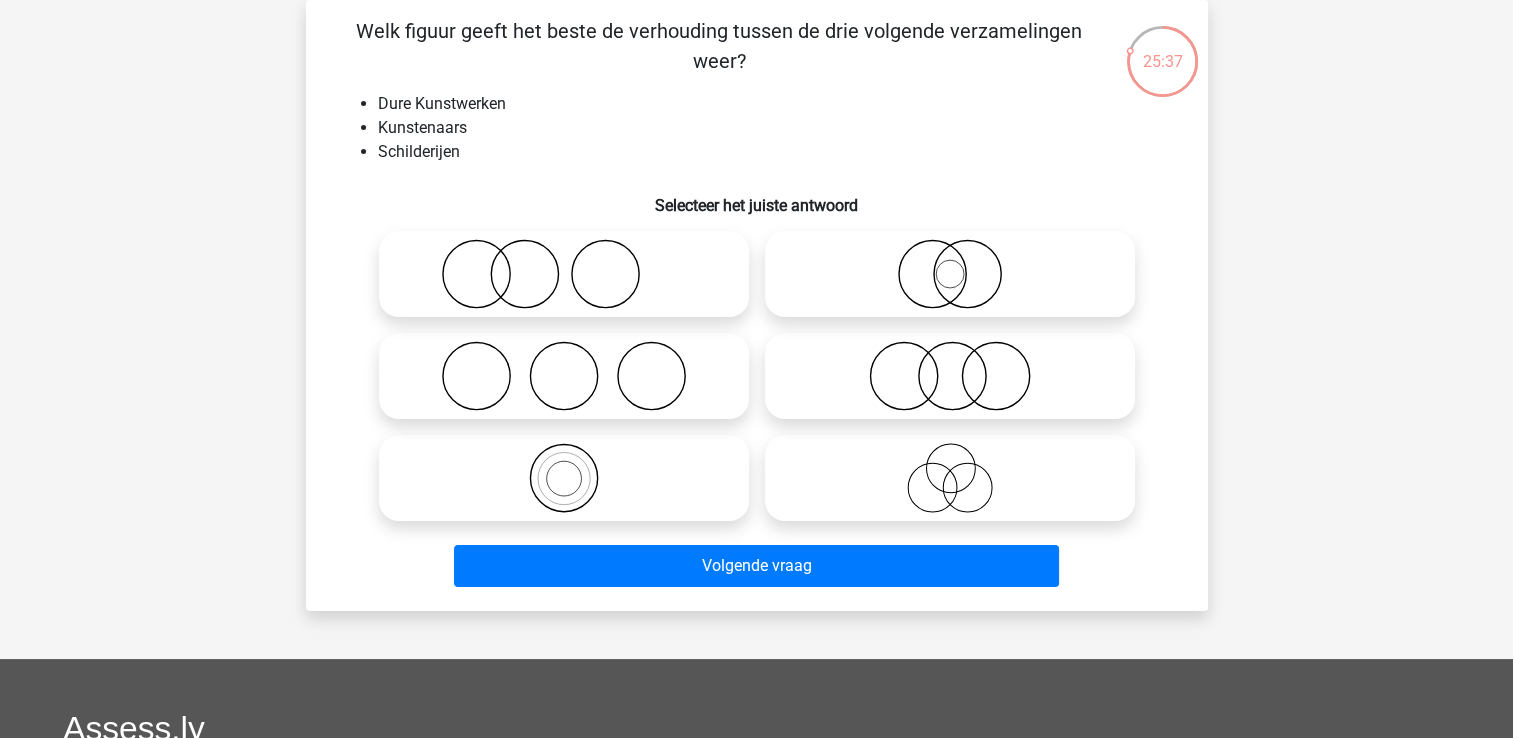 click 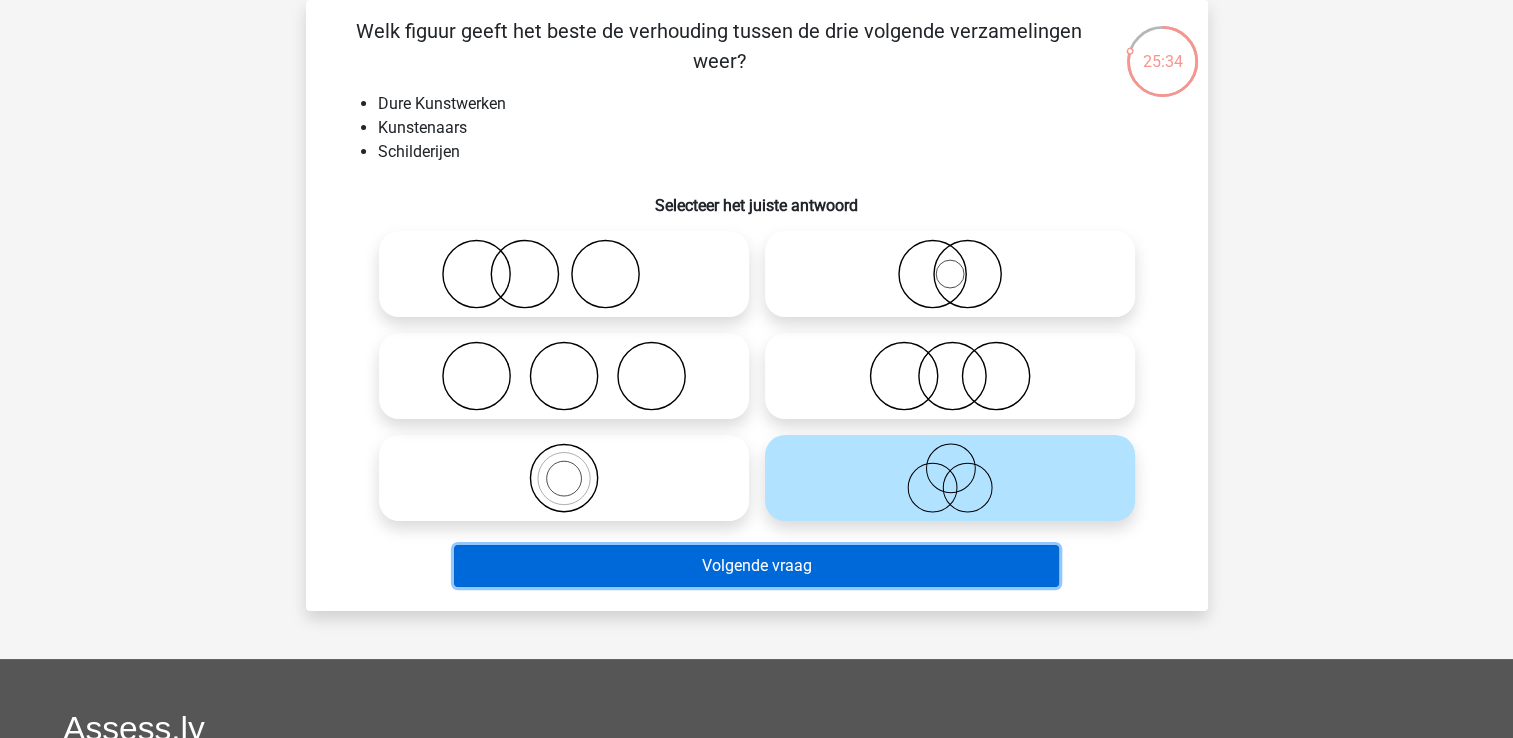 click on "Volgende vraag" at bounding box center (756, 566) 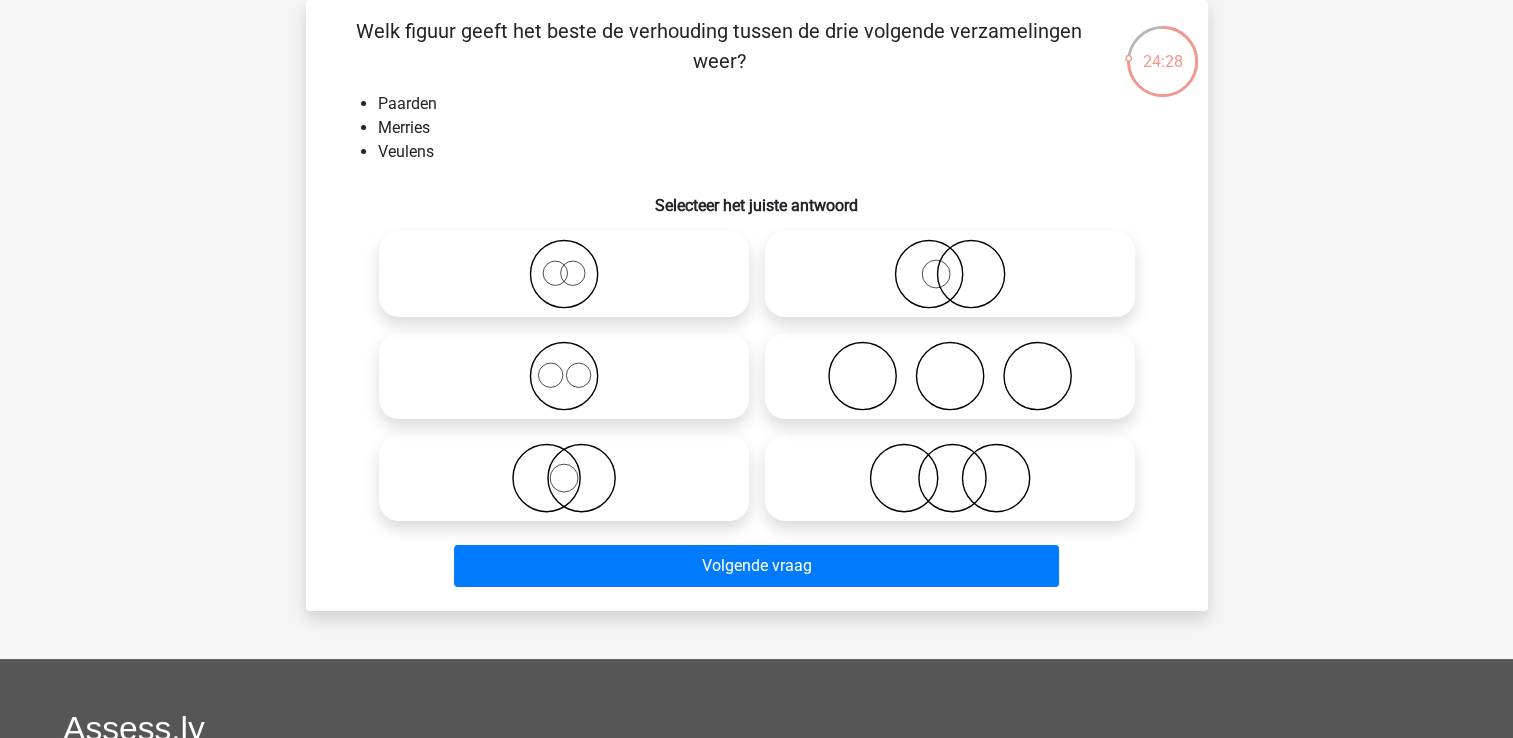 click 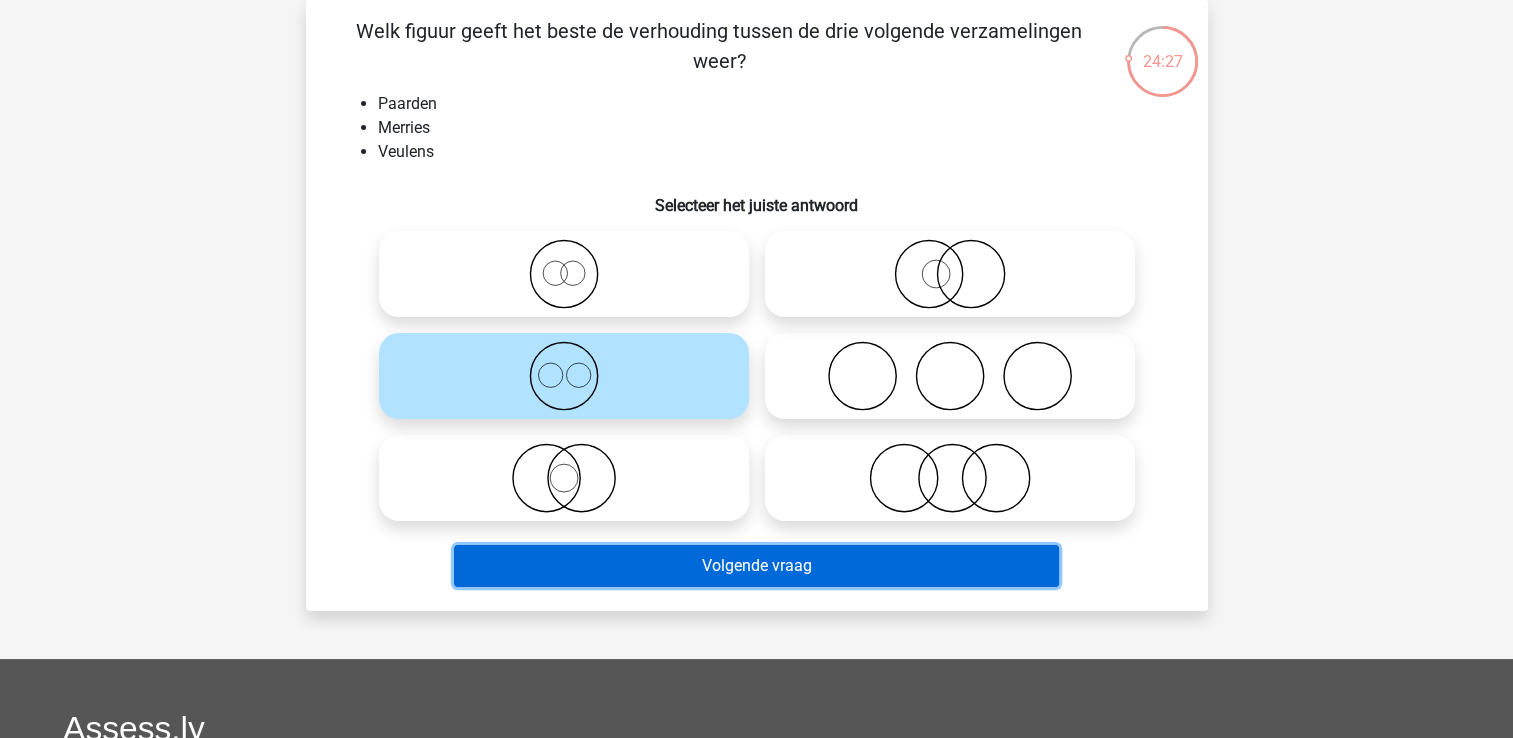 click on "Volgende vraag" at bounding box center [756, 566] 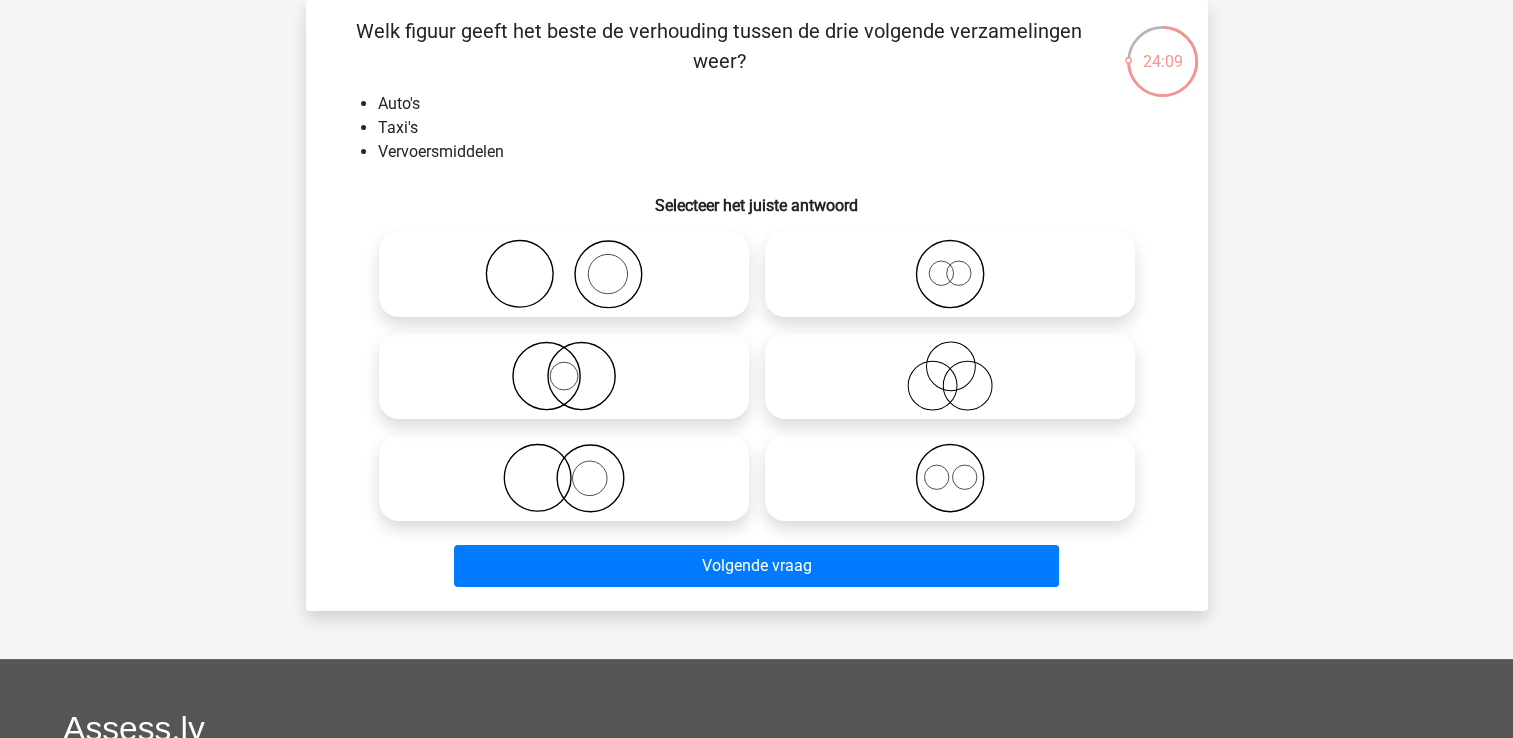 click 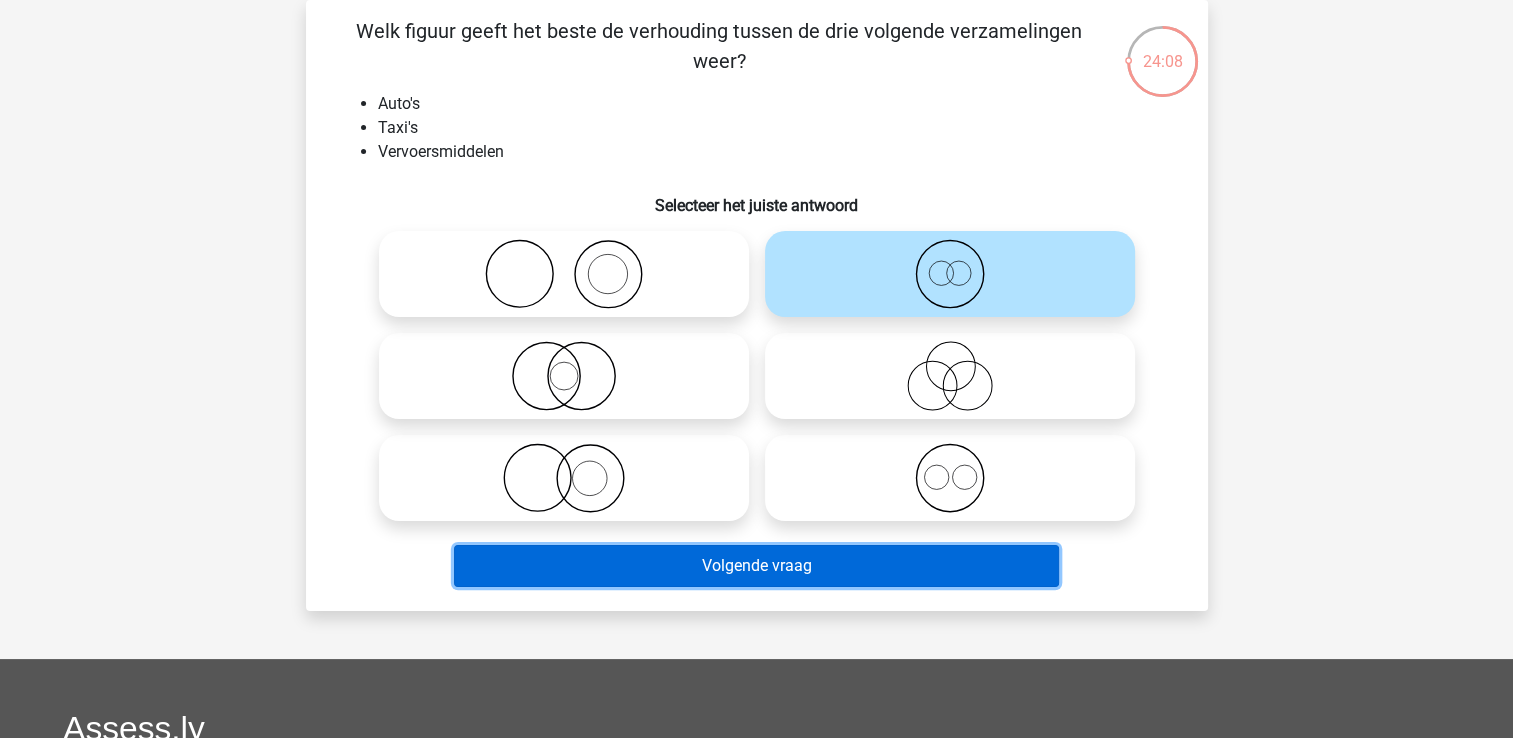 click on "Volgende vraag" at bounding box center [756, 566] 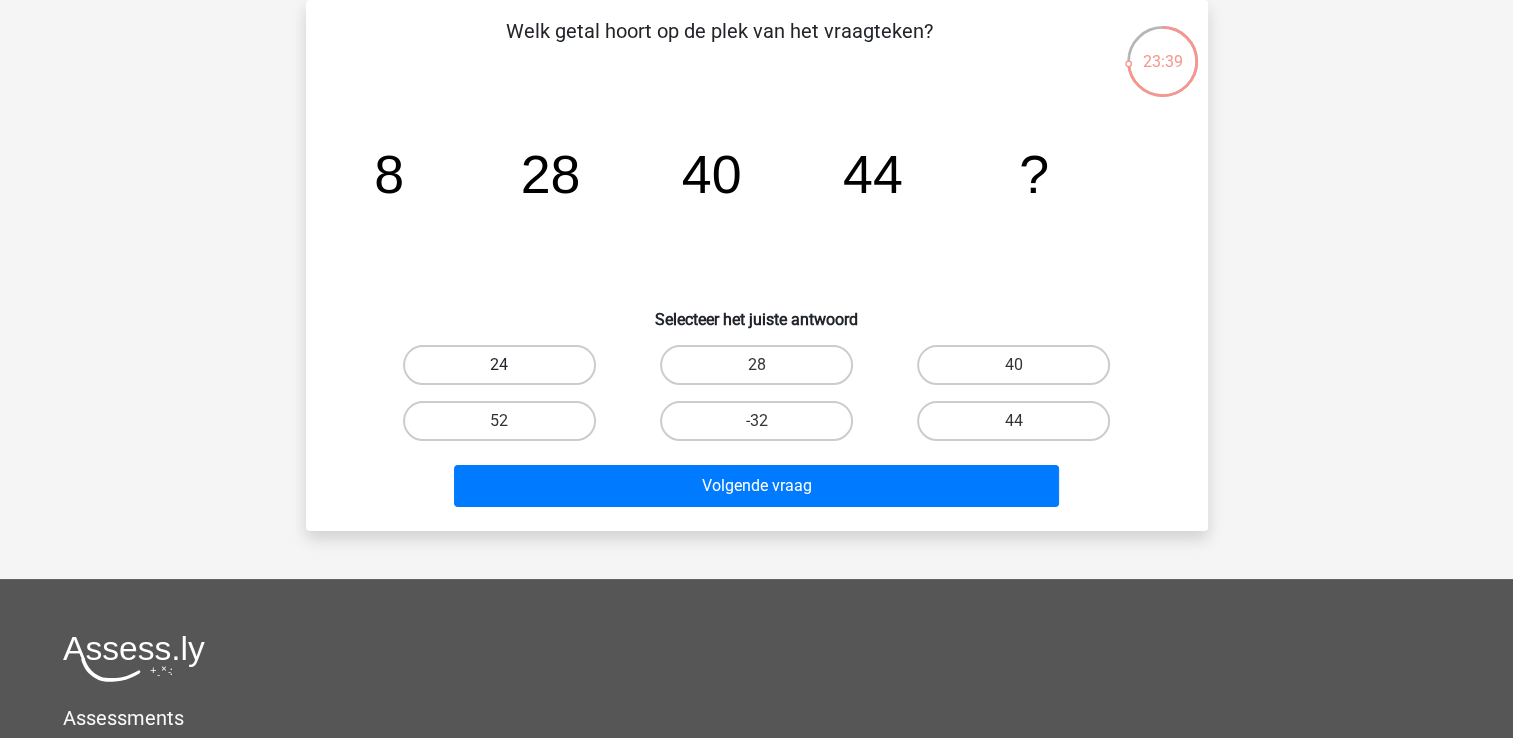 click on "24" at bounding box center (499, 365) 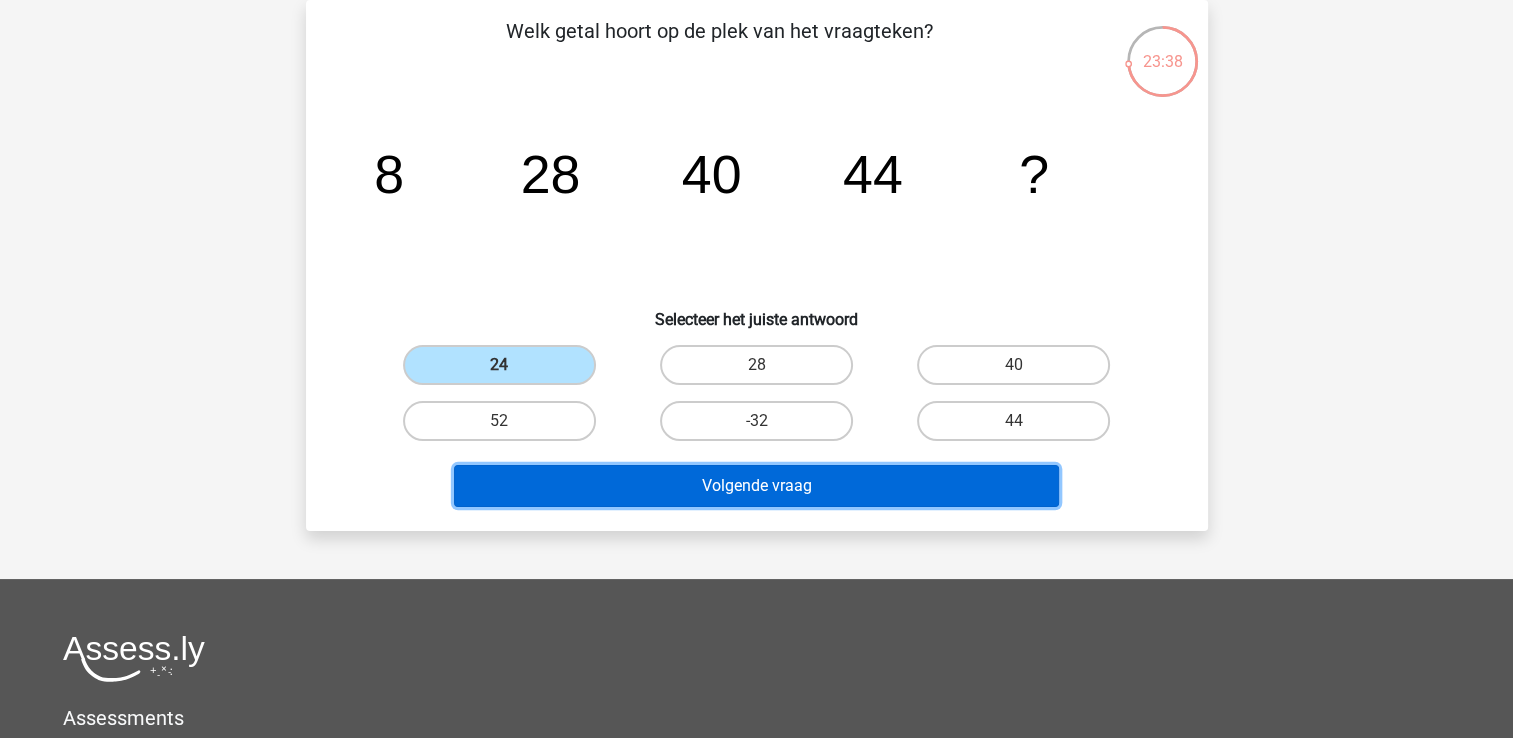 click on "Volgende vraag" at bounding box center (756, 486) 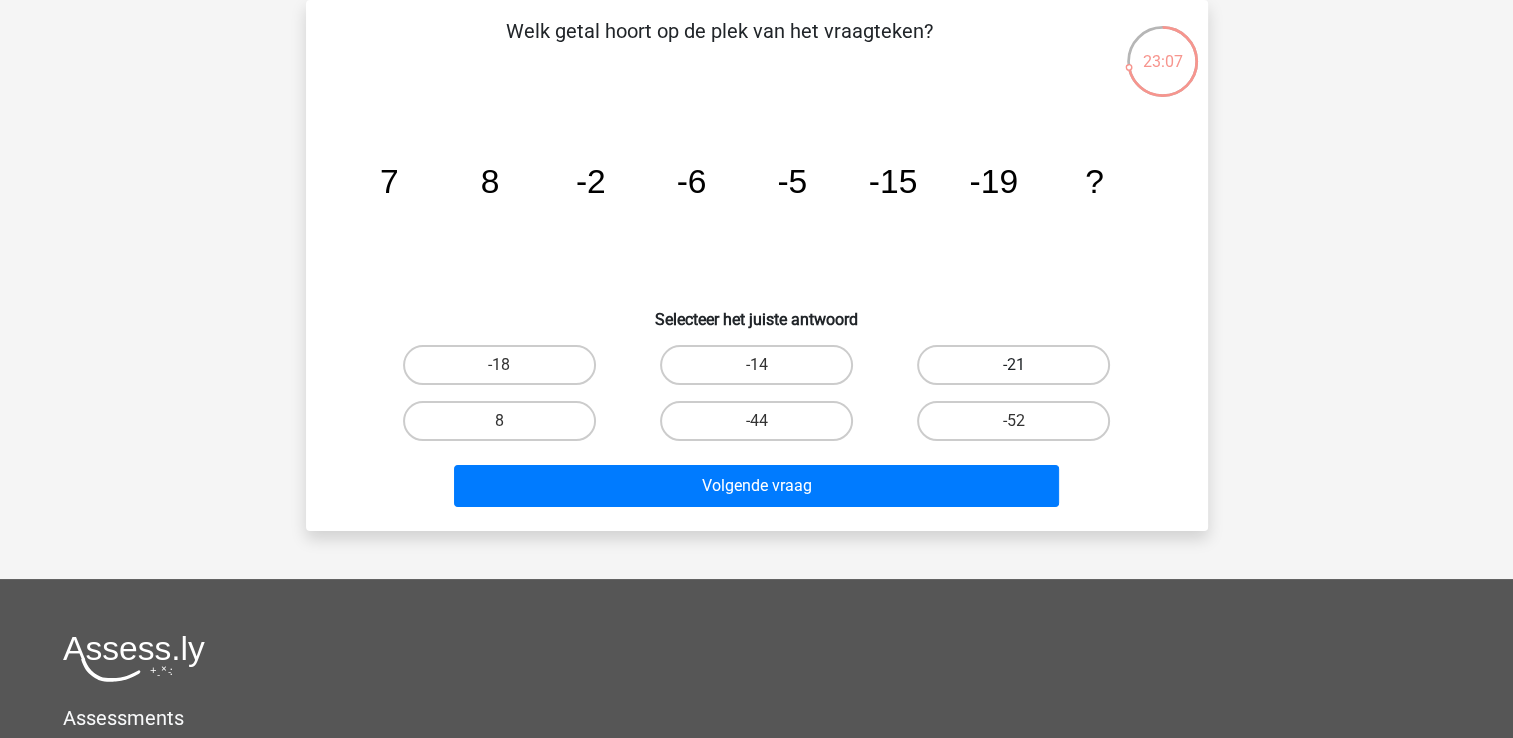 click on "-21" at bounding box center (1013, 365) 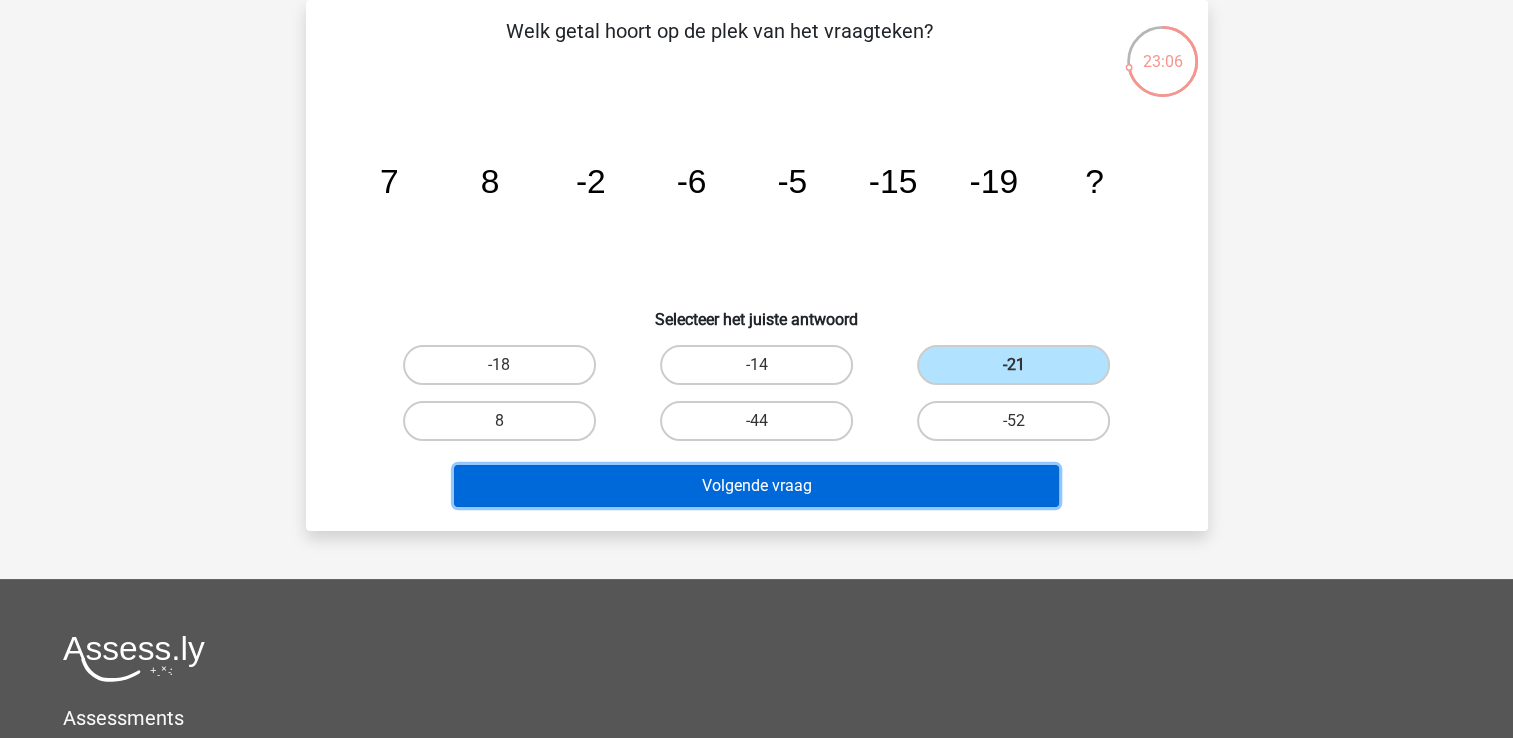 click on "Volgende vraag" at bounding box center [756, 486] 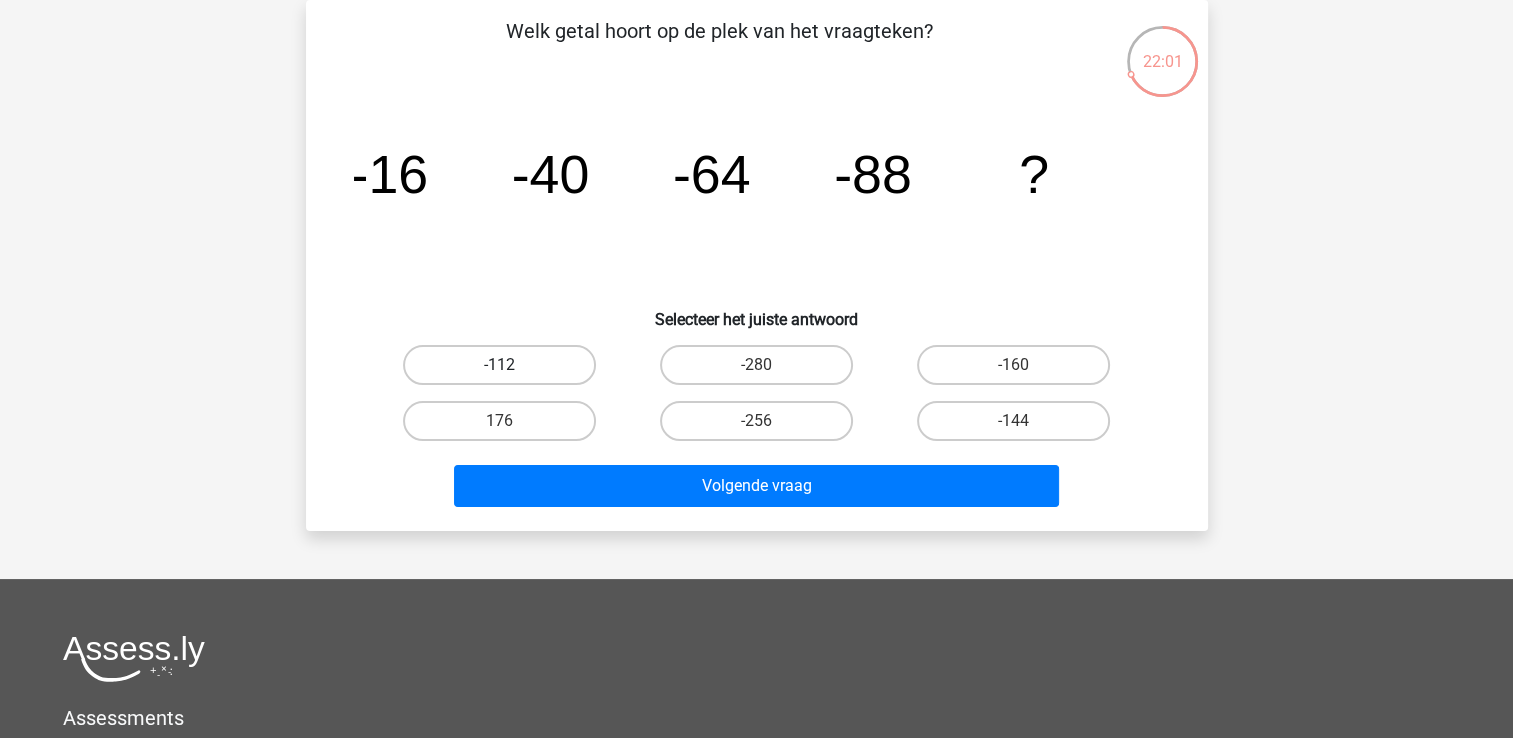 click on "-112" at bounding box center [499, 365] 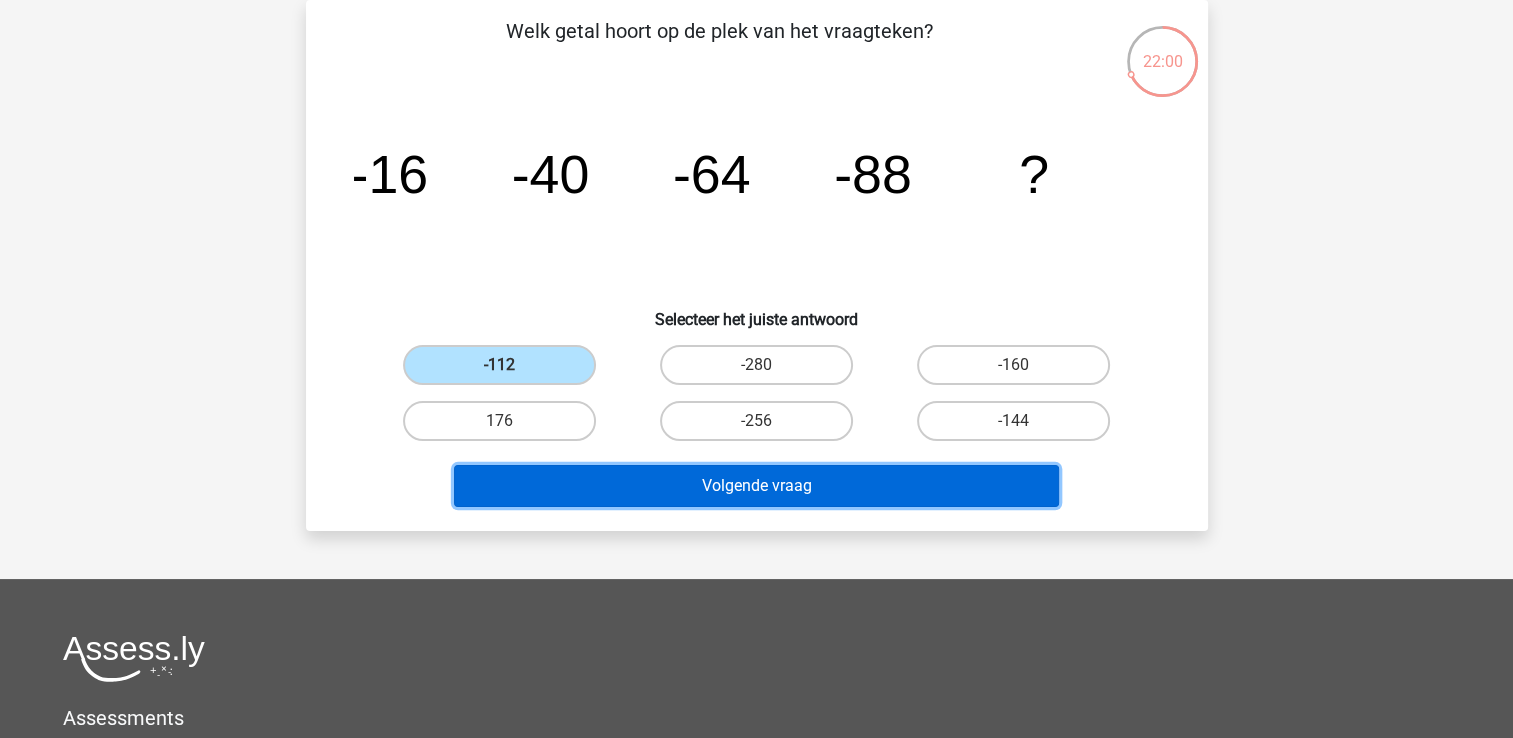 click on "Volgende vraag" at bounding box center [756, 486] 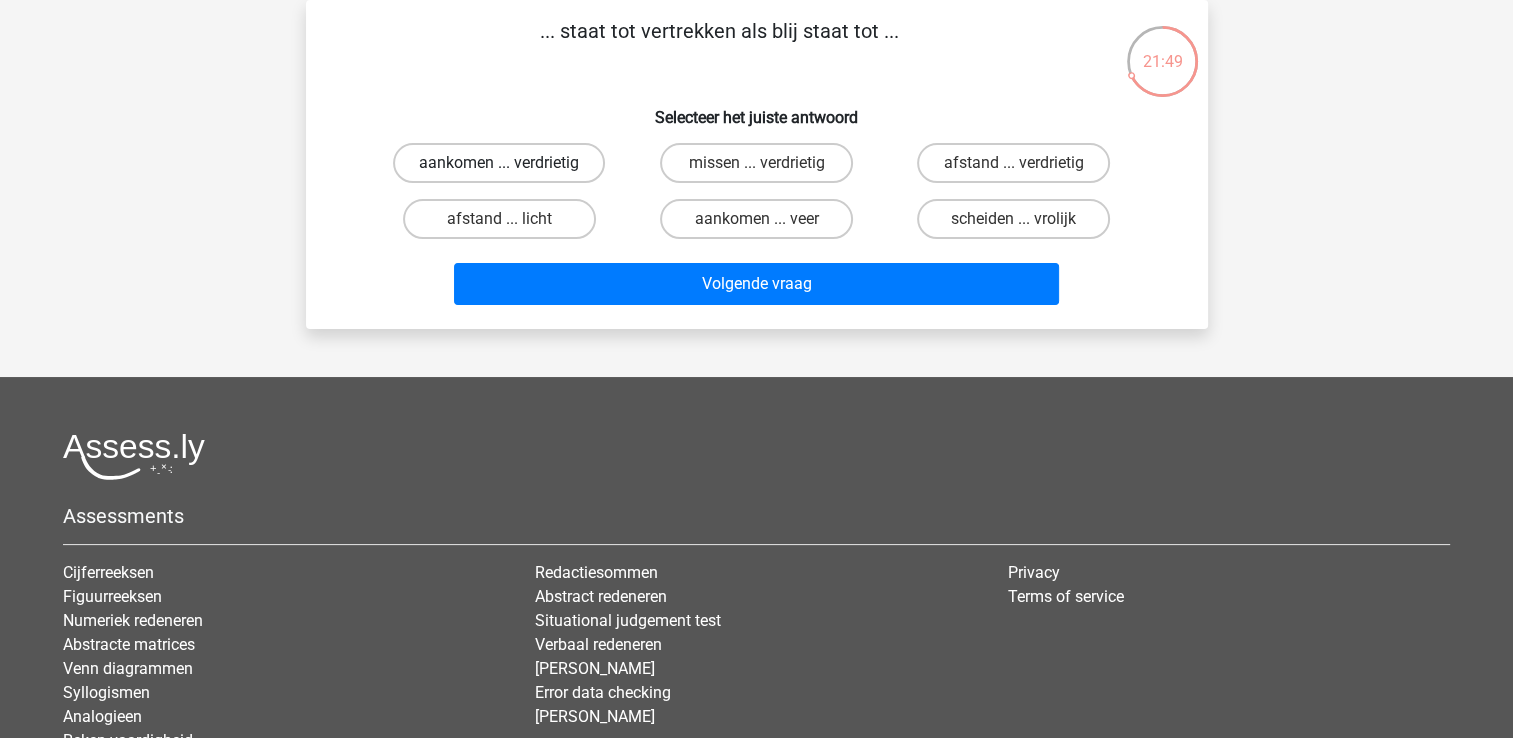 click on "aankomen ... verdrietig" at bounding box center (499, 163) 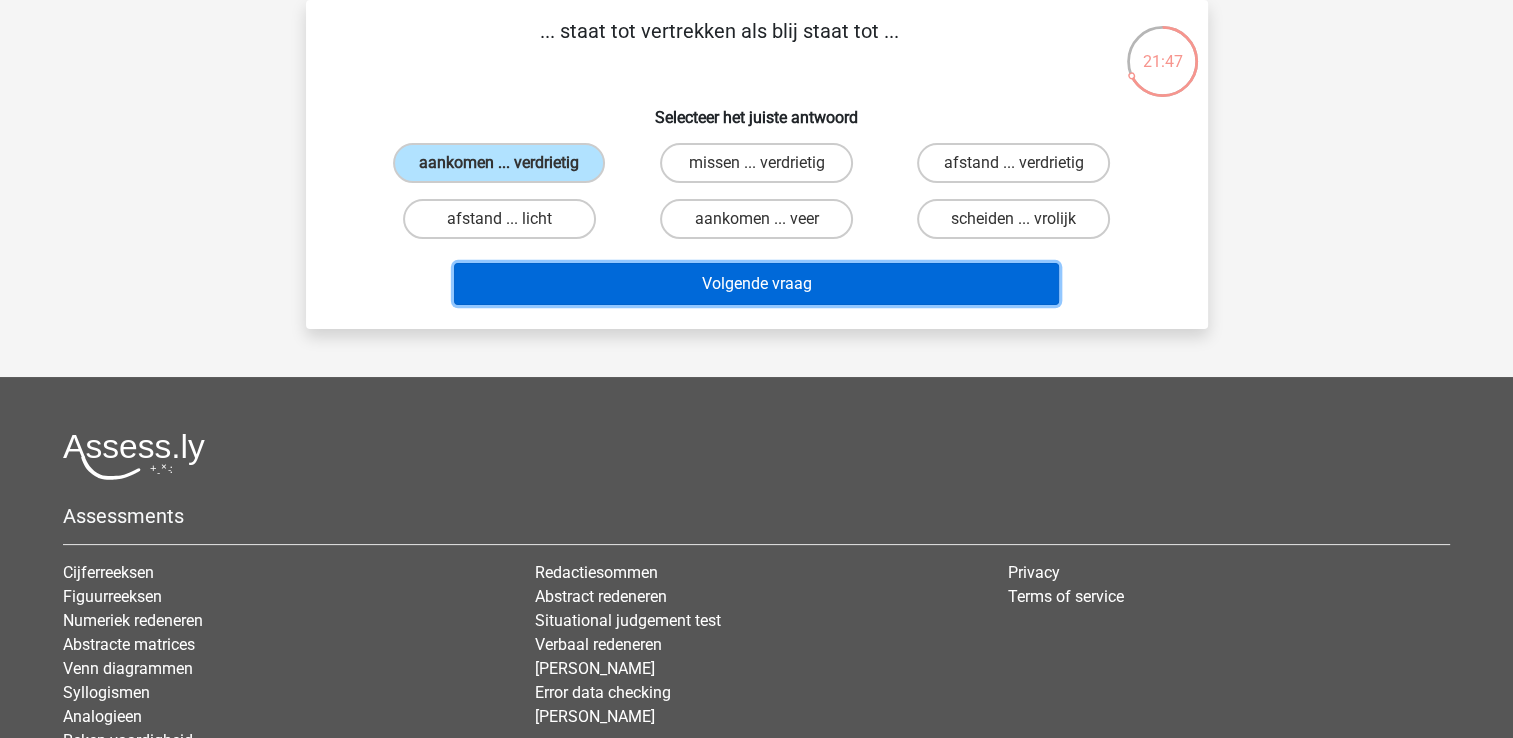 click on "Volgende vraag" at bounding box center (756, 284) 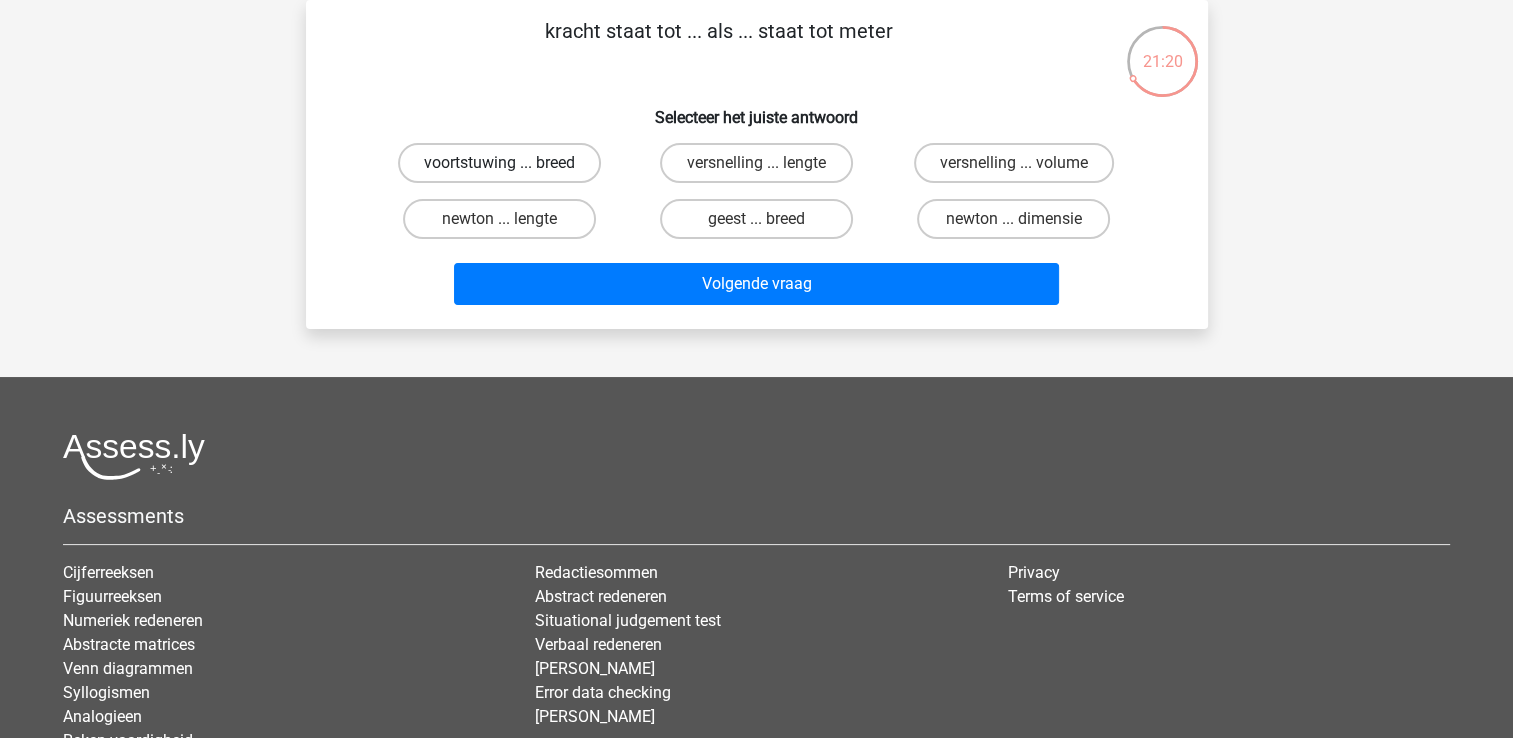 click on "voortstuwing ... breed" at bounding box center [499, 163] 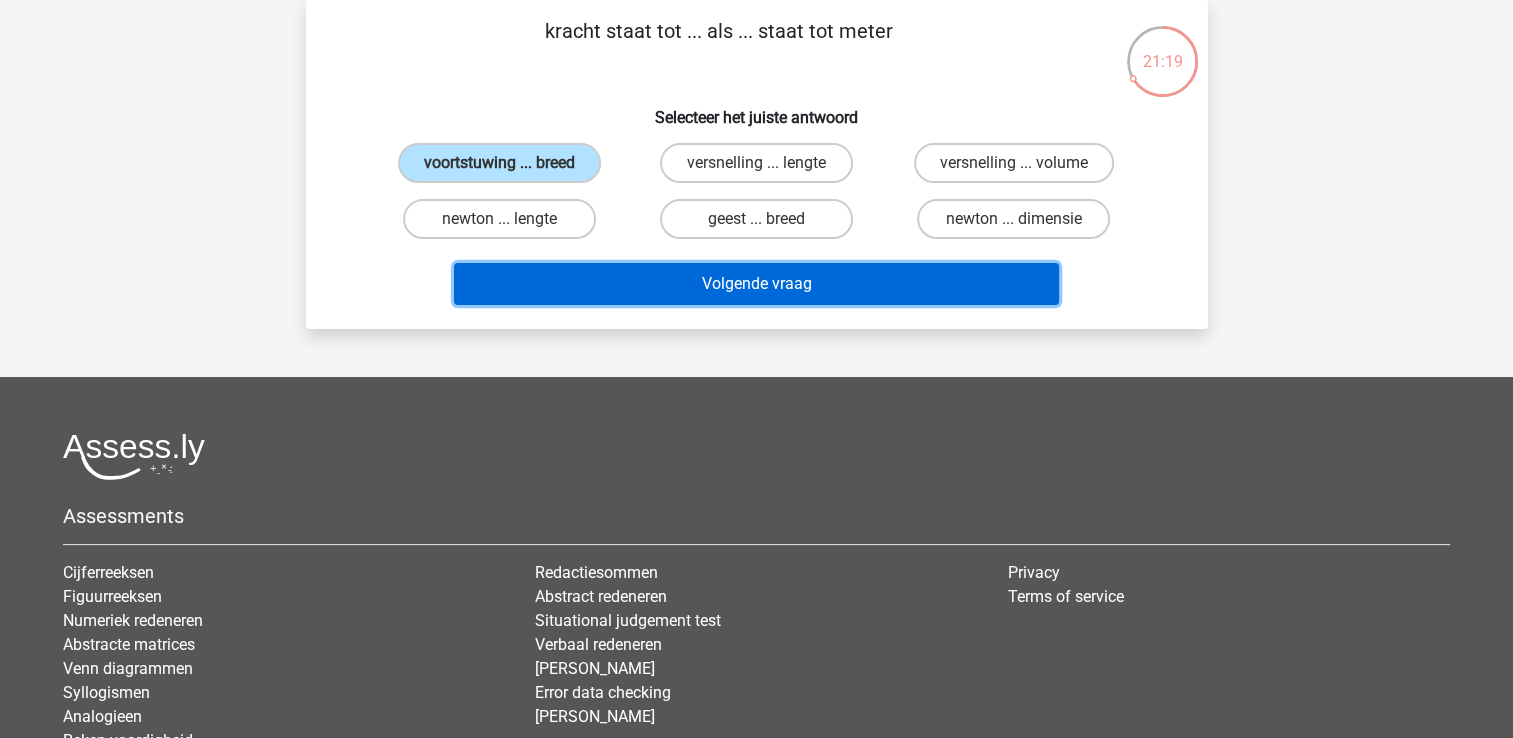 click on "Volgende vraag" at bounding box center [756, 284] 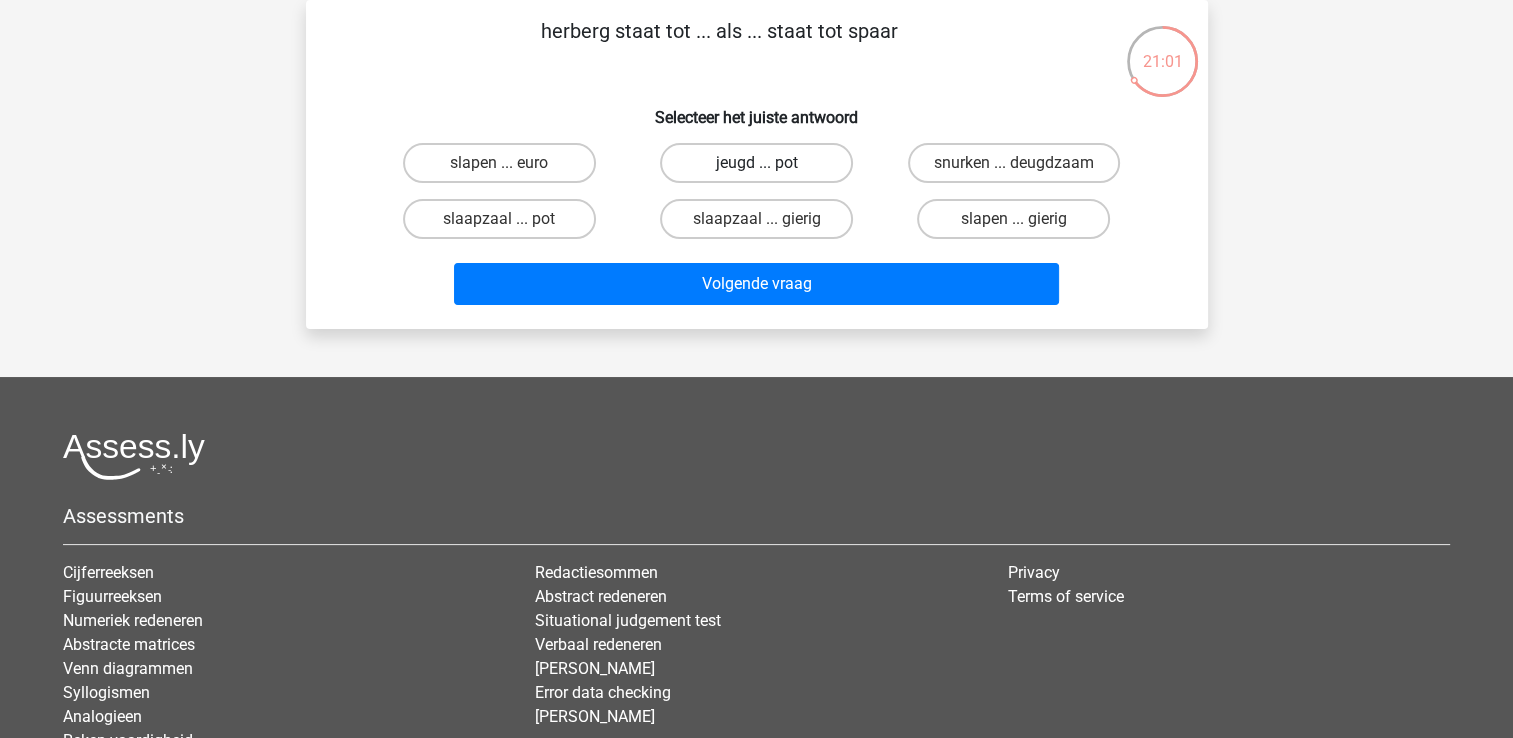 click on "jeugd ... pot" at bounding box center (756, 163) 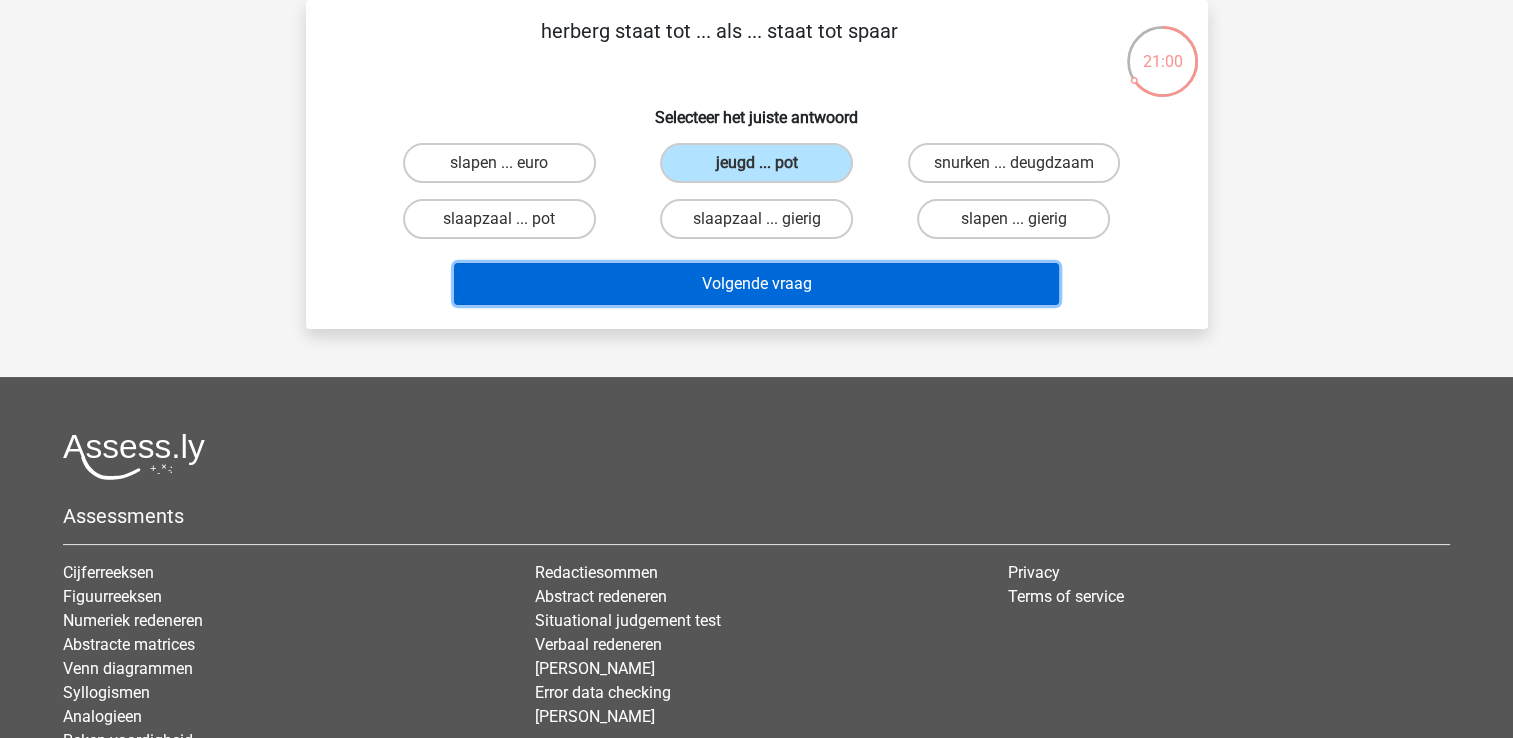 click on "Volgende vraag" at bounding box center [756, 284] 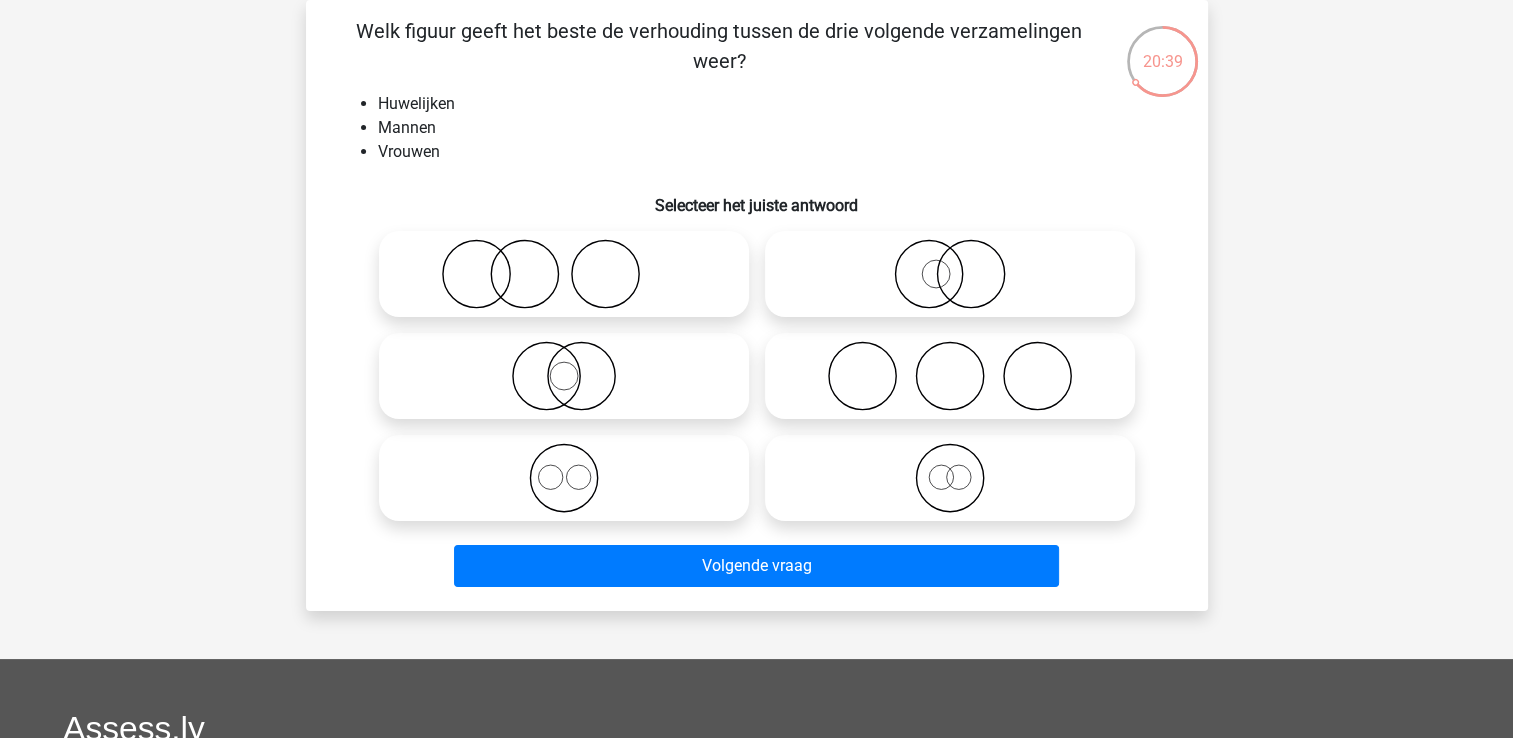 click 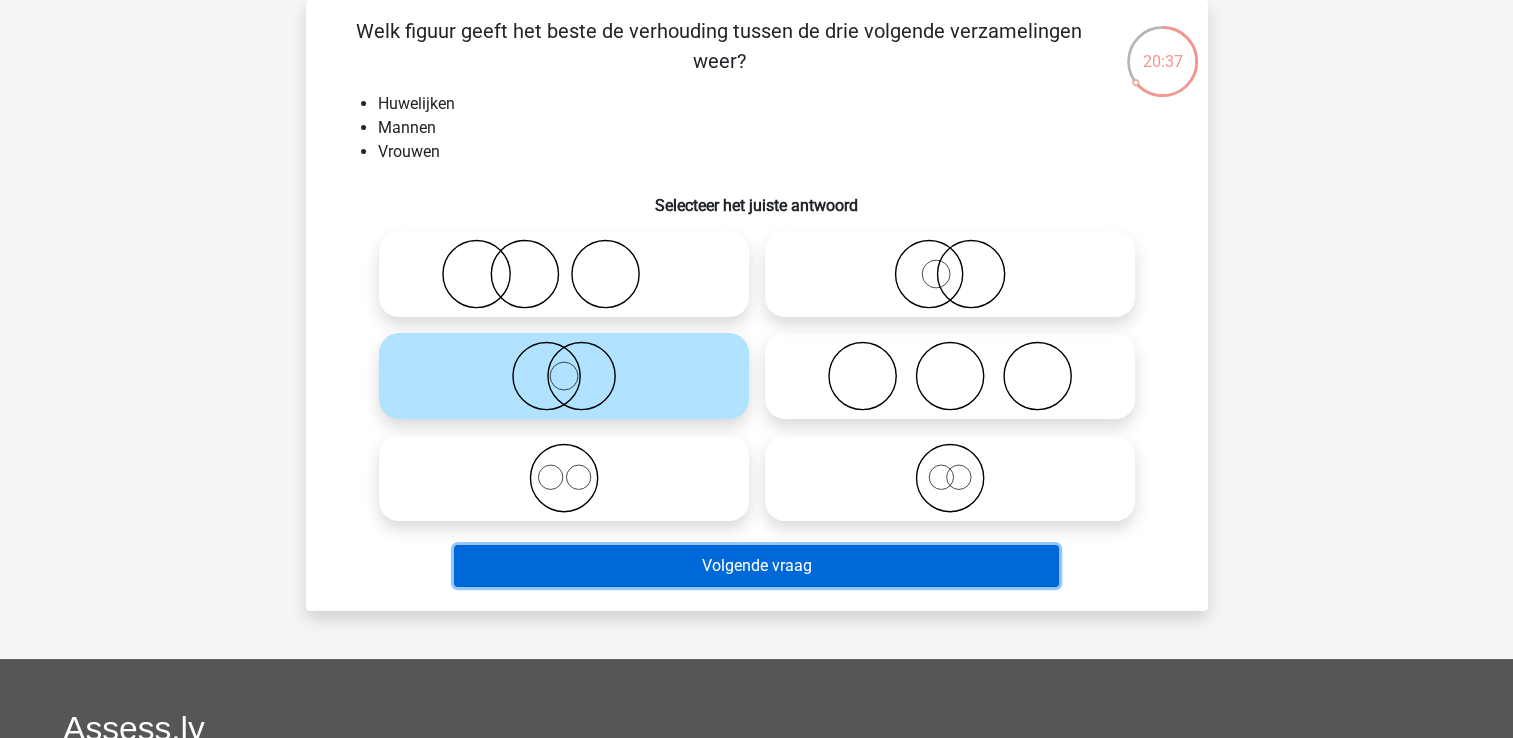 click on "Volgende vraag" at bounding box center (756, 566) 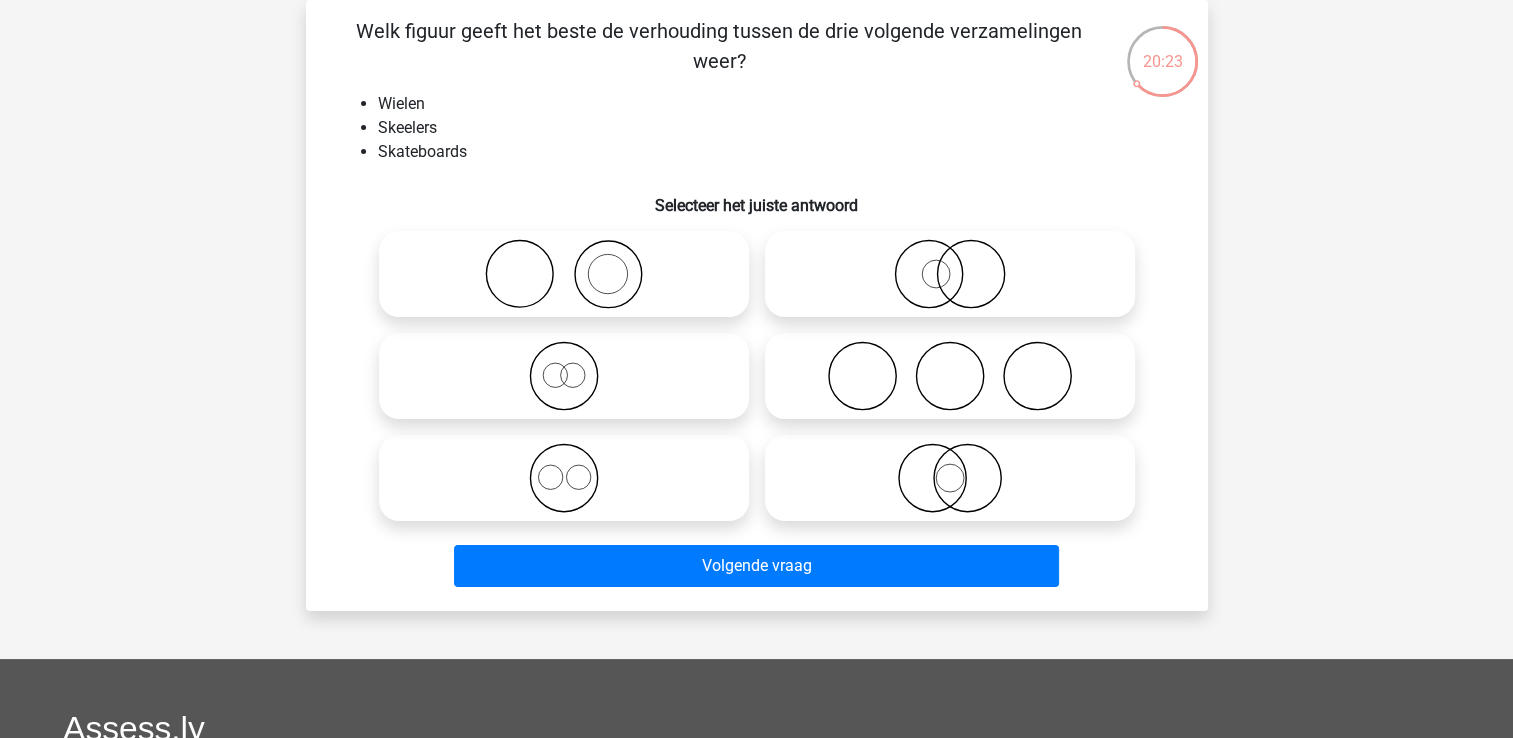 click 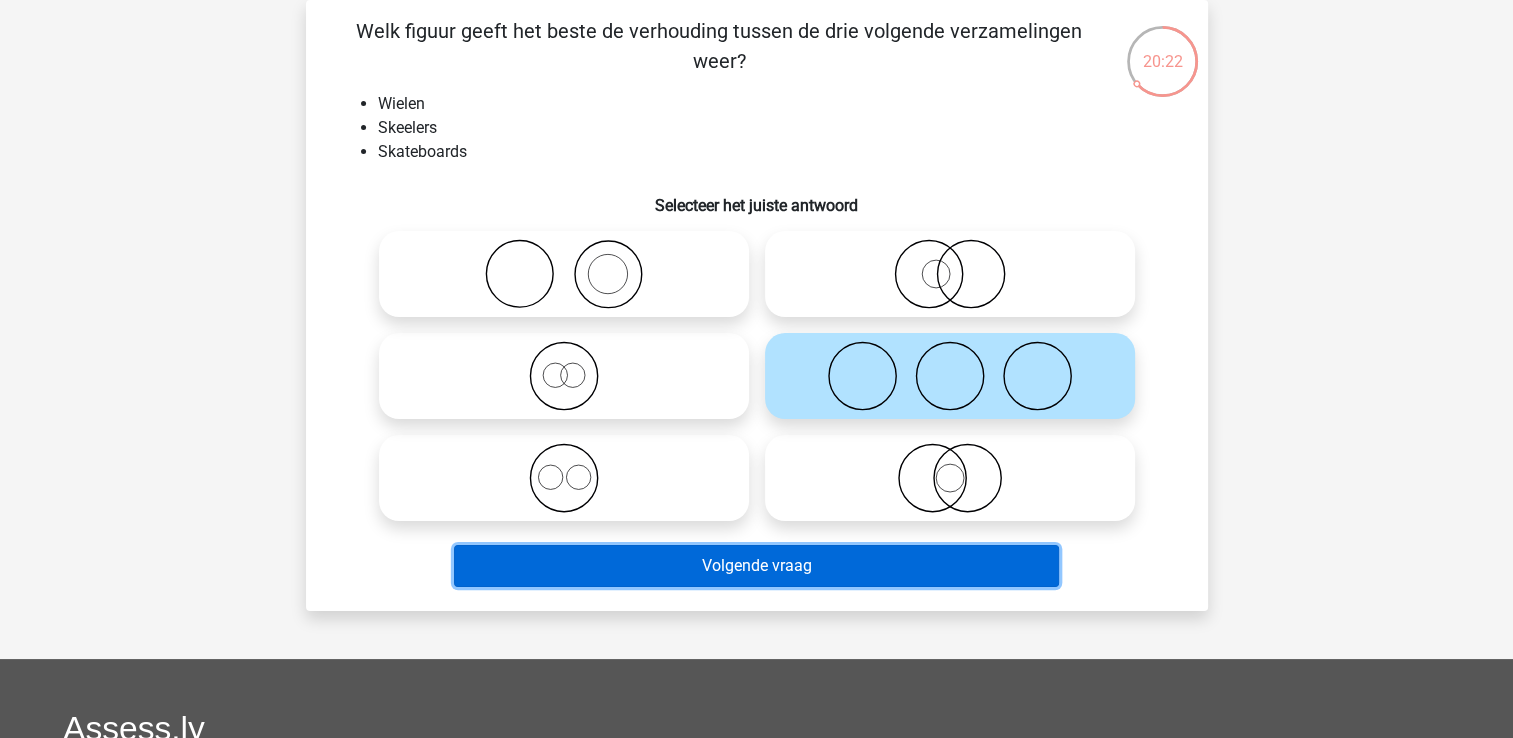 click on "Volgende vraag" at bounding box center [756, 566] 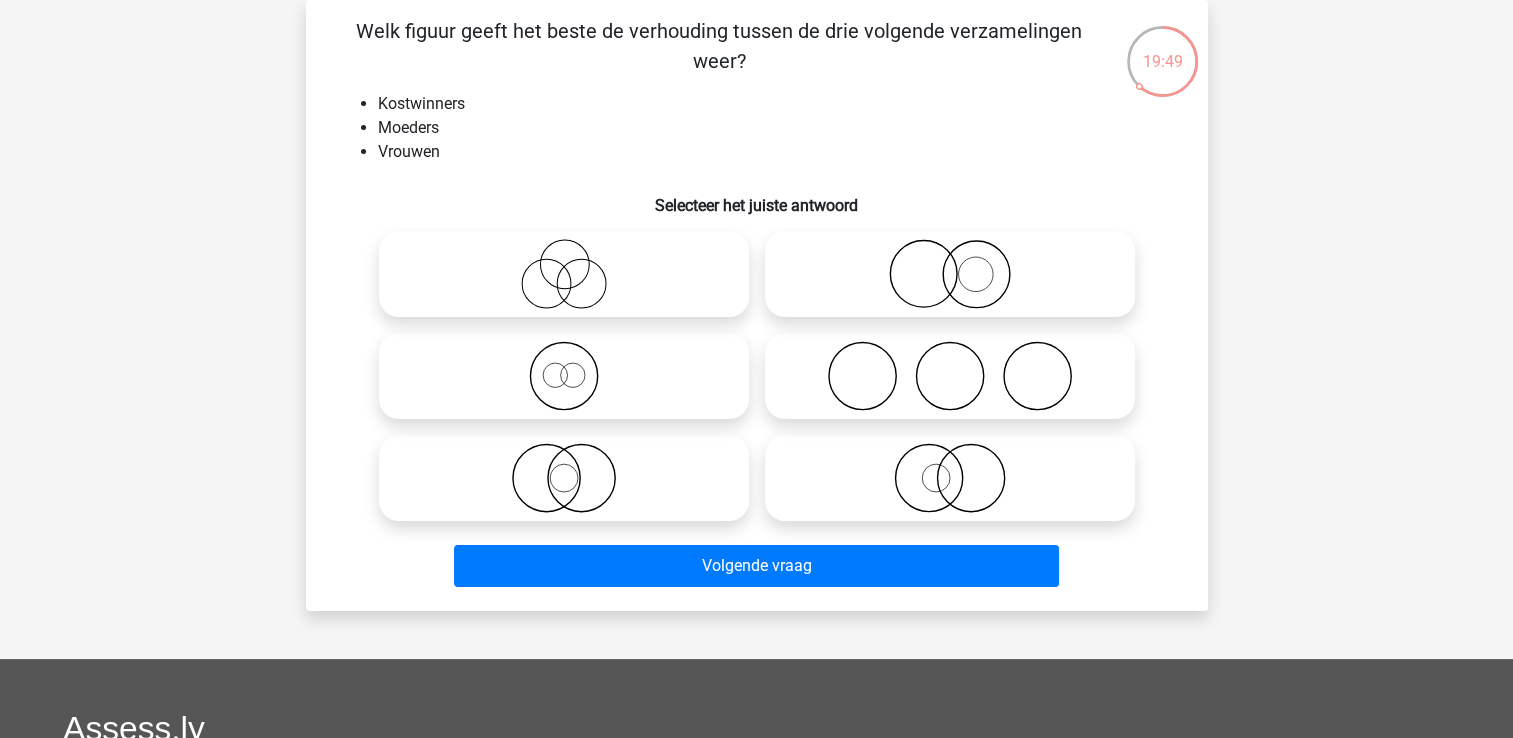 click 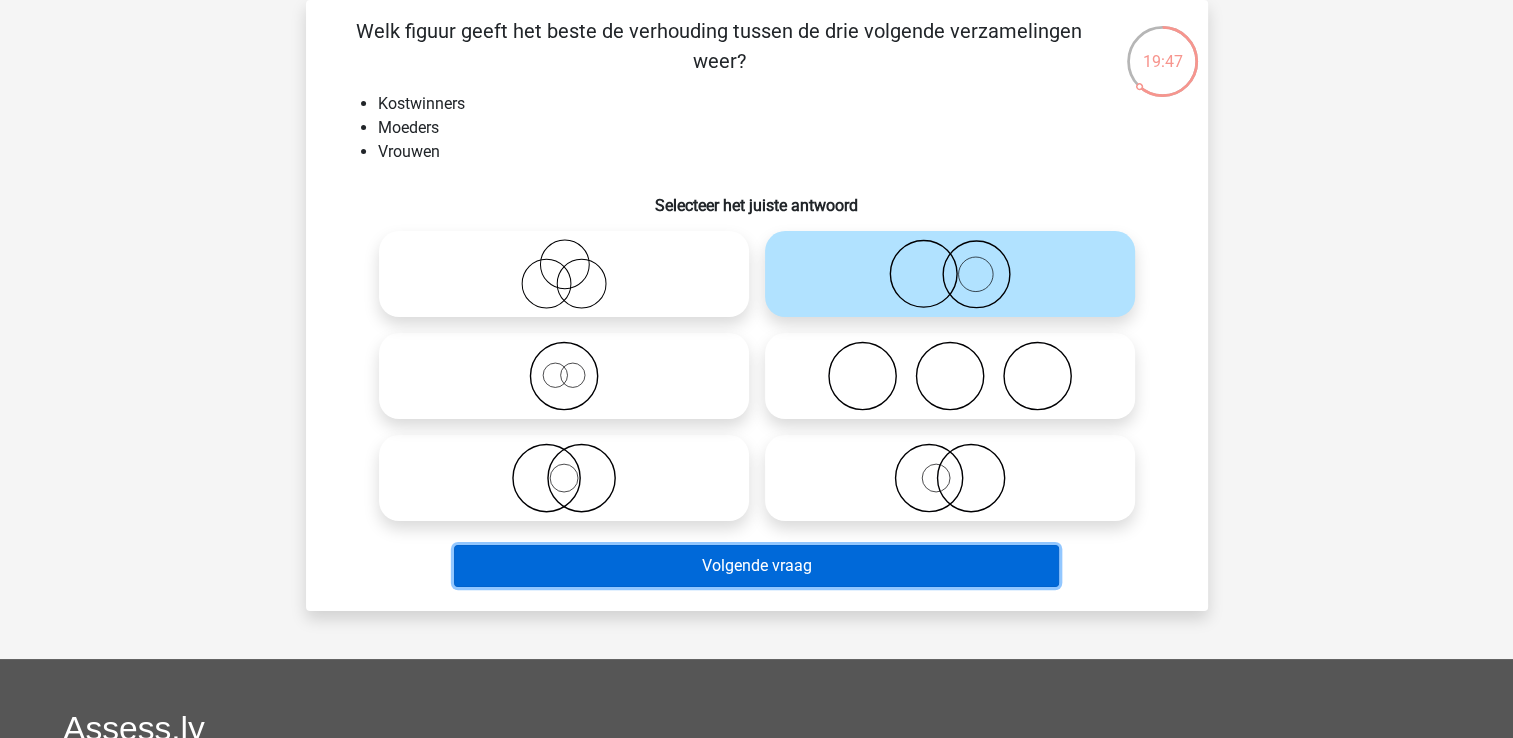 click on "Volgende vraag" at bounding box center [756, 566] 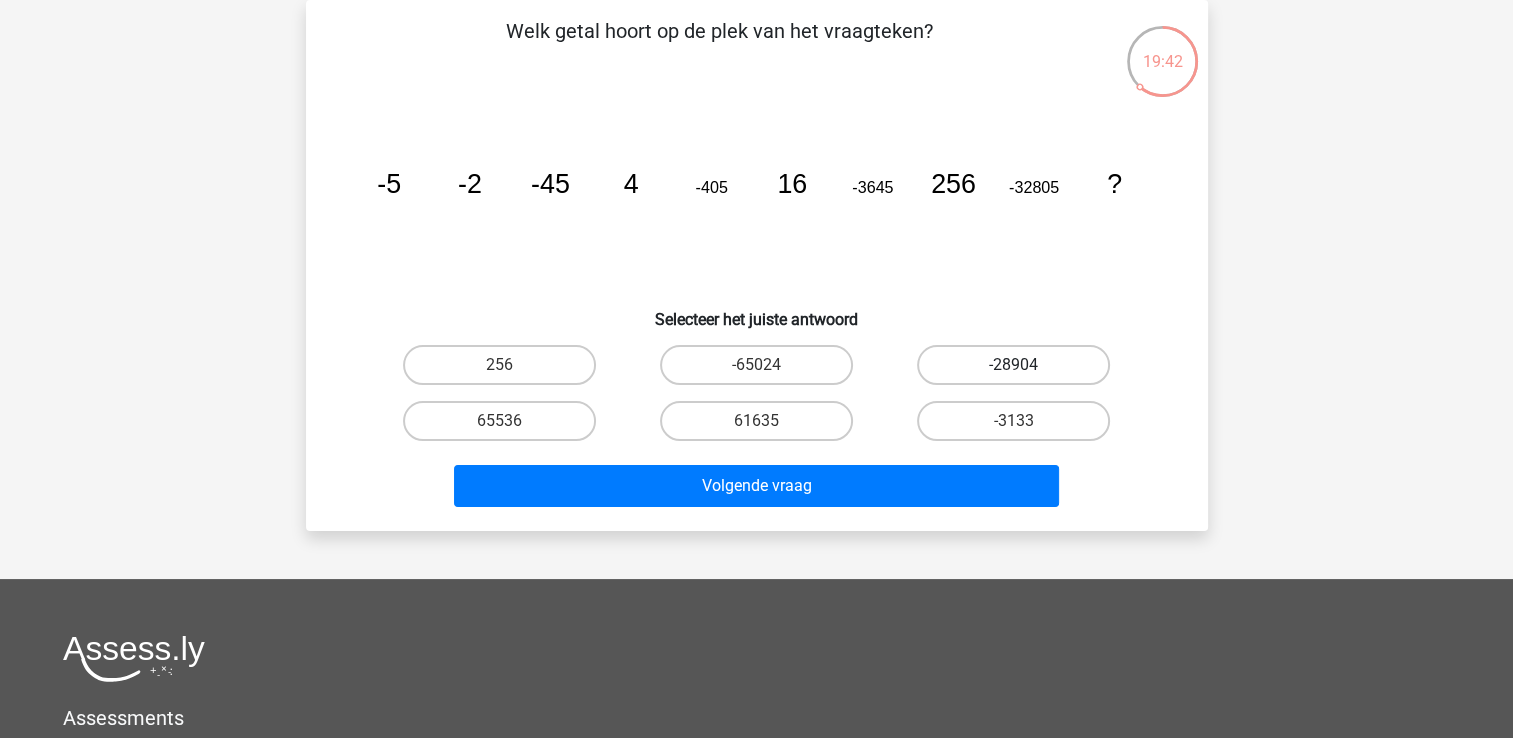 click on "-28904" at bounding box center (1013, 365) 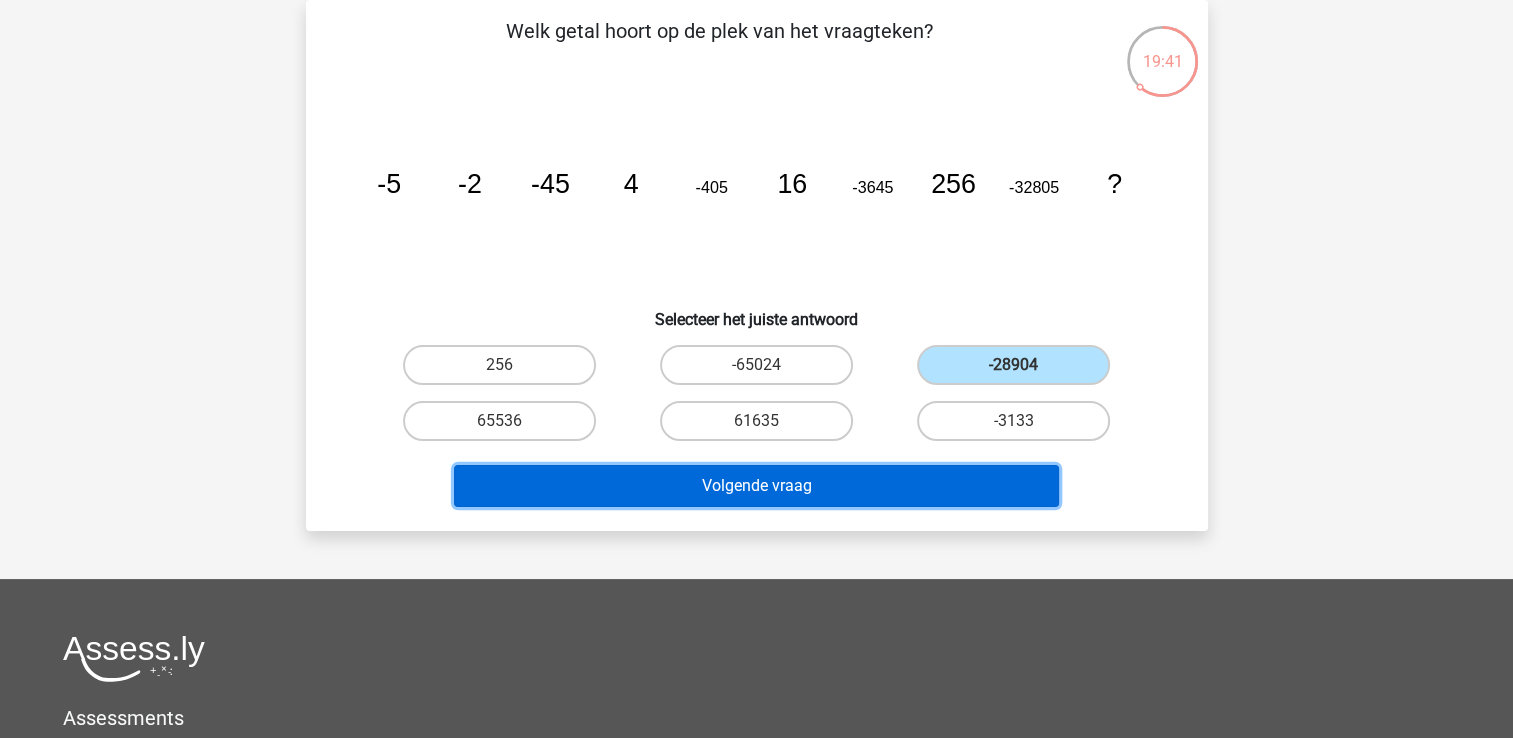 click on "Volgende vraag" at bounding box center (756, 486) 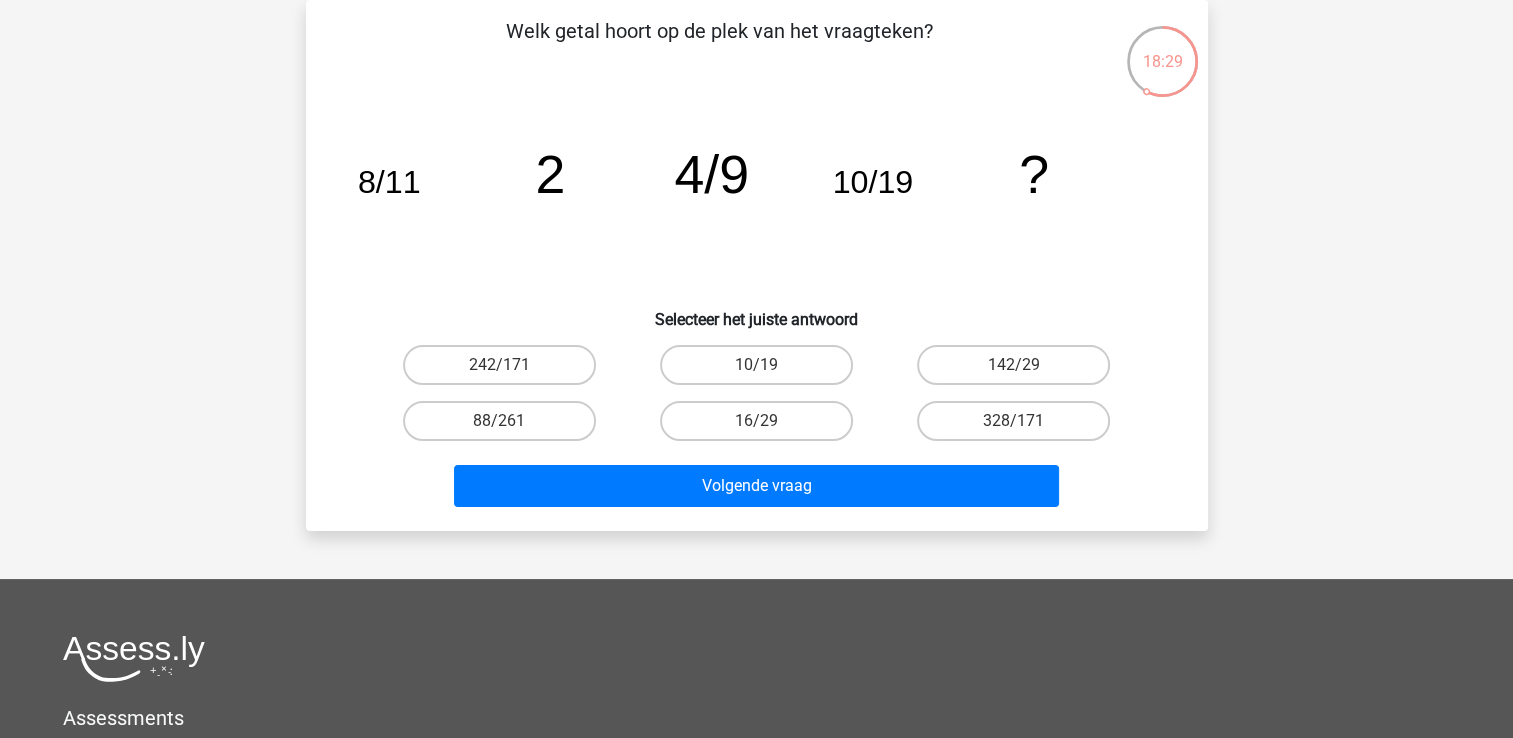 click on "16/29" at bounding box center (762, 427) 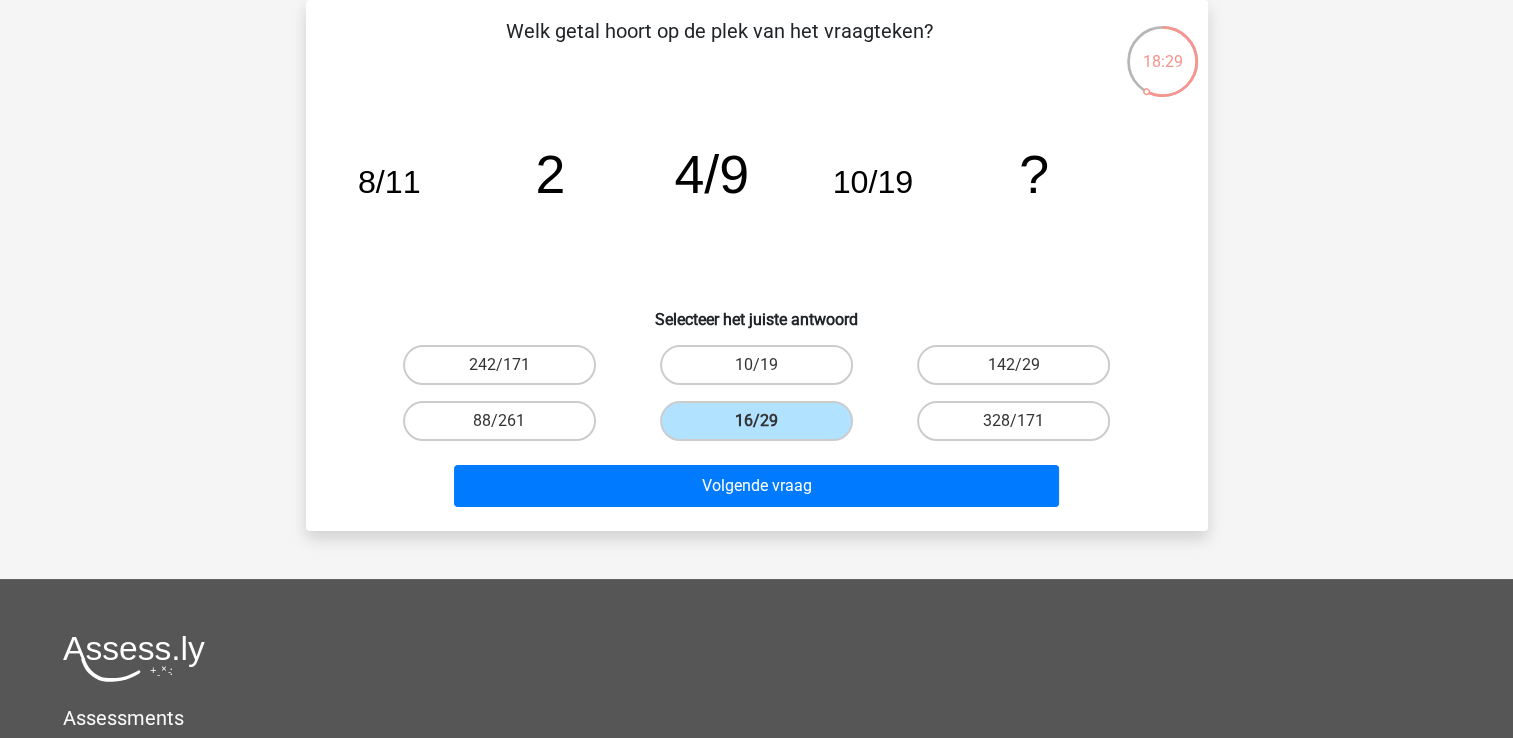 click on "Volgende vraag" at bounding box center (757, 482) 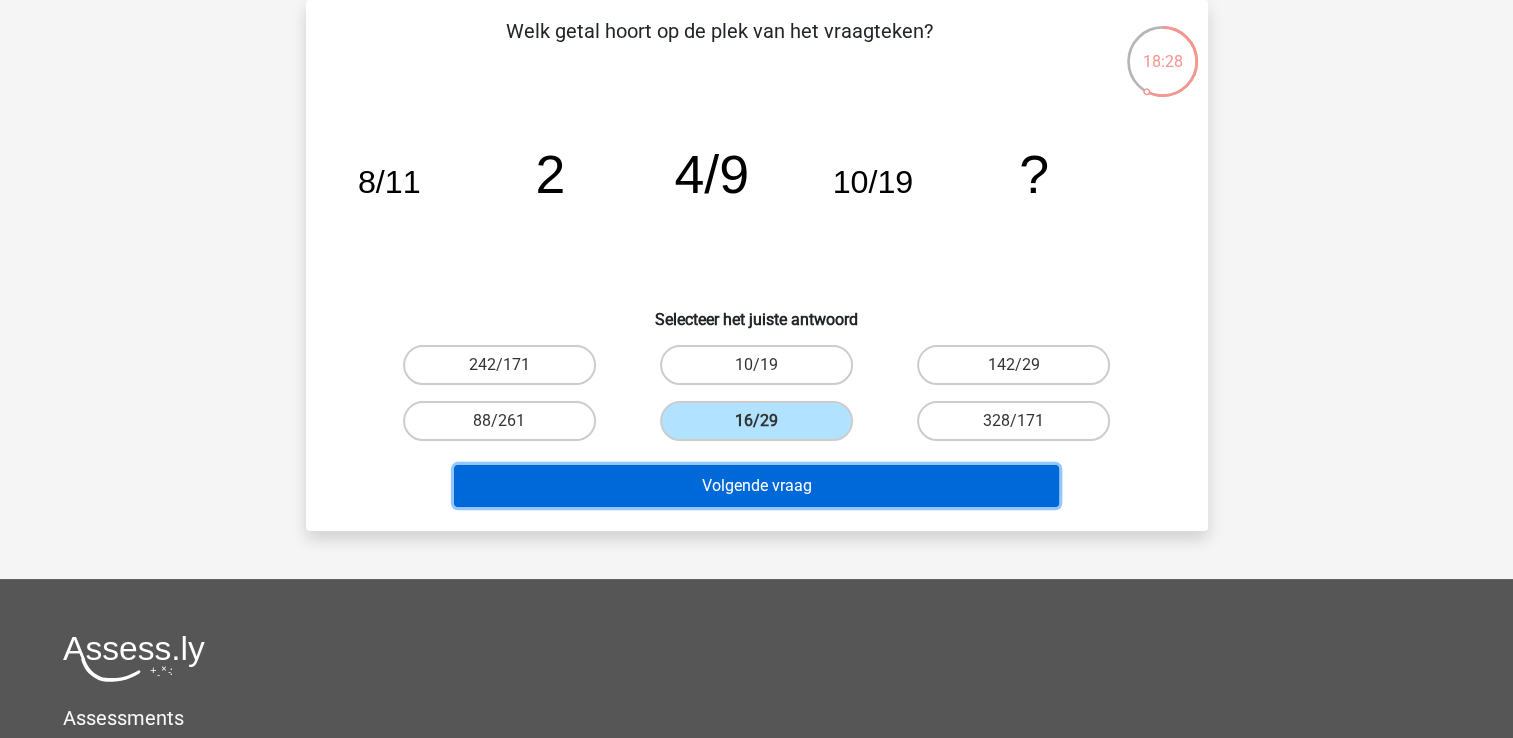 click on "Volgende vraag" at bounding box center (756, 486) 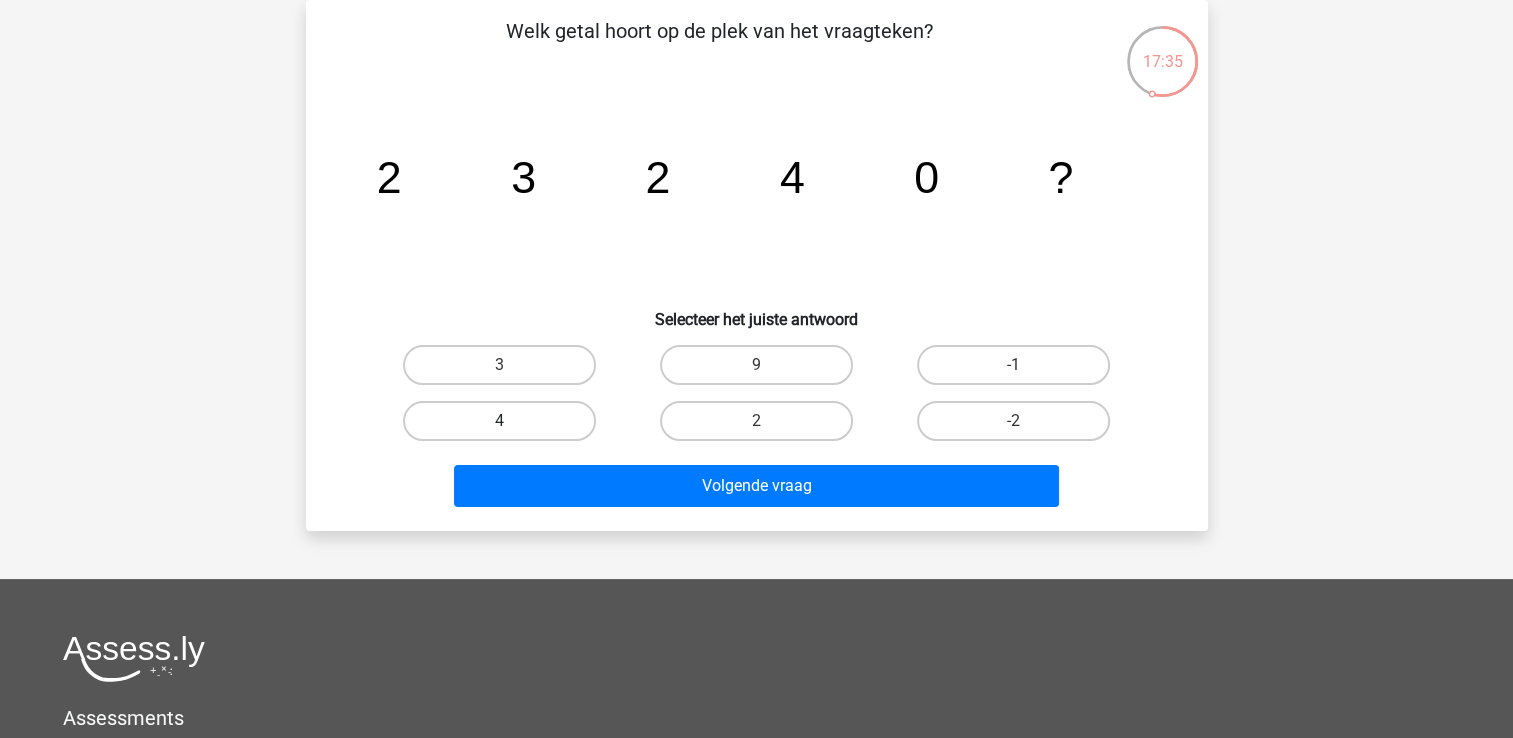 click on "4" at bounding box center (499, 421) 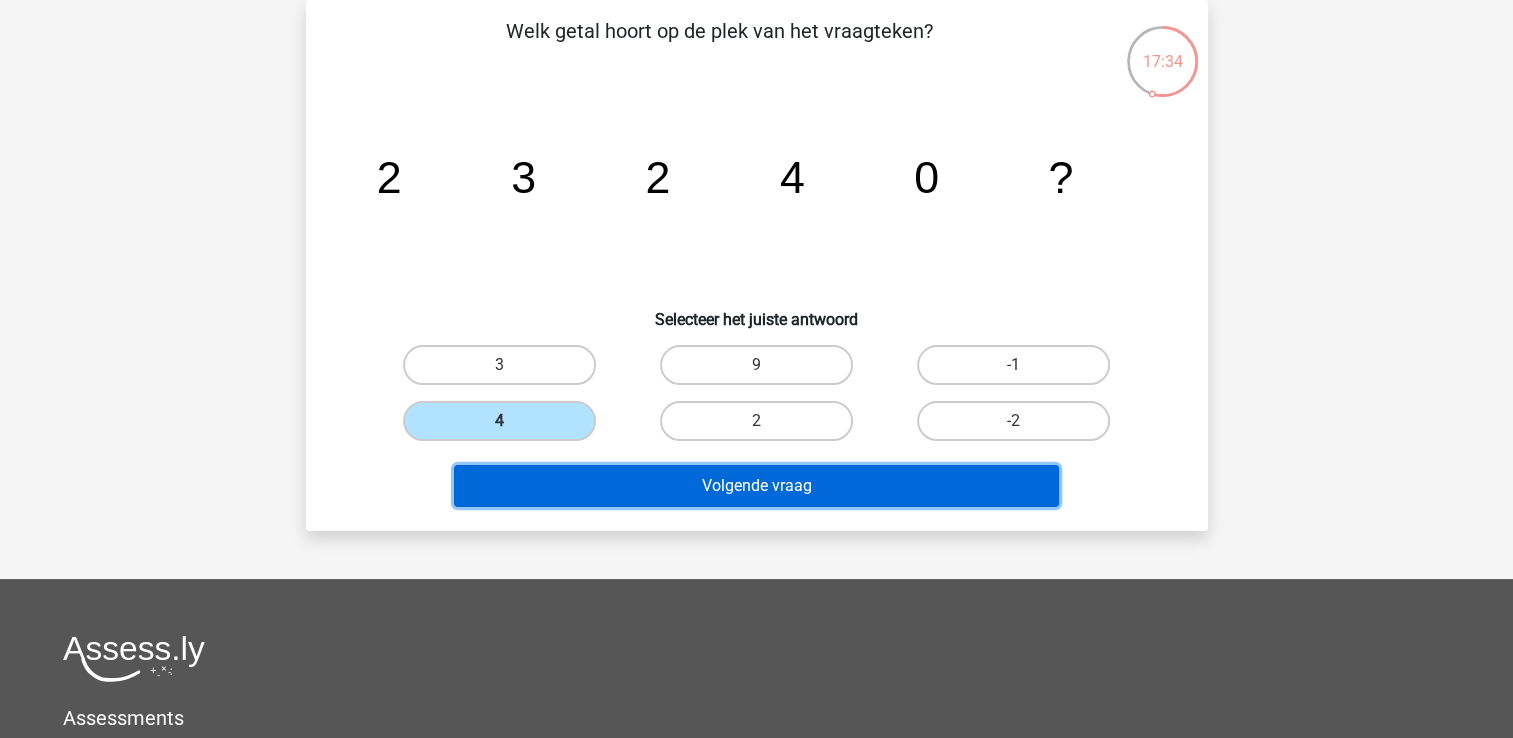 click on "Volgende vraag" at bounding box center [756, 486] 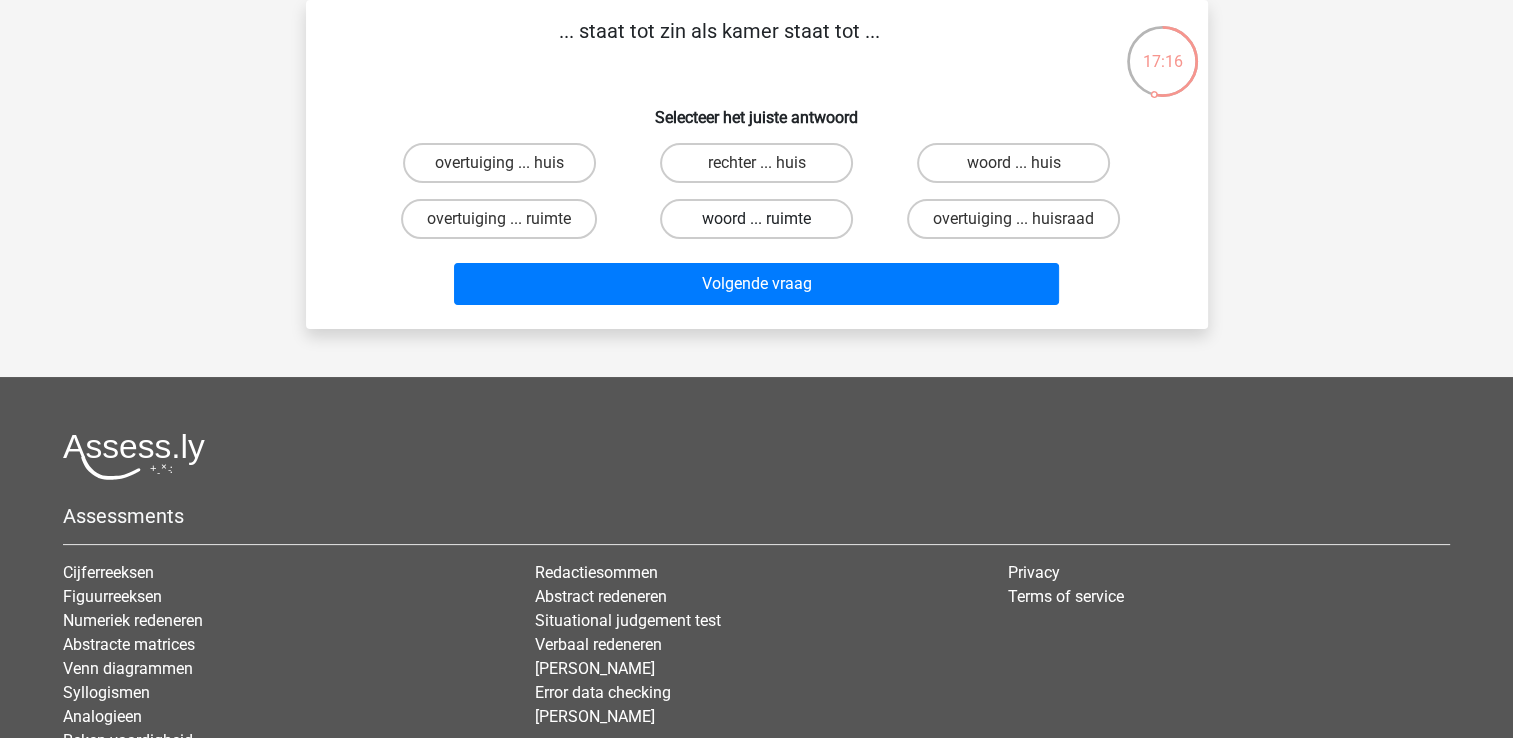 click on "woord ... ruimte" at bounding box center (756, 219) 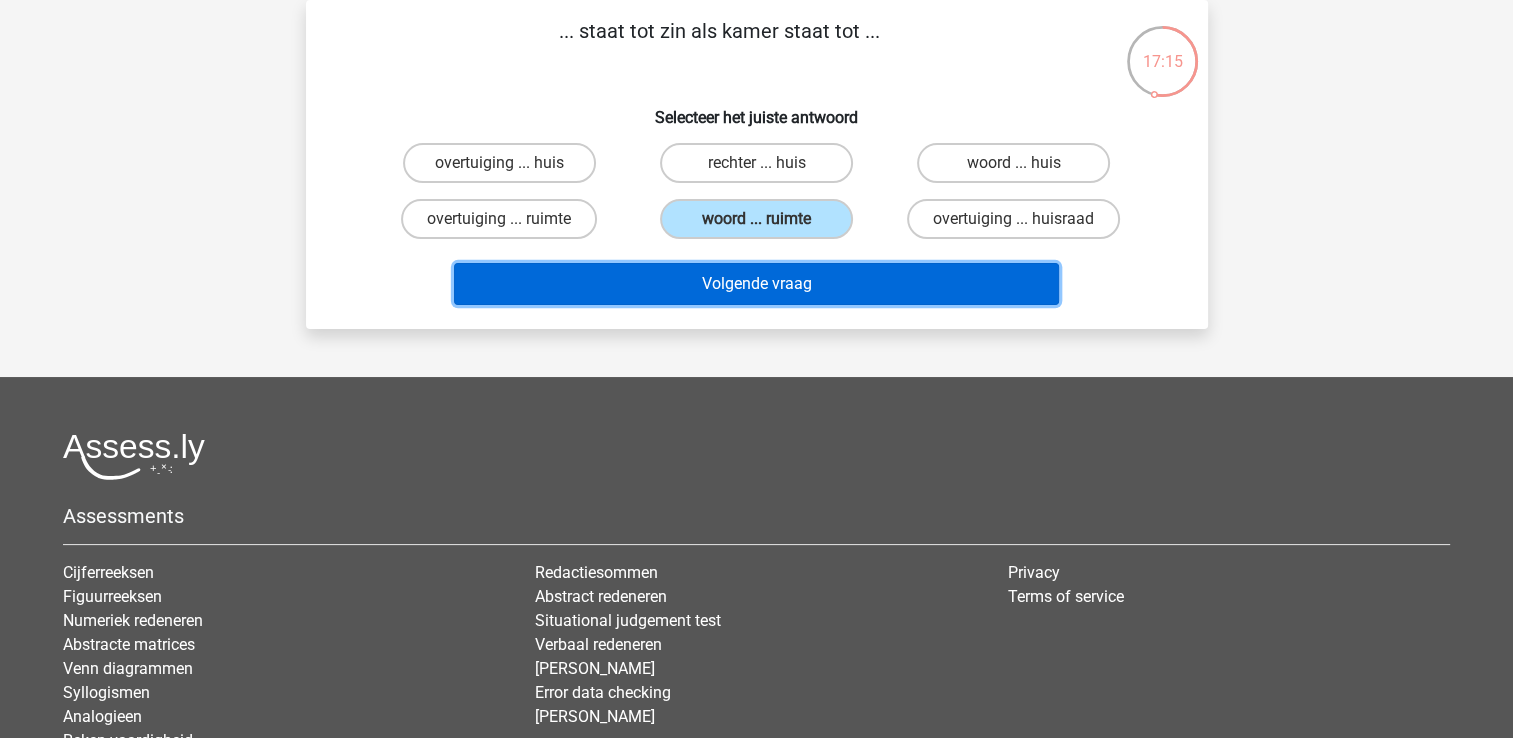 click on "Volgende vraag" at bounding box center (756, 284) 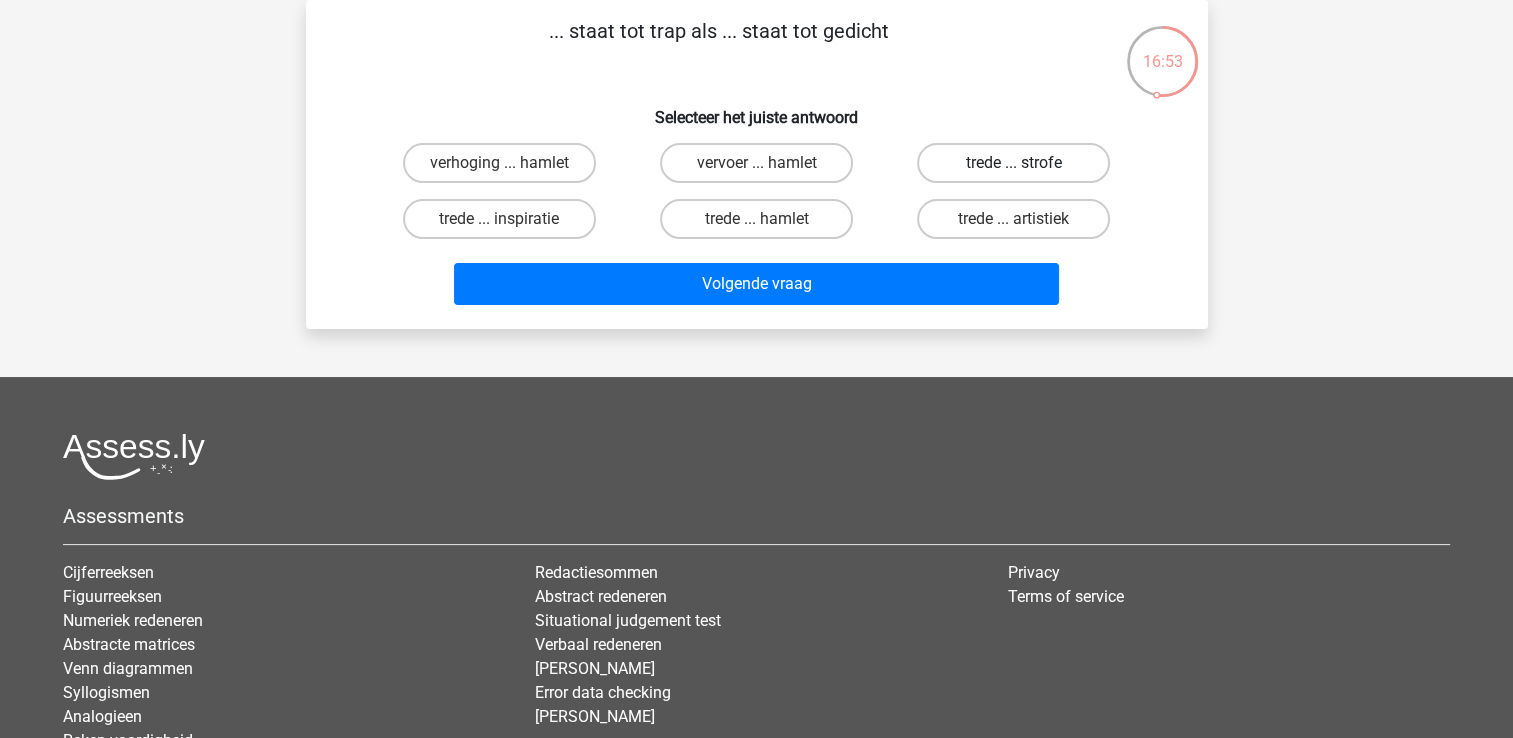 click on "trede ... strofe" at bounding box center [1013, 163] 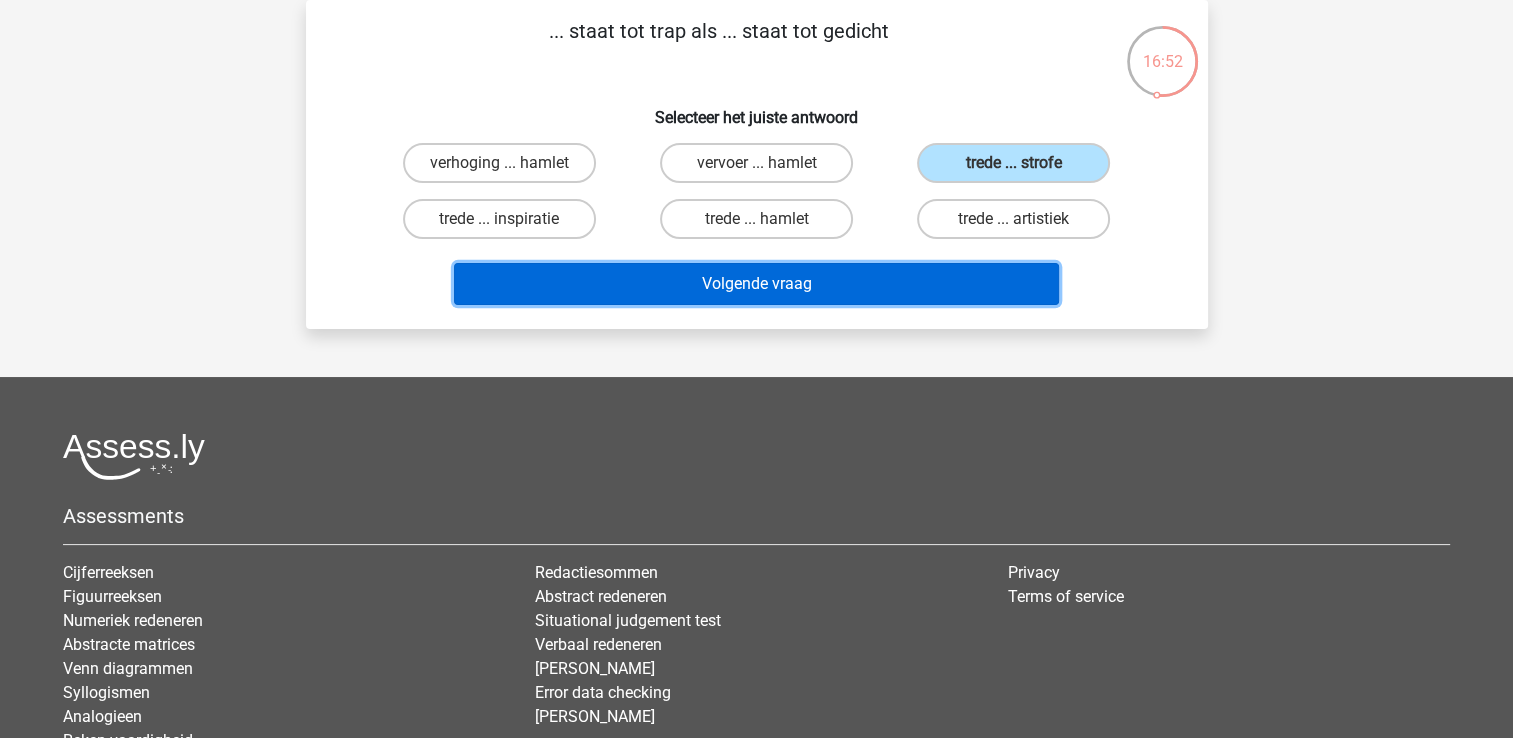 click on "Volgende vraag" at bounding box center (756, 284) 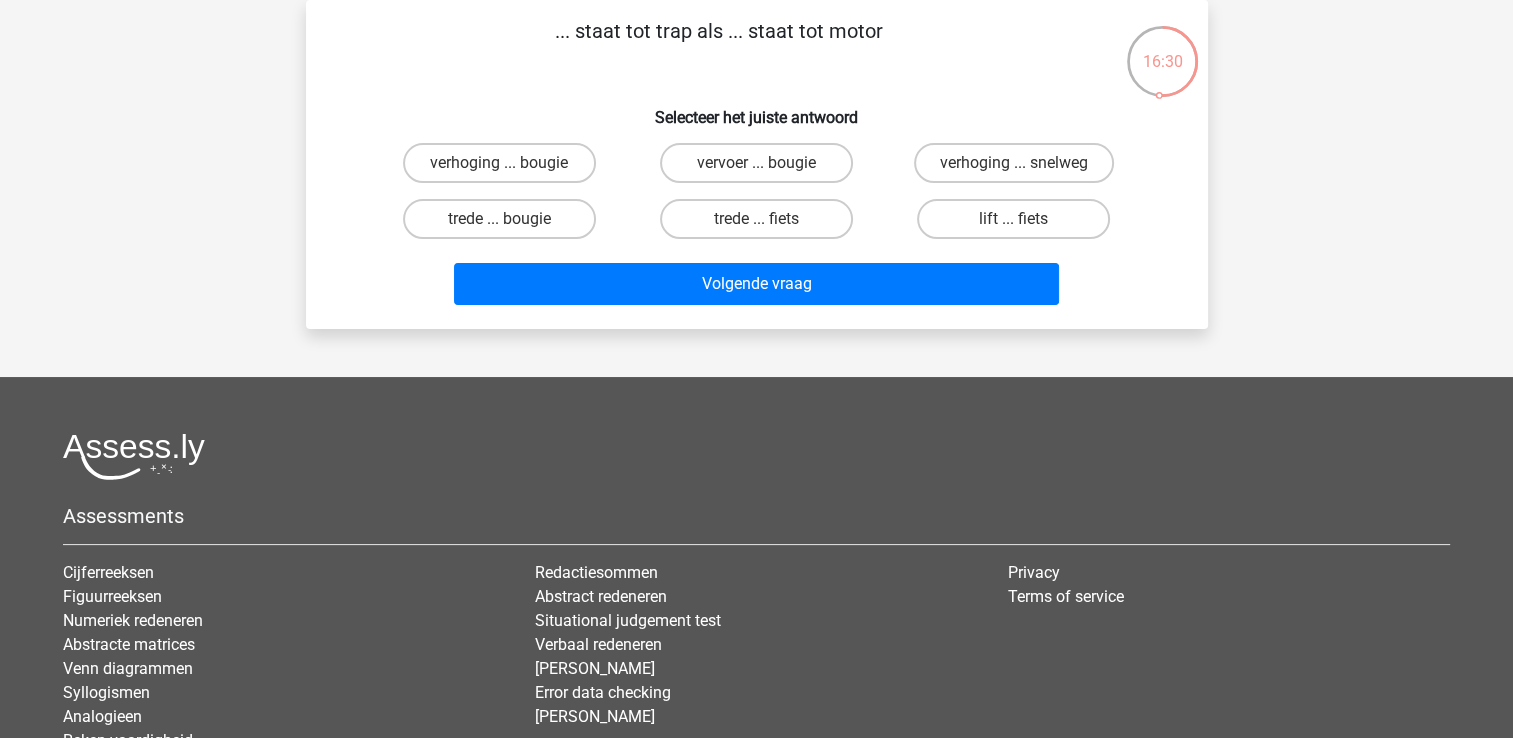 click on "trede ... fiets" at bounding box center (762, 225) 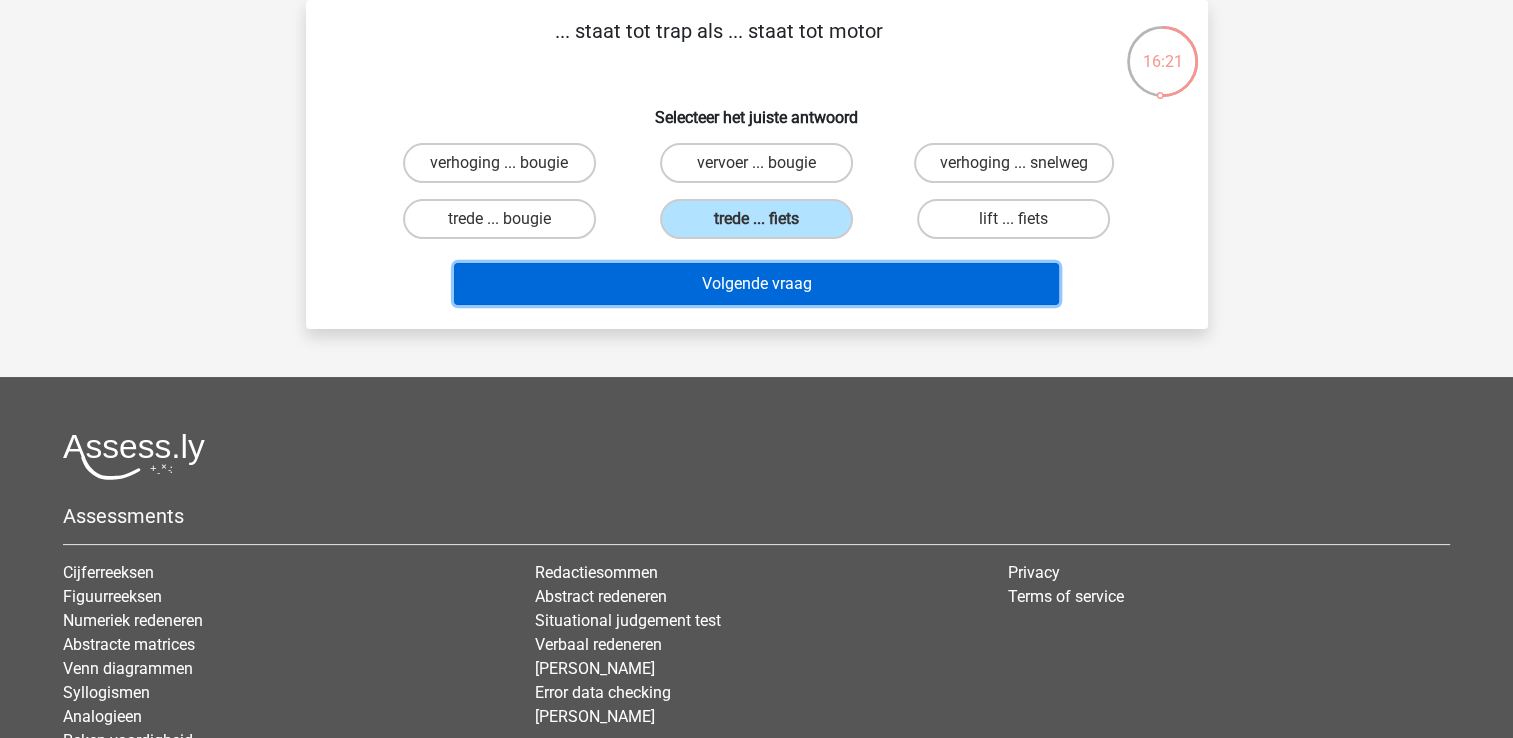 click on "Volgende vraag" at bounding box center (756, 284) 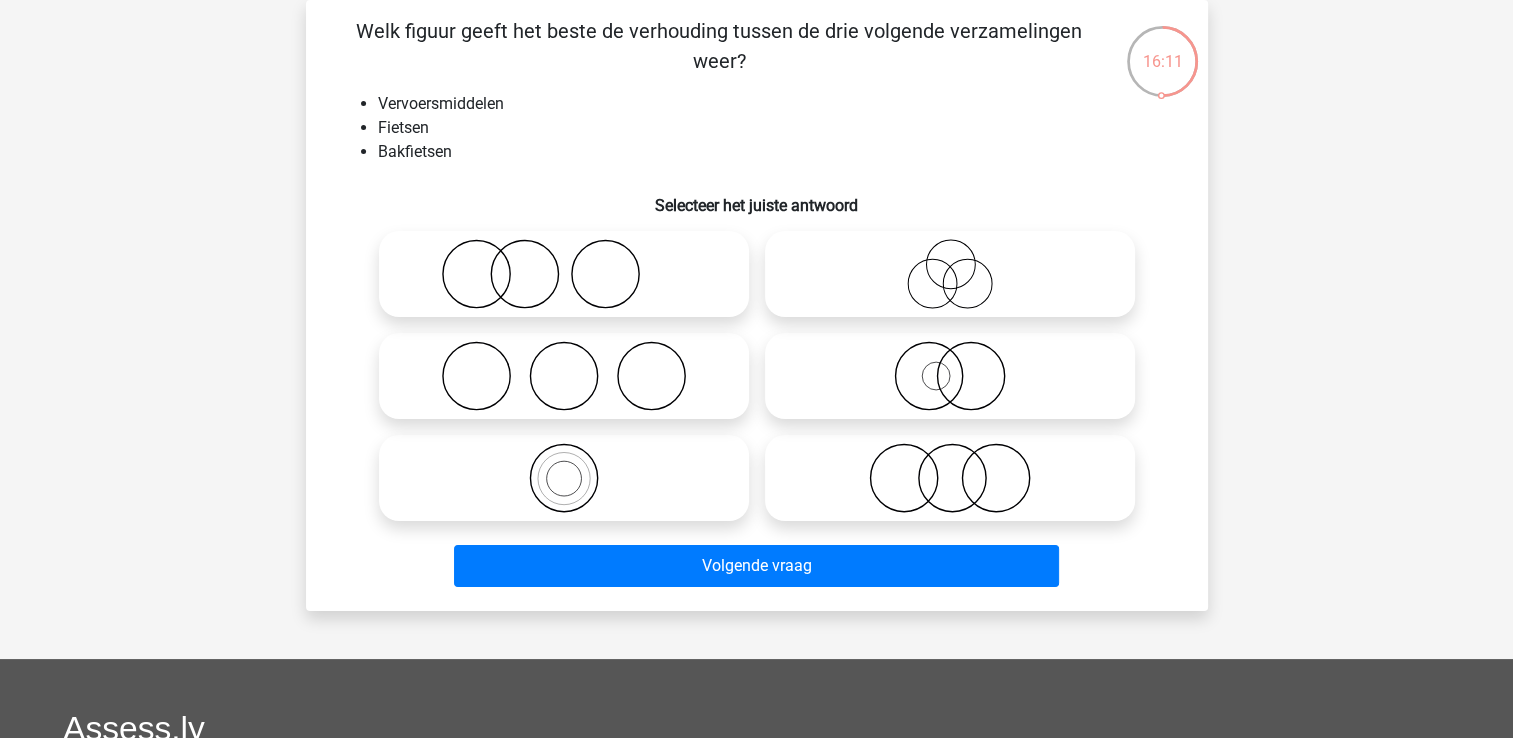 click 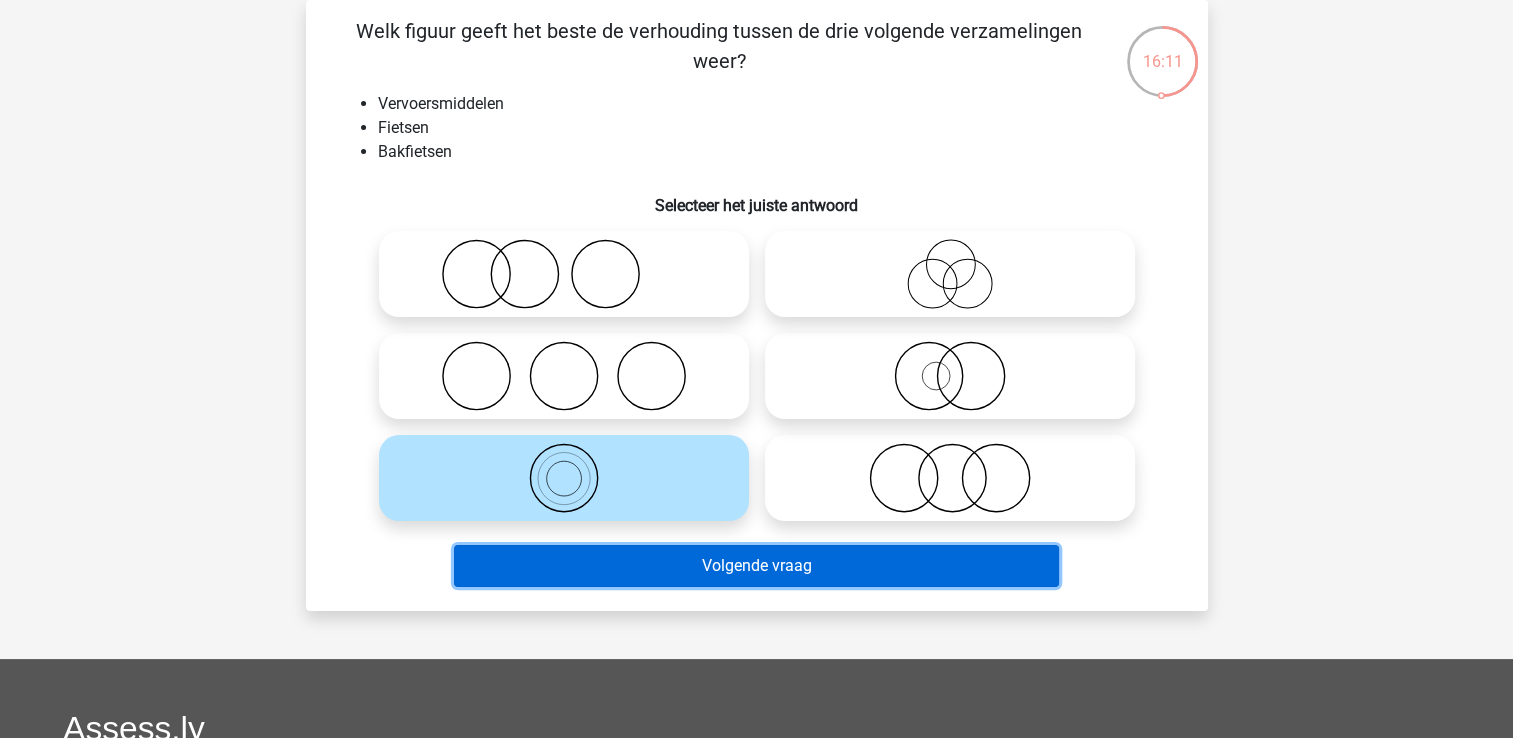 click on "Volgende vraag" at bounding box center [756, 566] 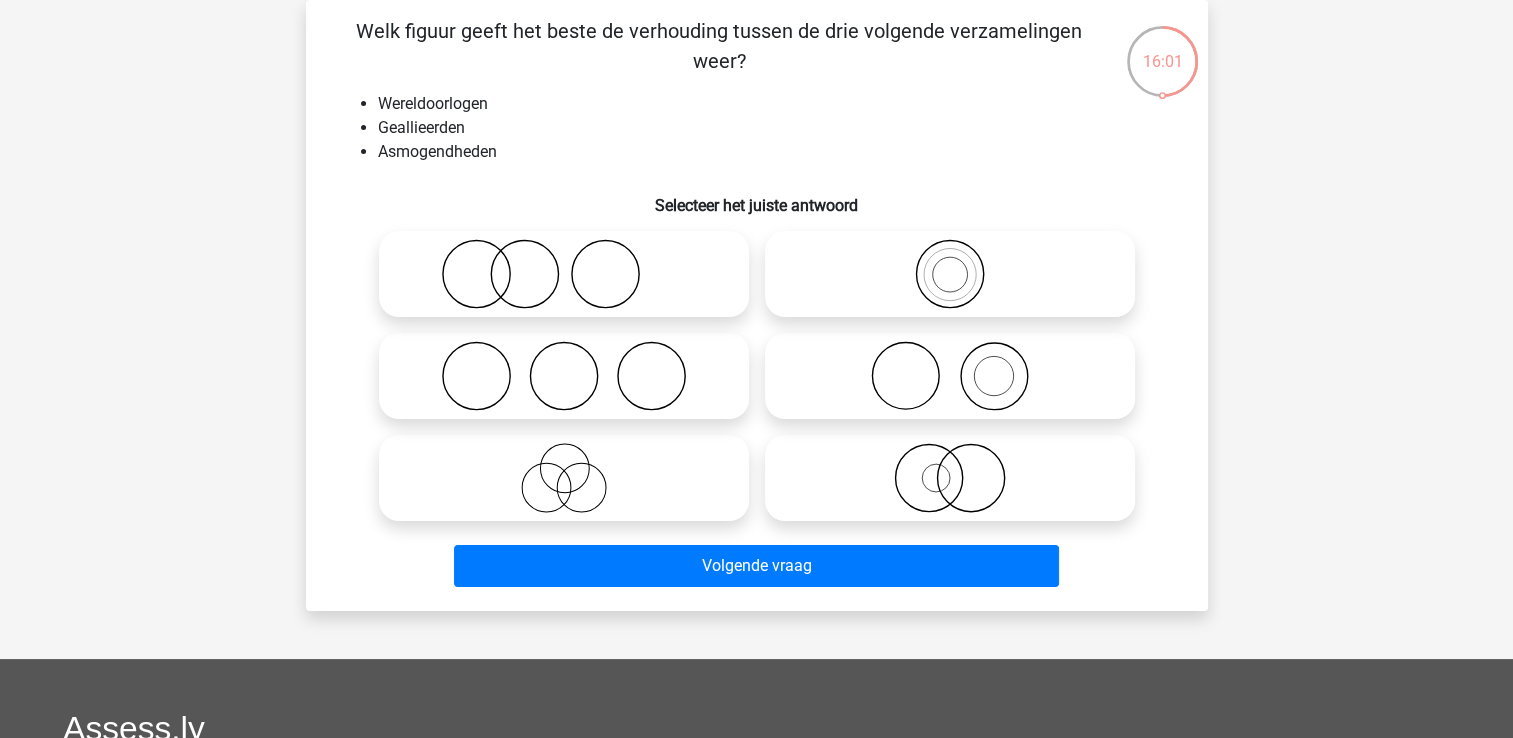 click 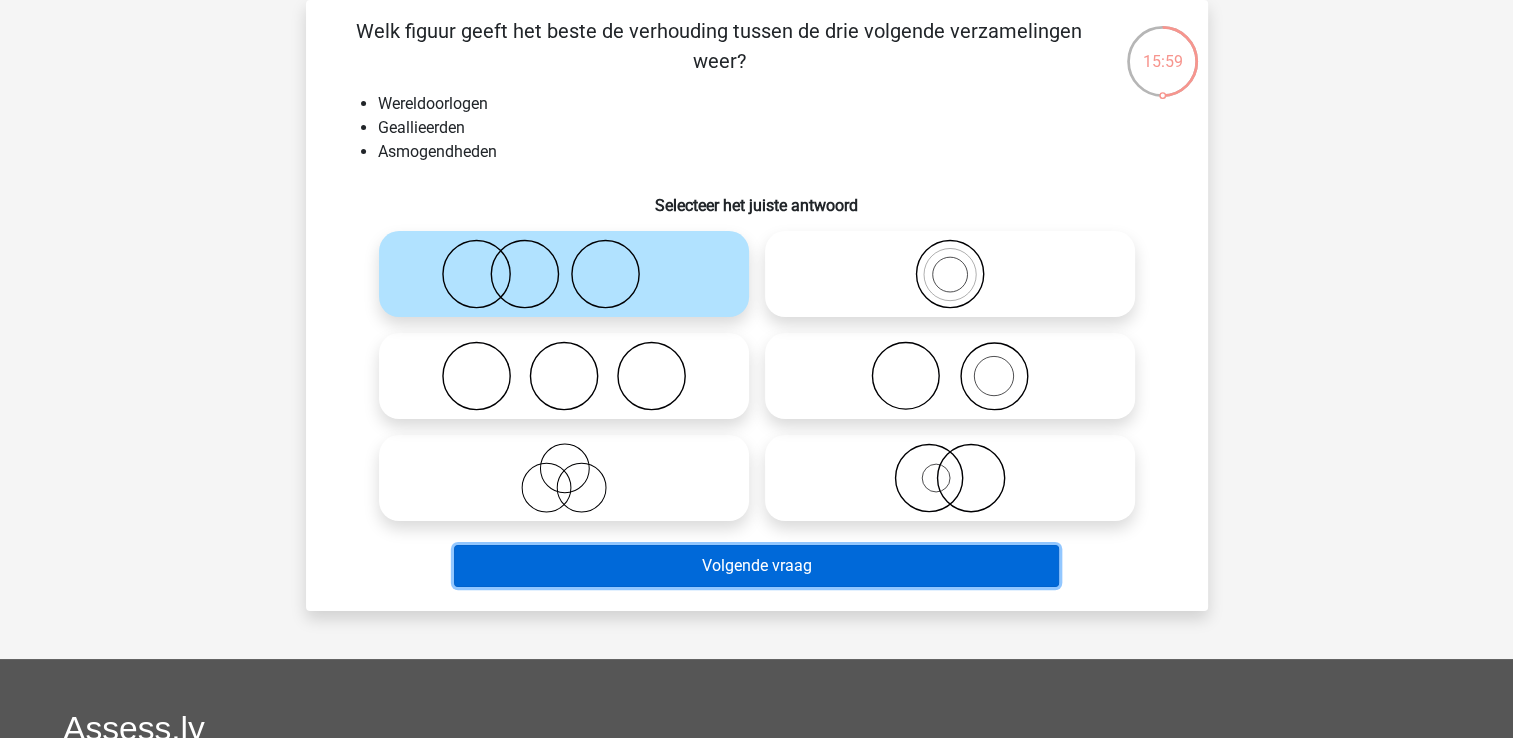 click on "Volgende vraag" at bounding box center (756, 566) 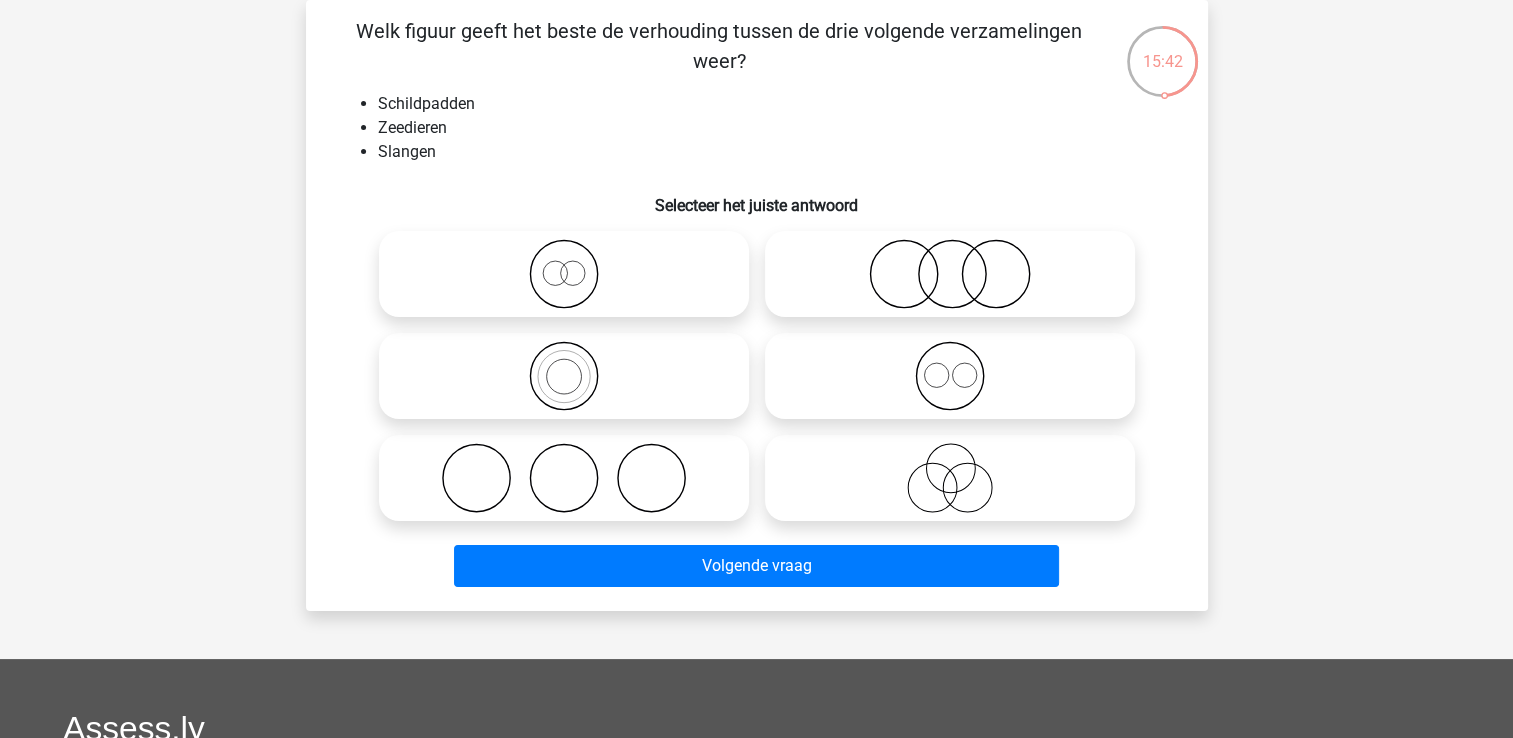 click 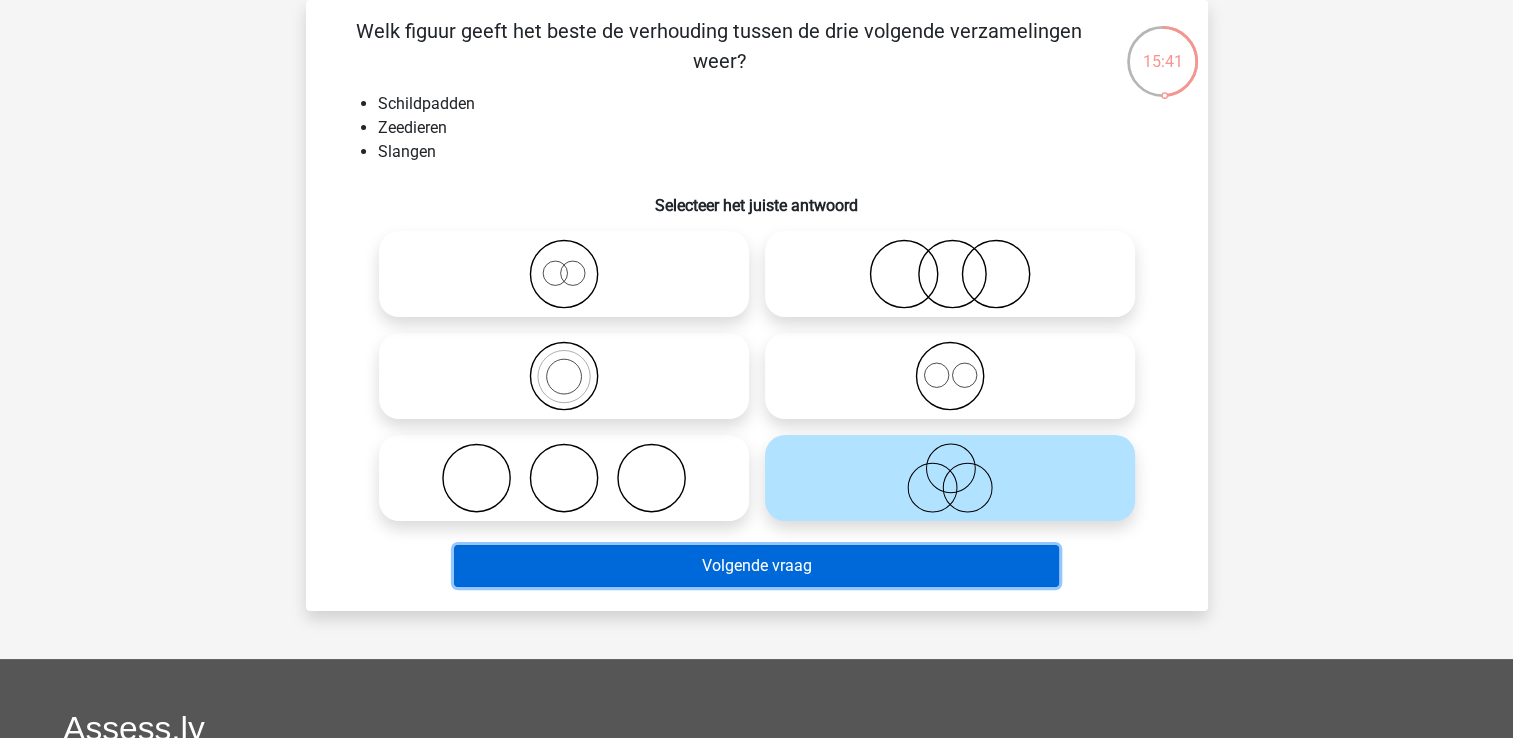 click on "Volgende vraag" at bounding box center (756, 566) 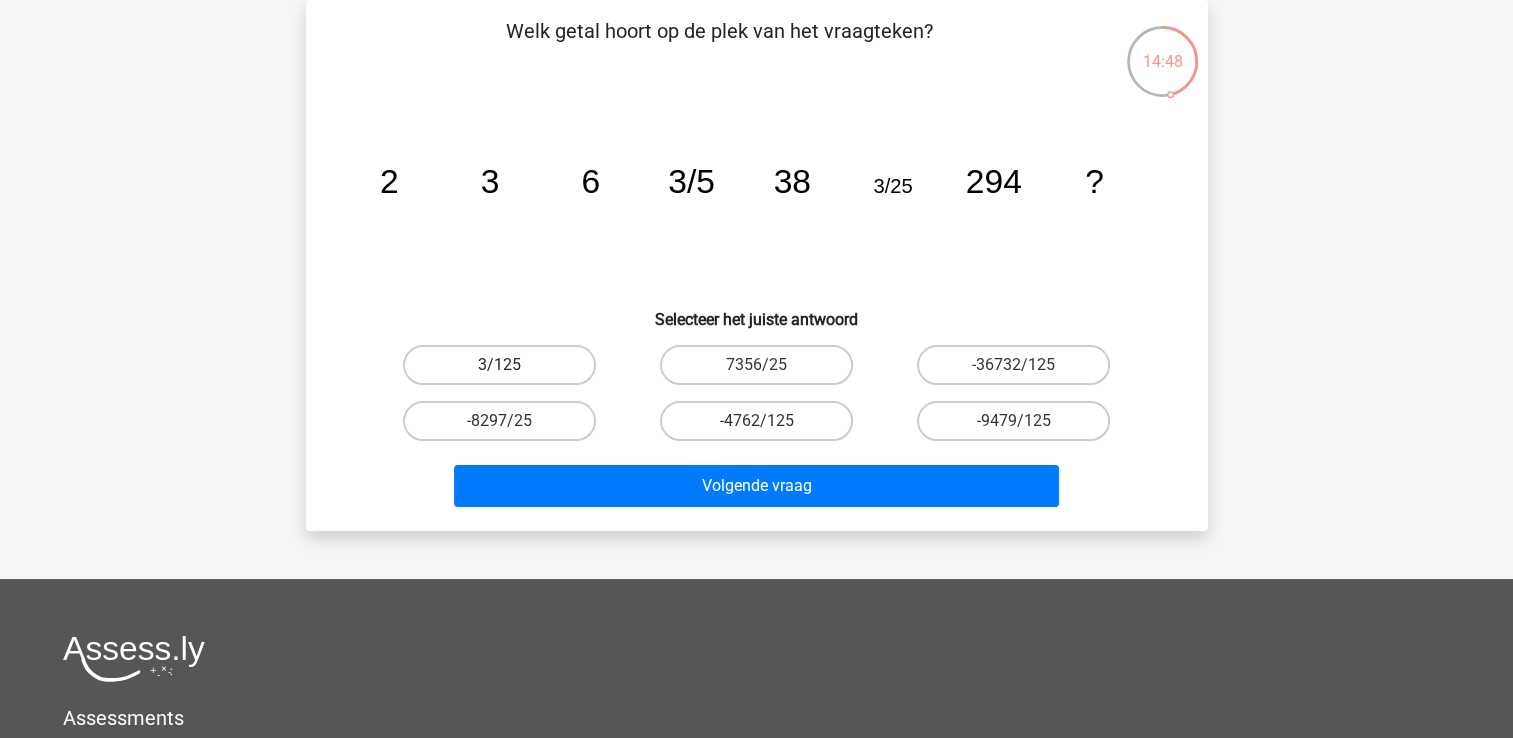 click on "3/125" at bounding box center (499, 365) 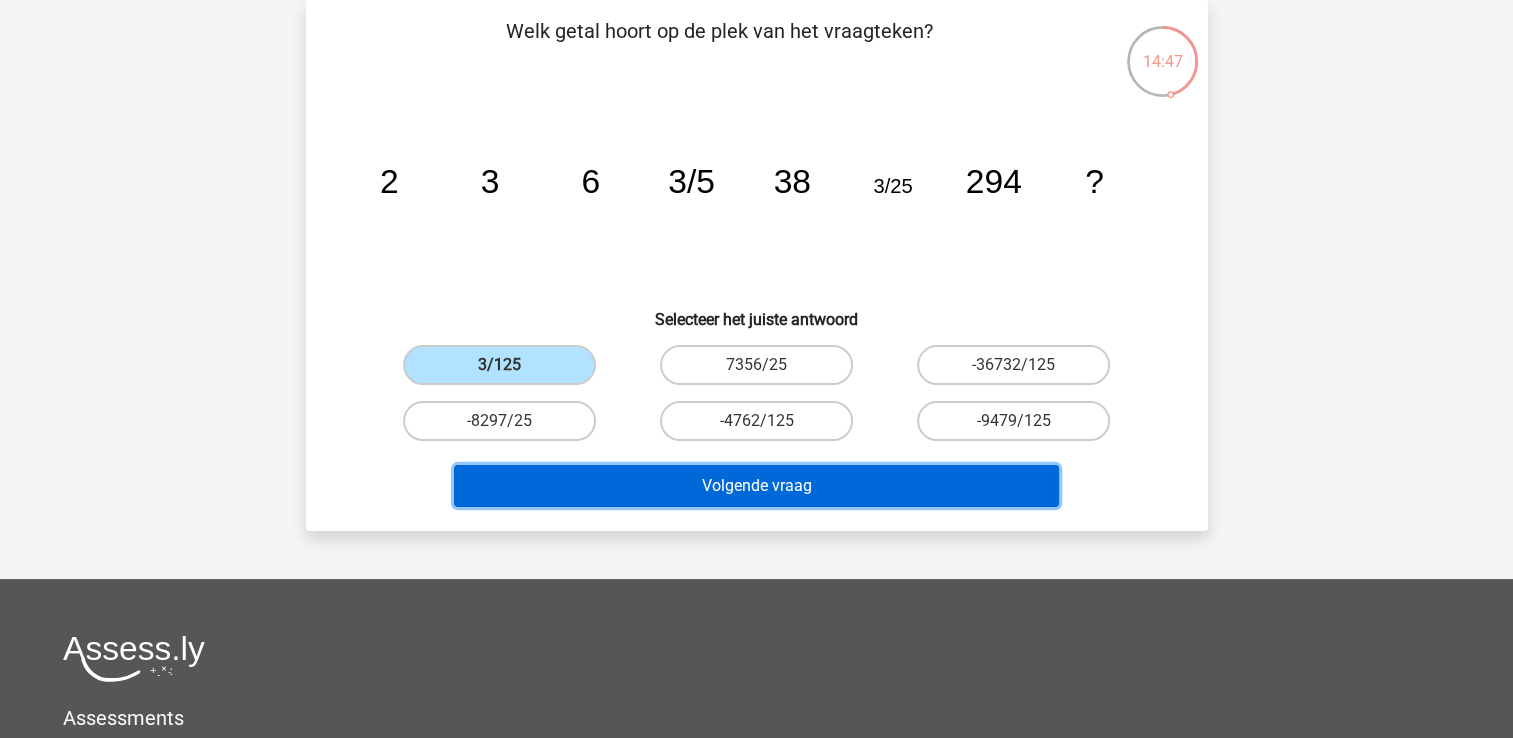 click on "Volgende vraag" at bounding box center [756, 486] 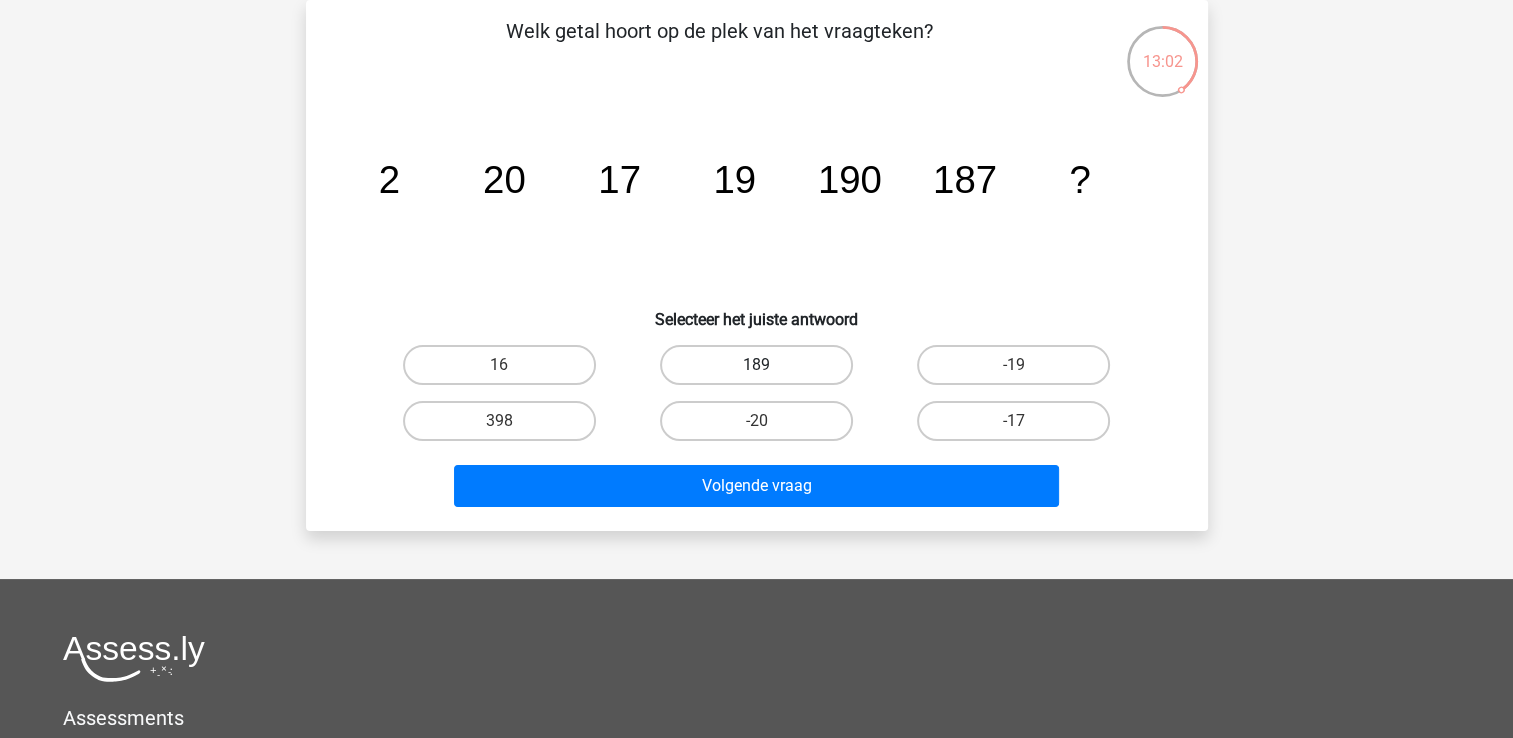click on "189" at bounding box center (756, 365) 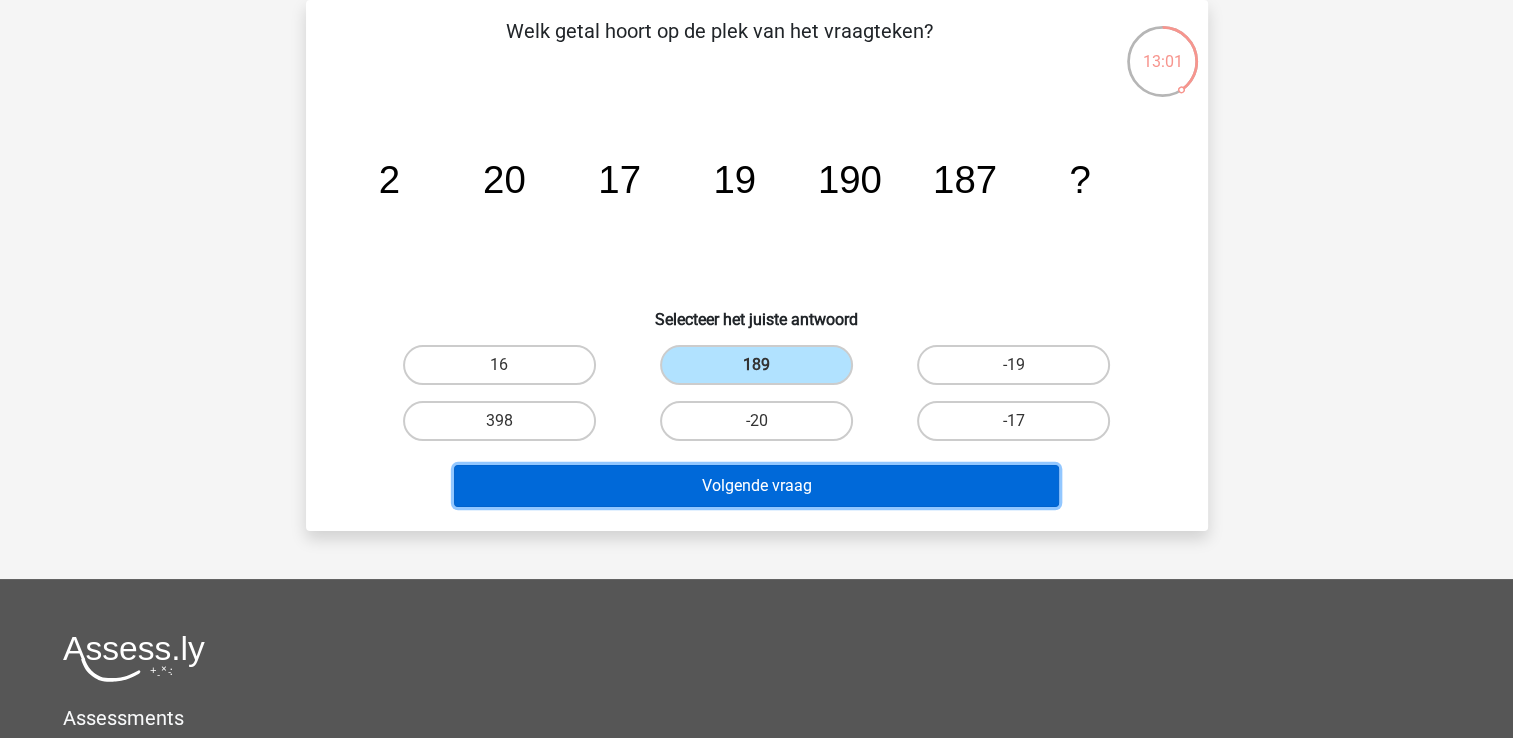 click on "Volgende vraag" at bounding box center (756, 486) 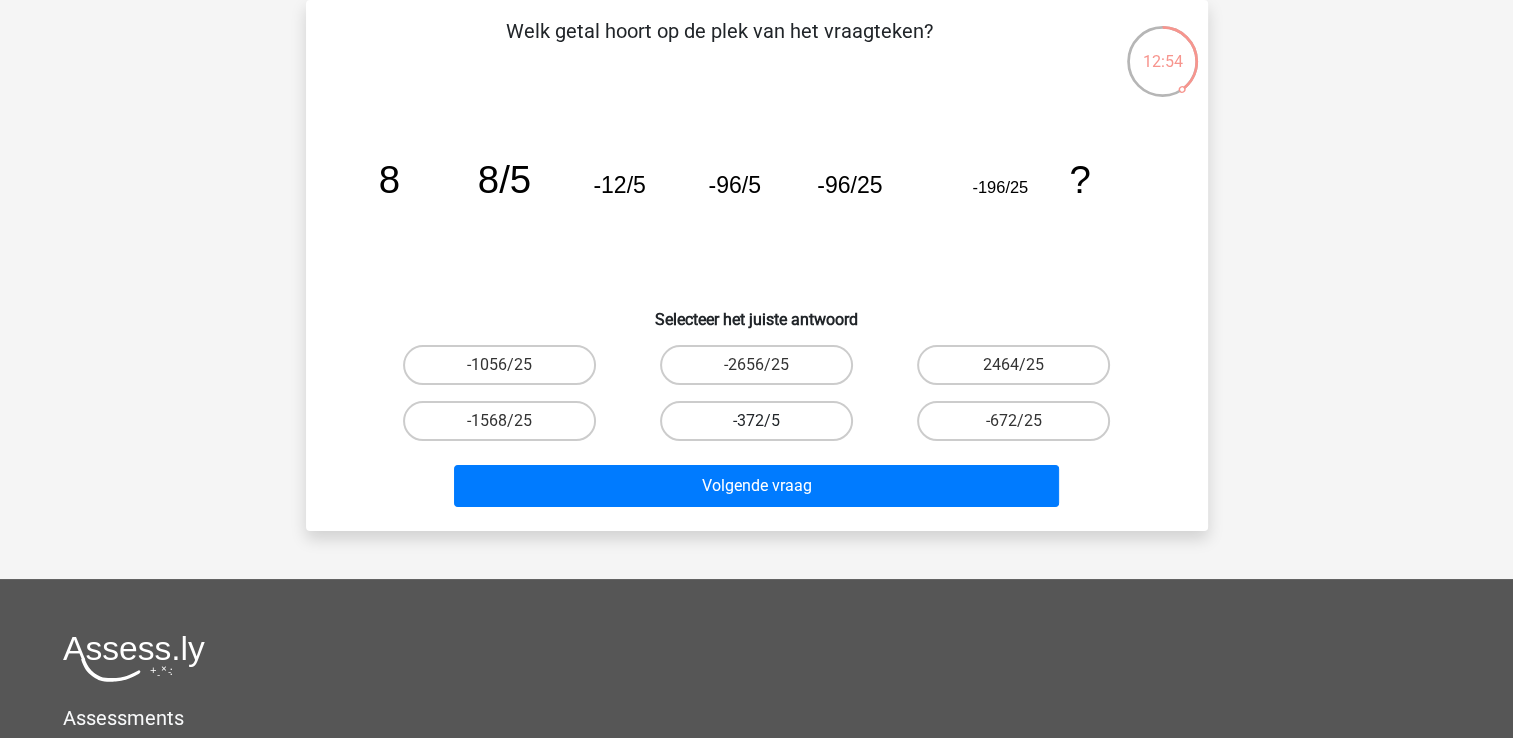 click on "-372/5" at bounding box center [756, 421] 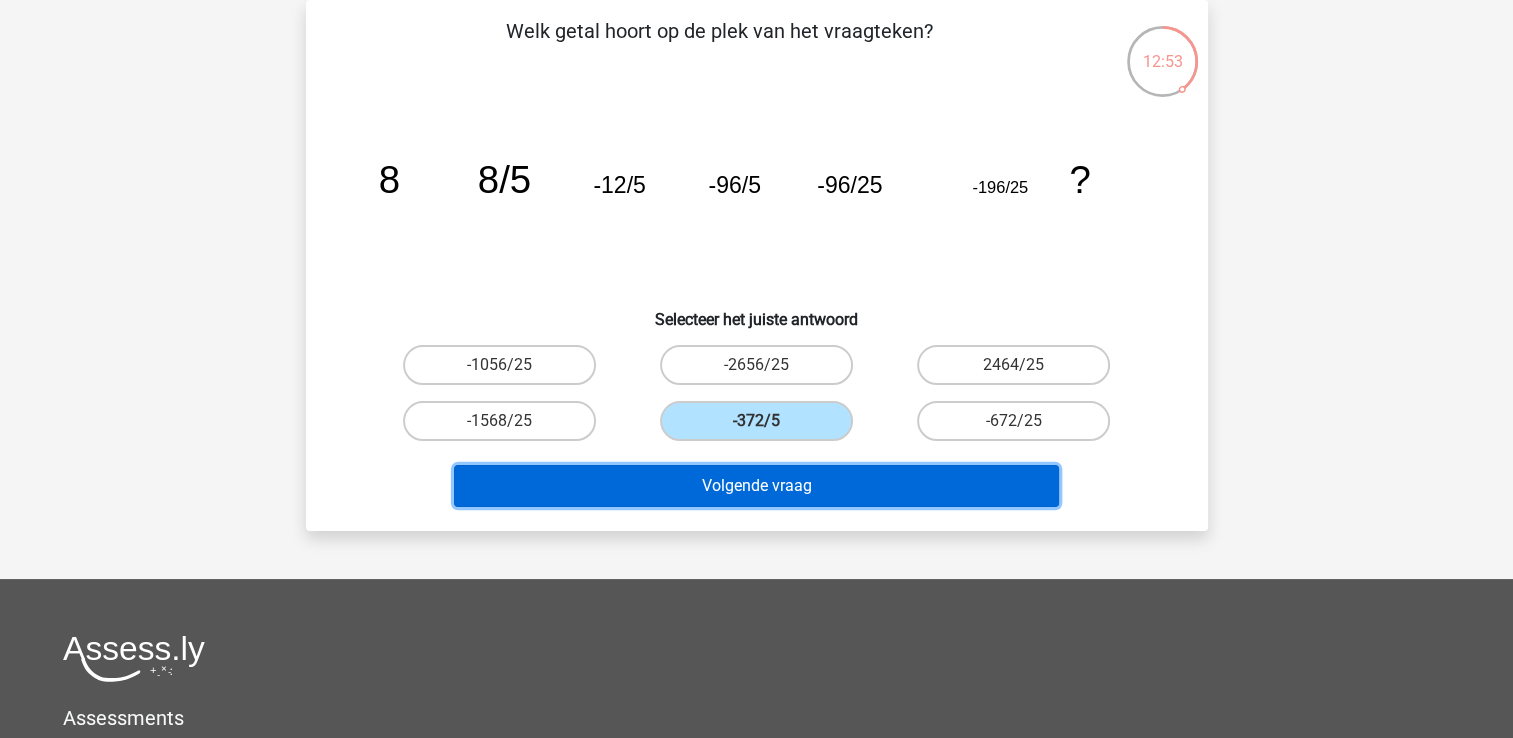 click on "Volgende vraag" at bounding box center [756, 486] 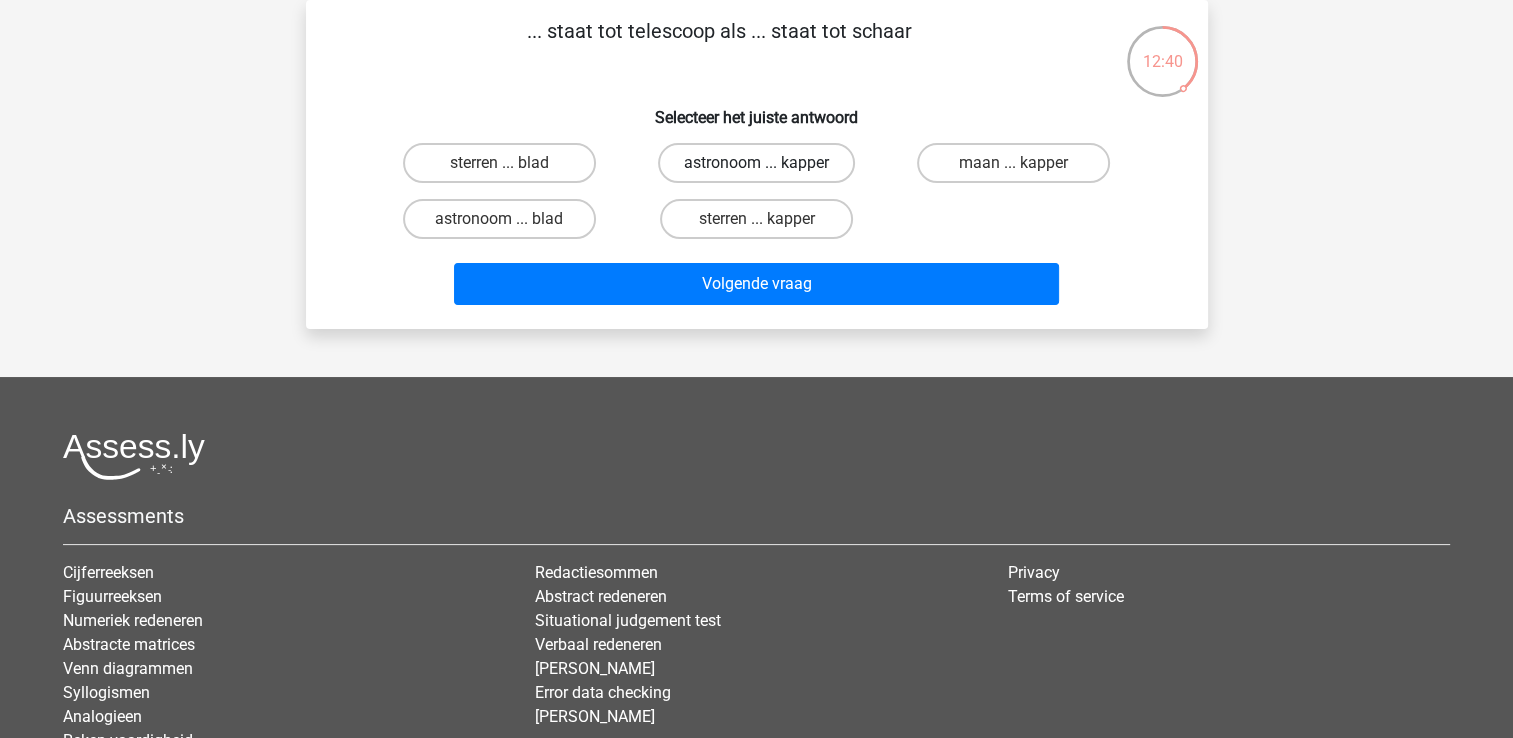 click on "astronoom ... kapper" at bounding box center (756, 163) 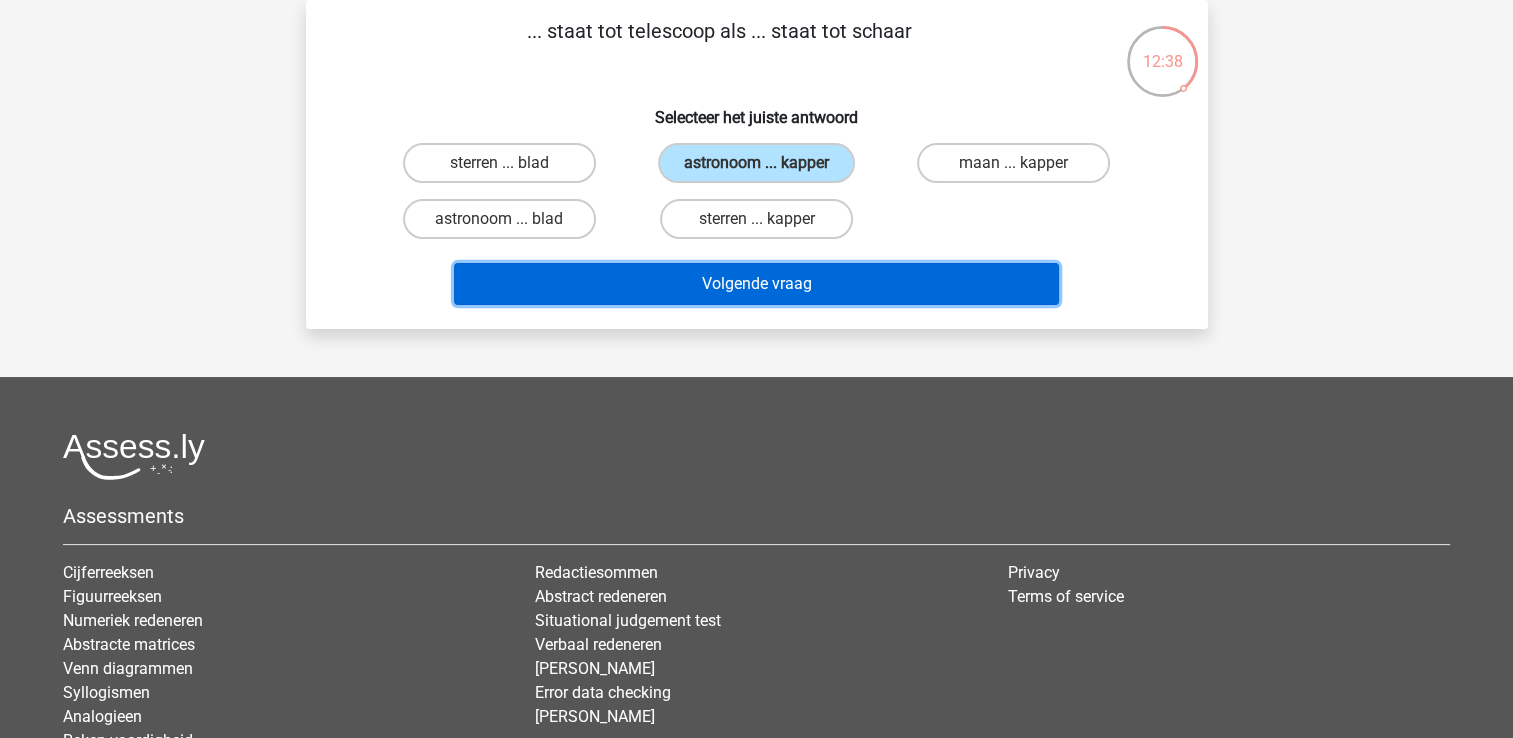 click on "Volgende vraag" at bounding box center [756, 284] 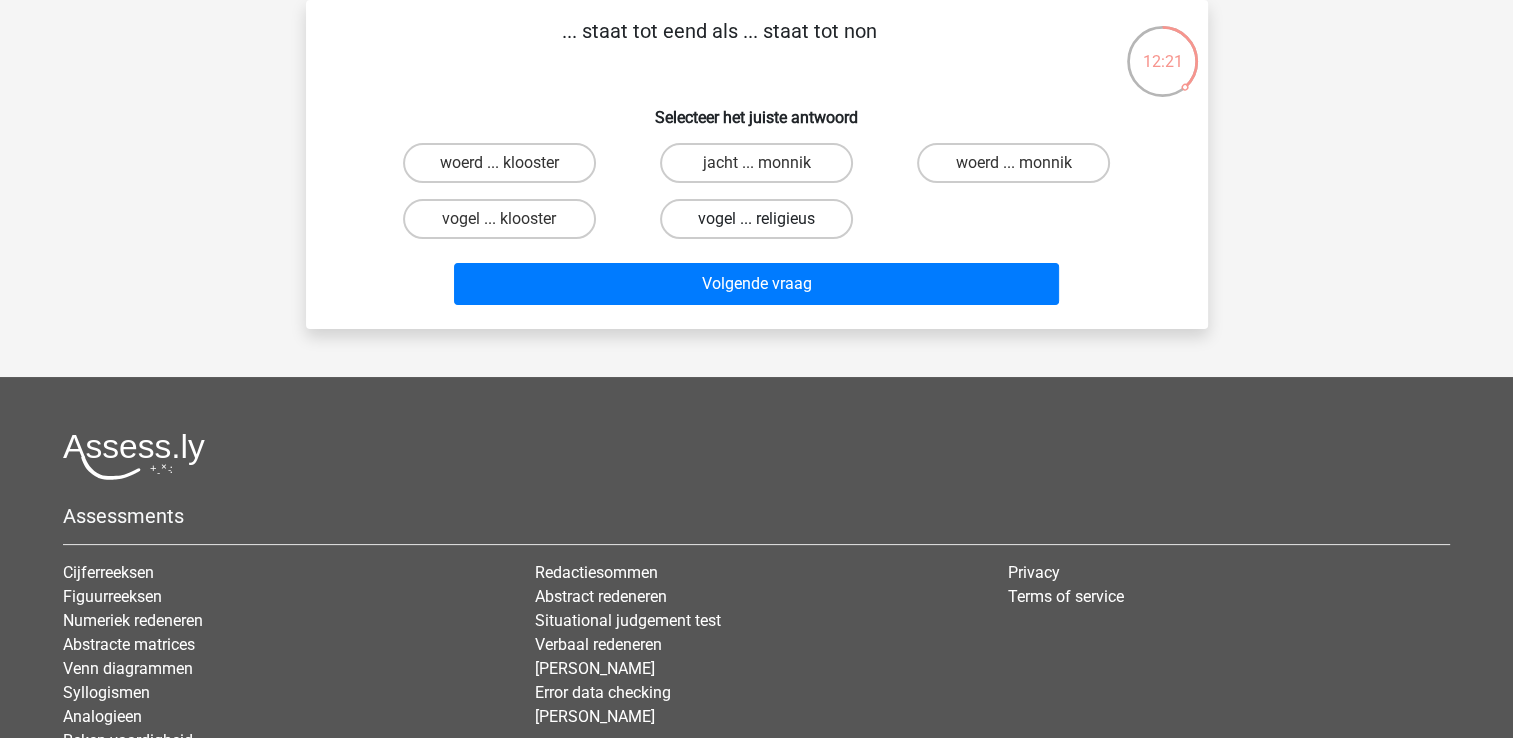 click on "vogel ... religieus" at bounding box center [756, 219] 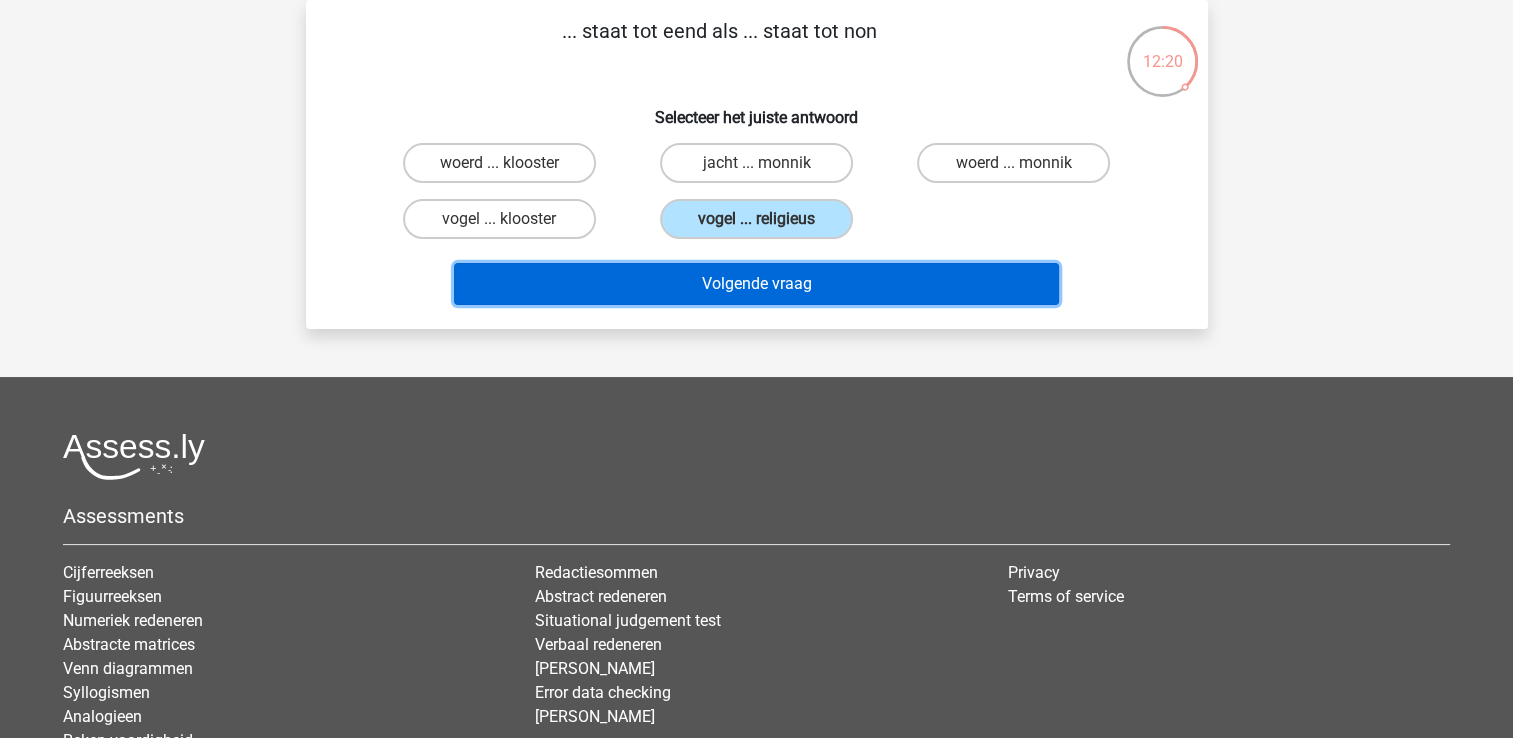 click on "Volgende vraag" at bounding box center [756, 284] 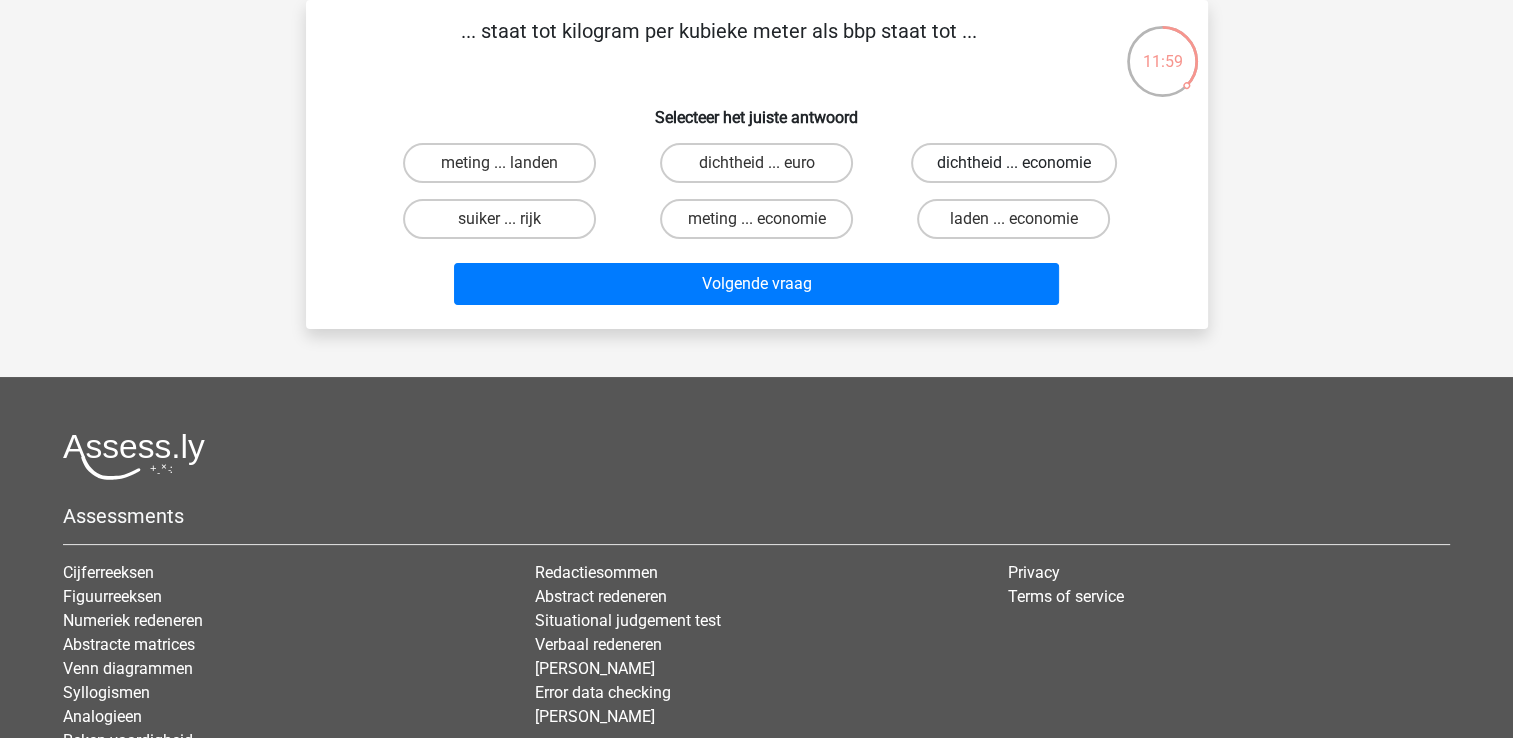 click on "dichtheid ... economie" at bounding box center [1014, 163] 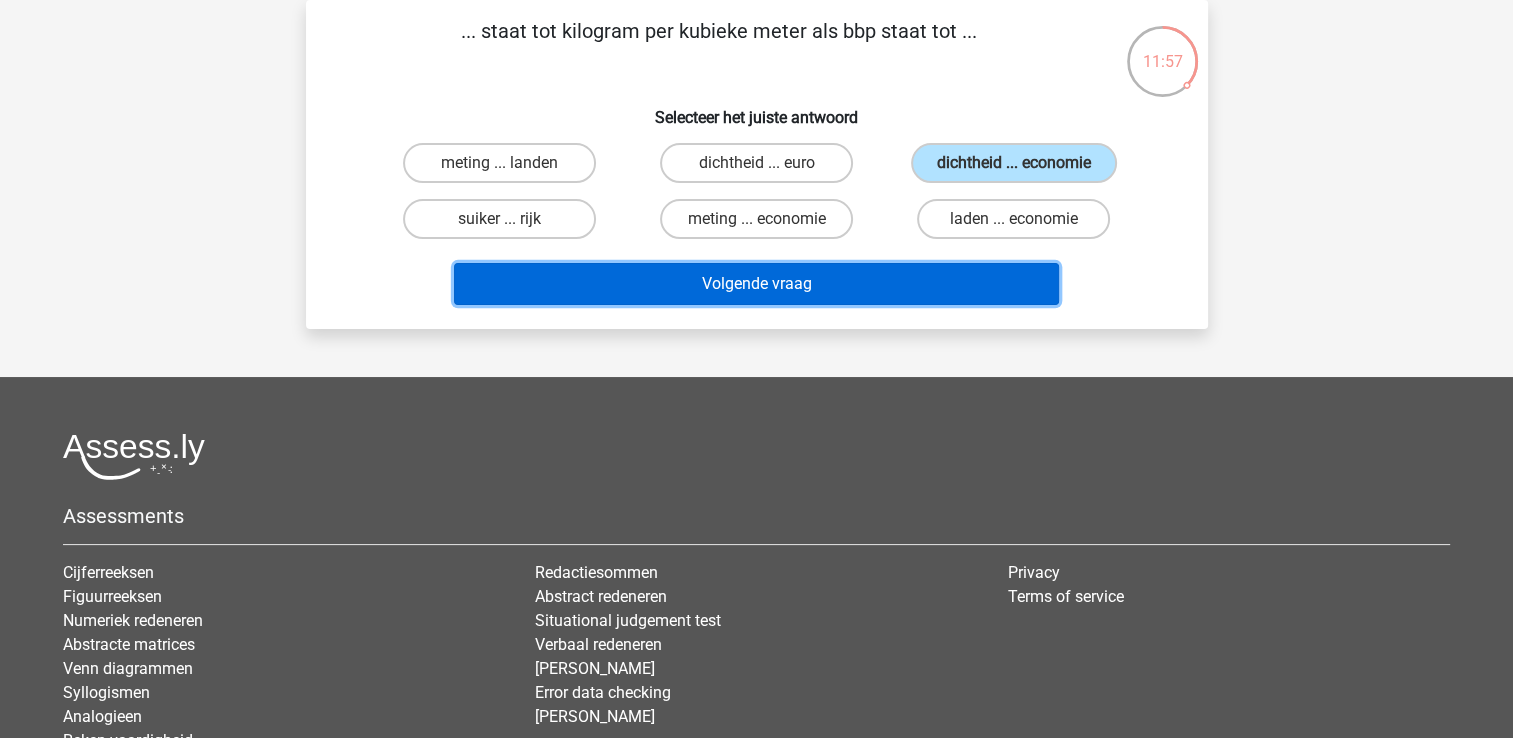 click on "Volgende vraag" at bounding box center [756, 284] 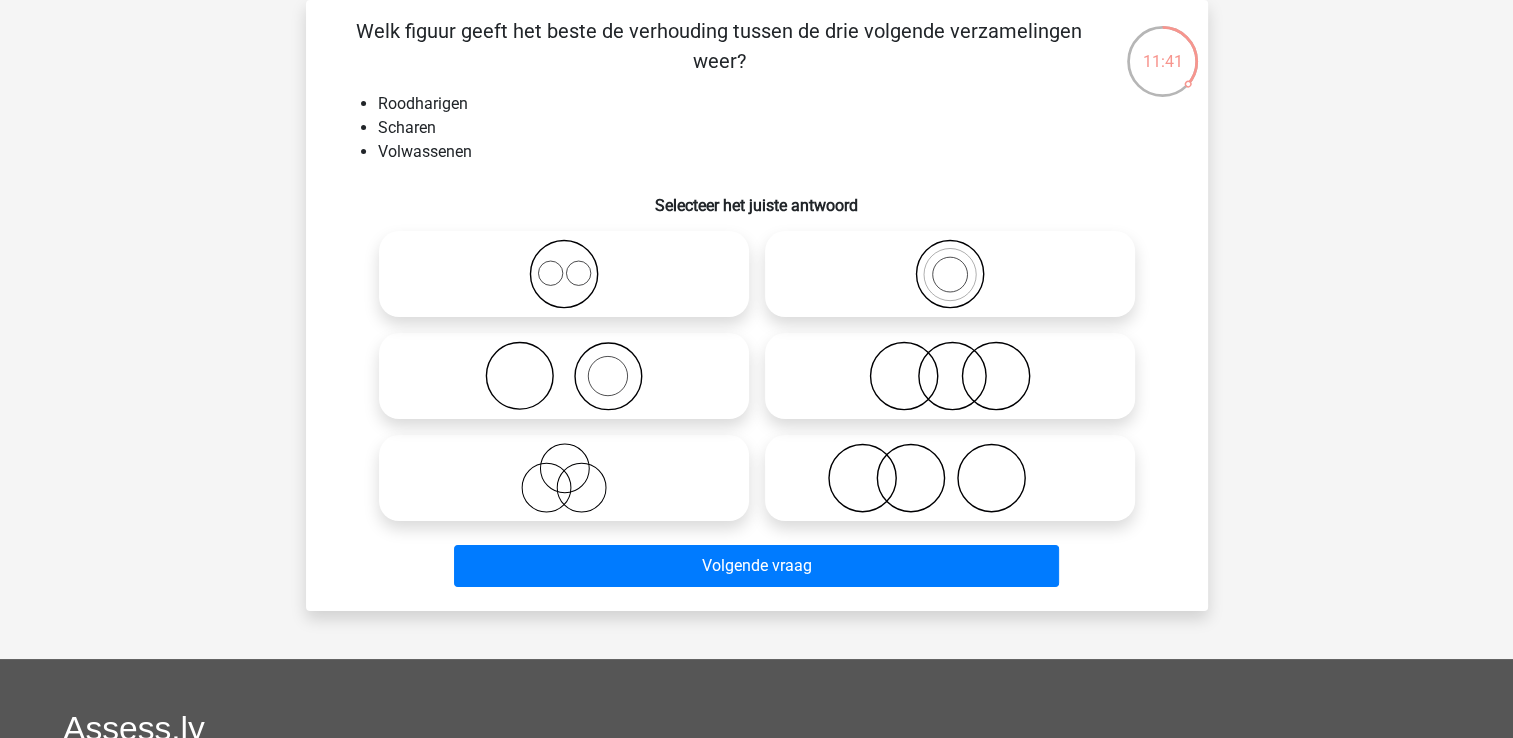 click 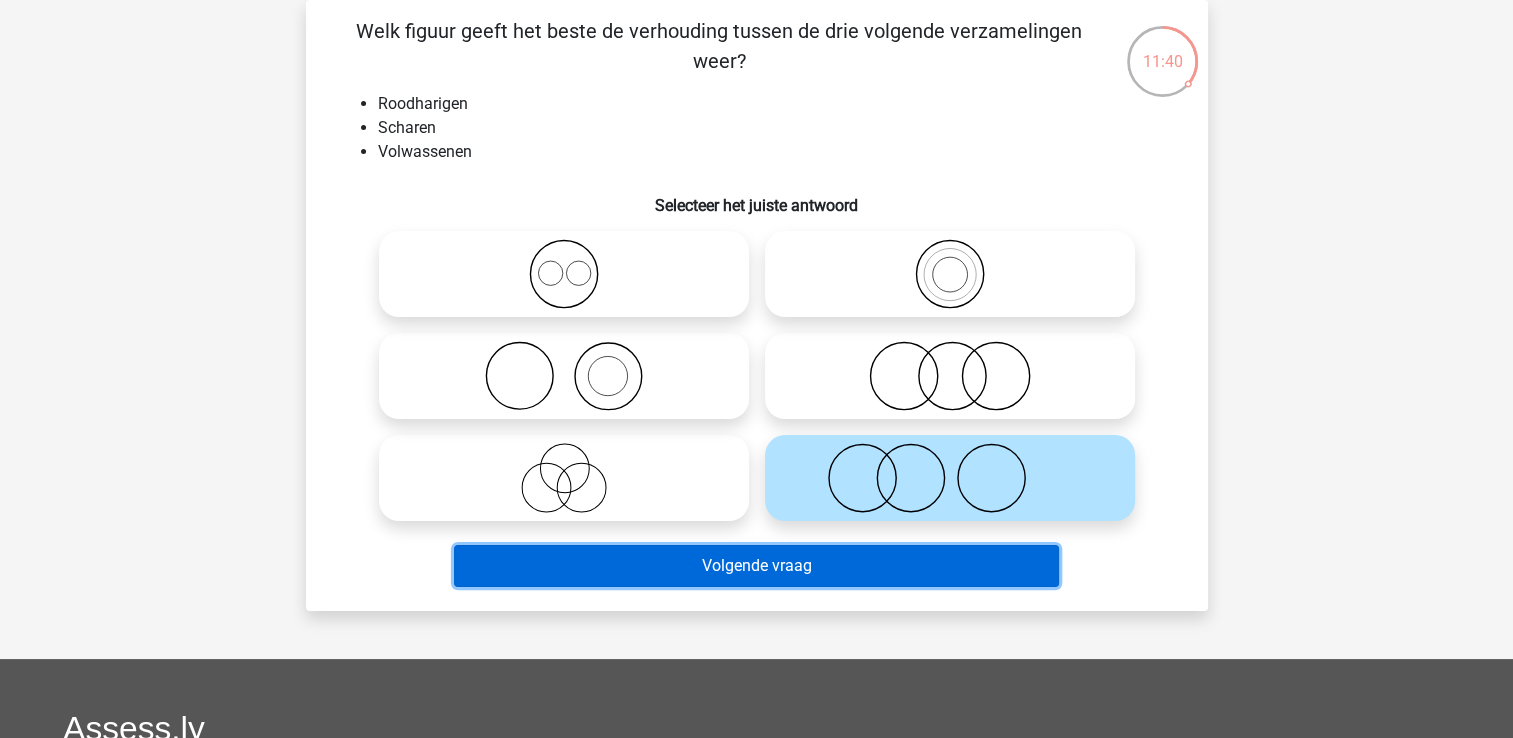 click on "Volgende vraag" at bounding box center (756, 566) 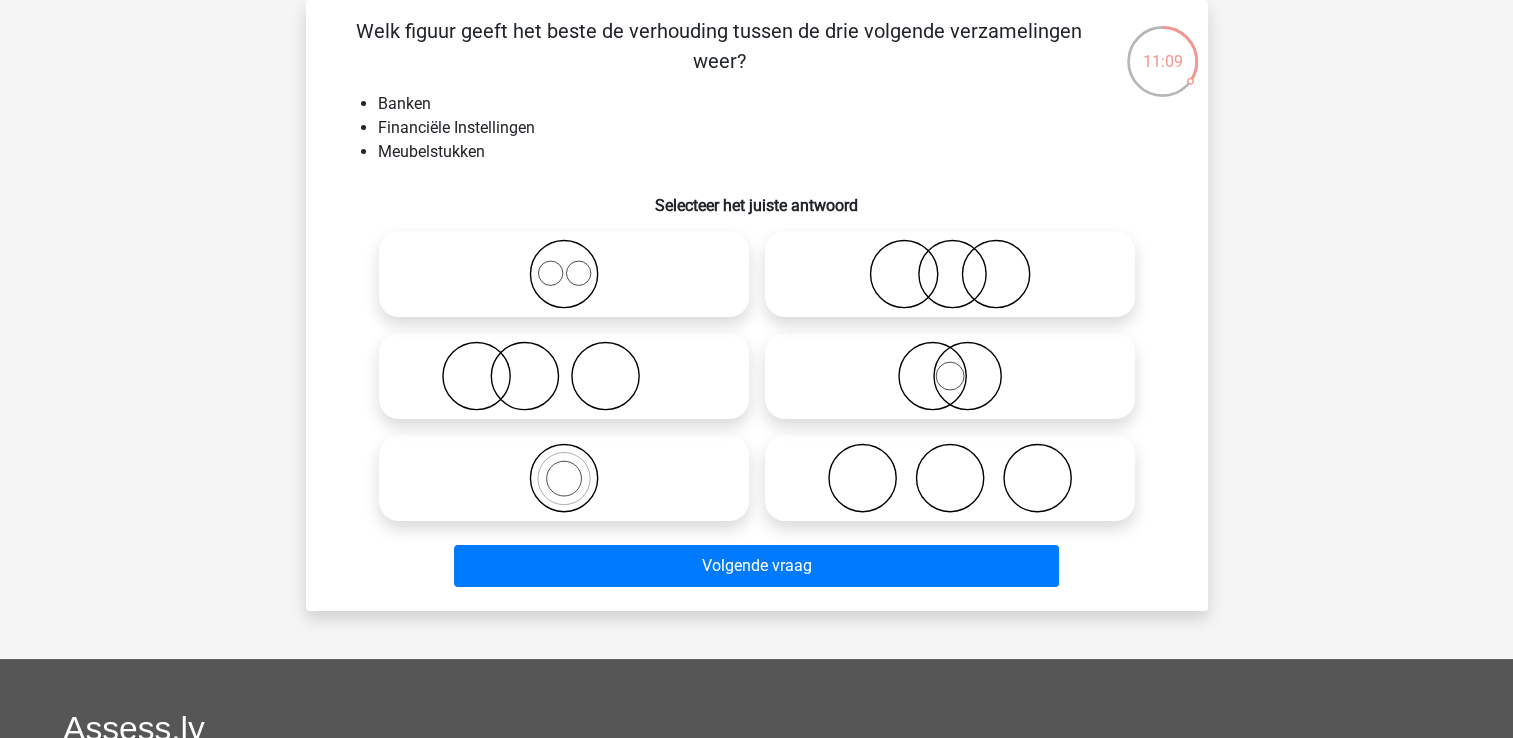 click 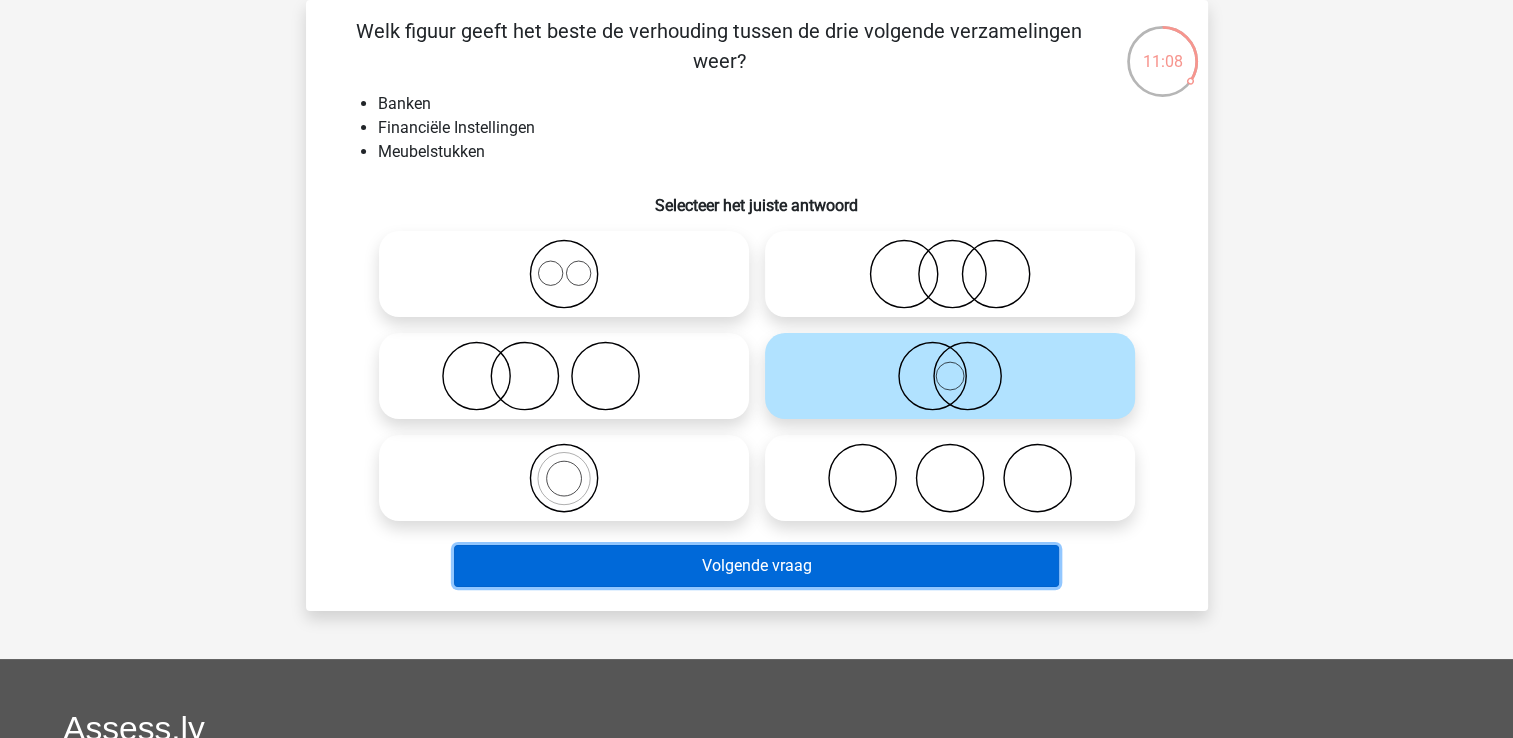 click on "Volgende vraag" at bounding box center (756, 566) 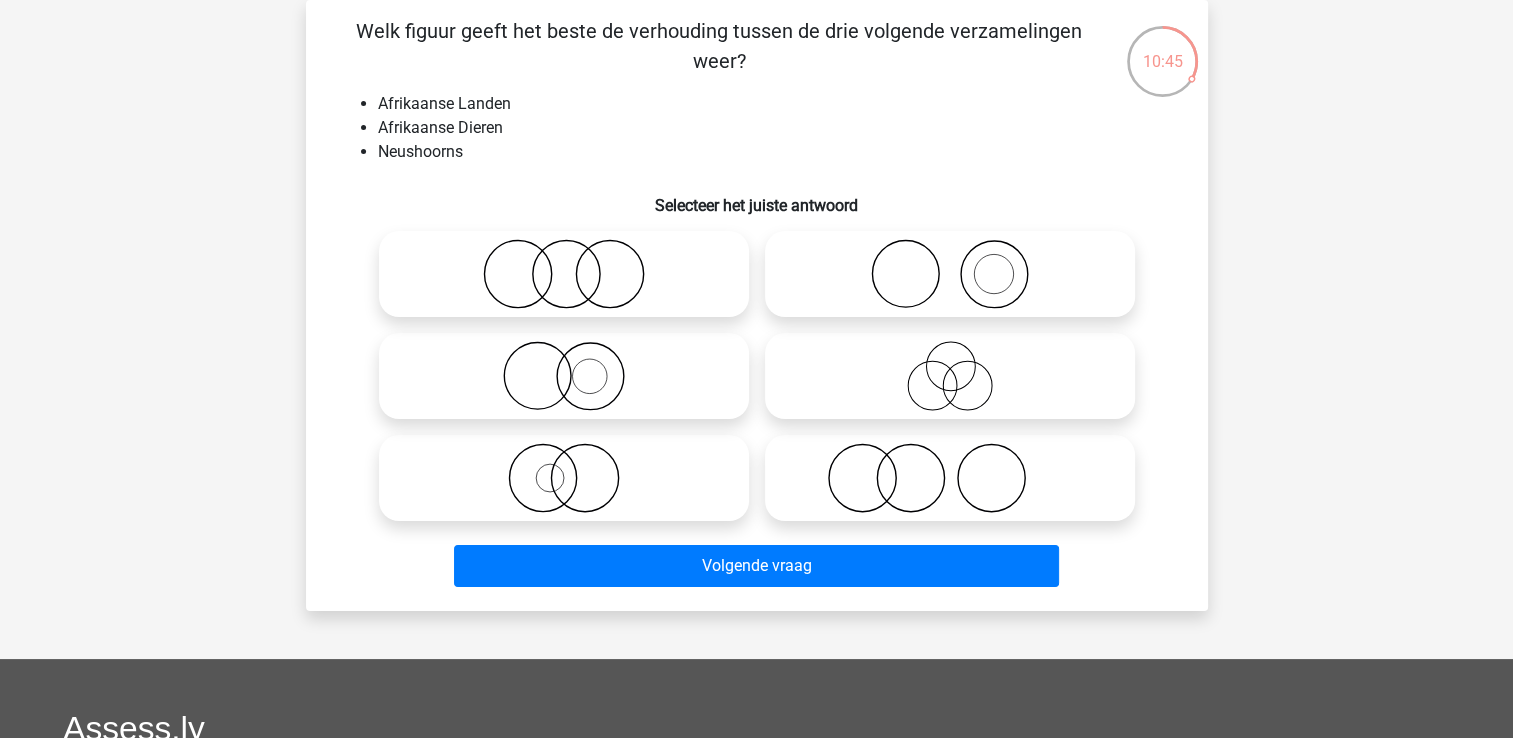 click 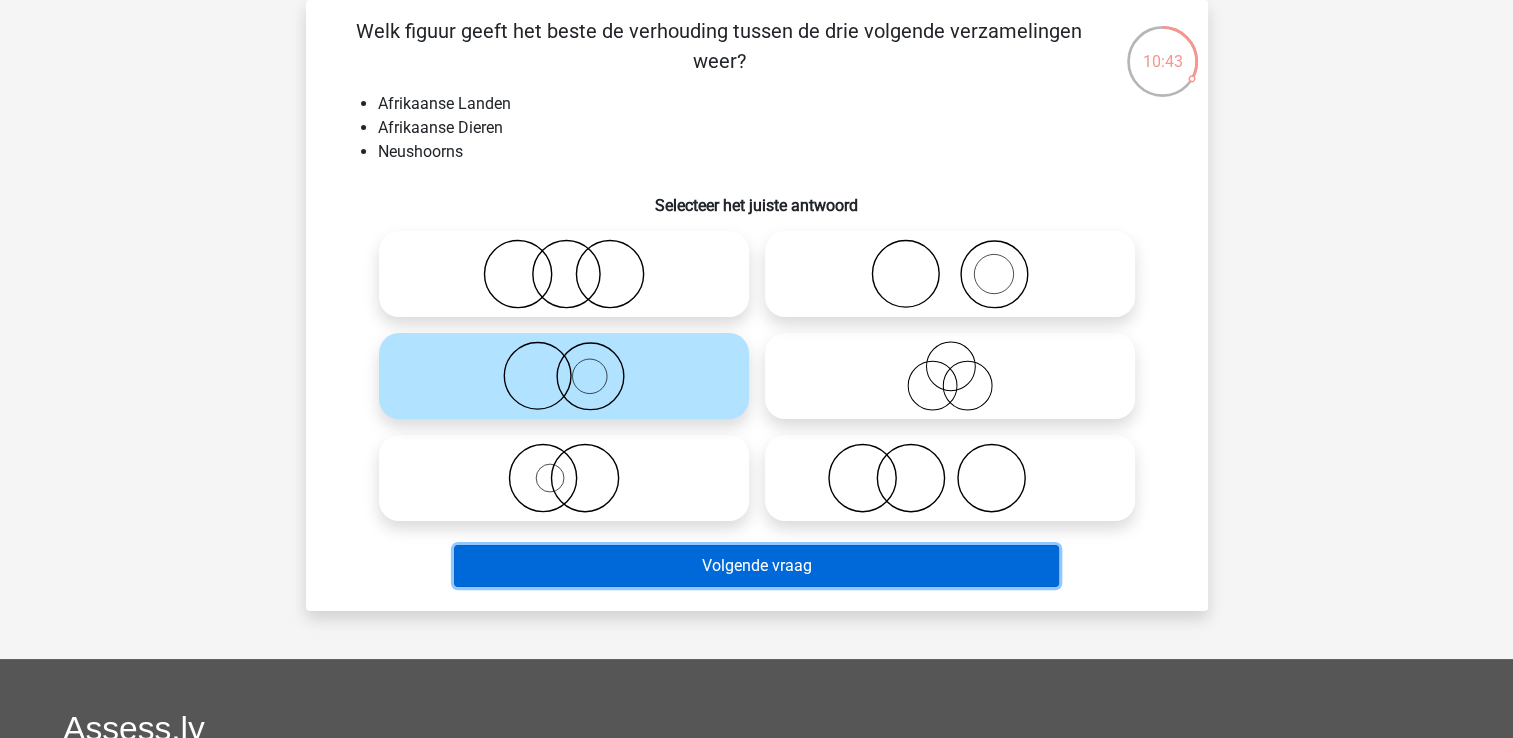 click on "Volgende vraag" at bounding box center [756, 566] 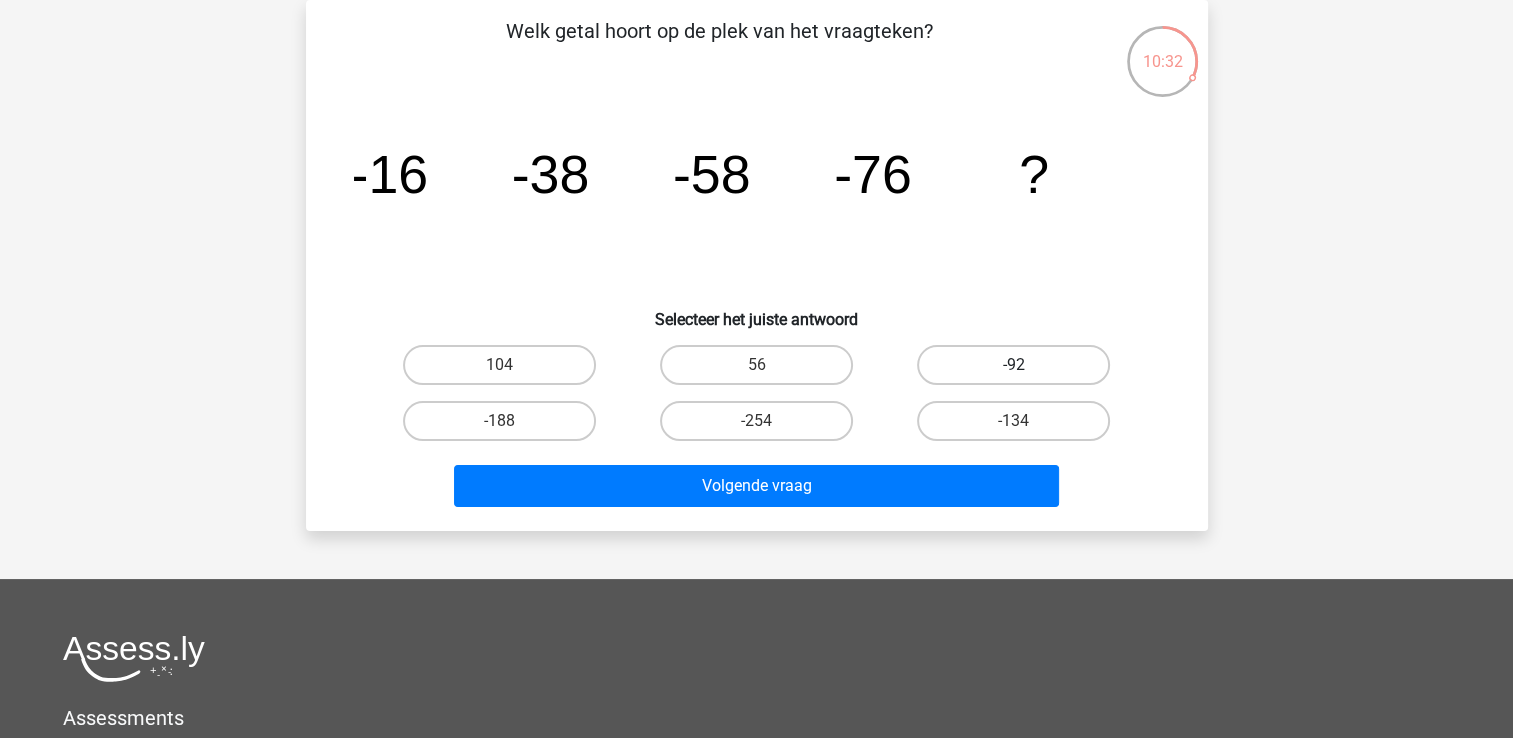 click on "-92" at bounding box center [1013, 365] 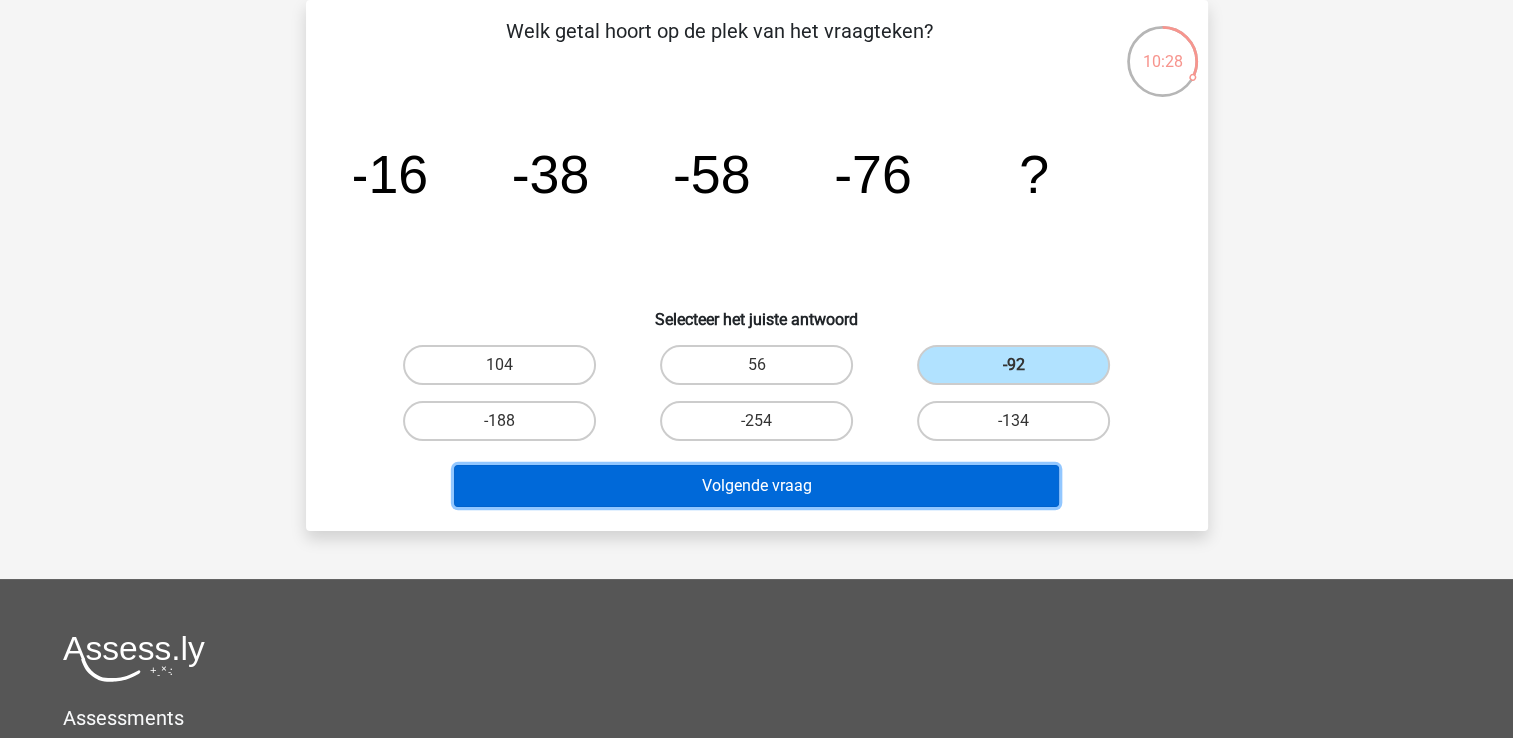 click on "Volgende vraag" at bounding box center [756, 486] 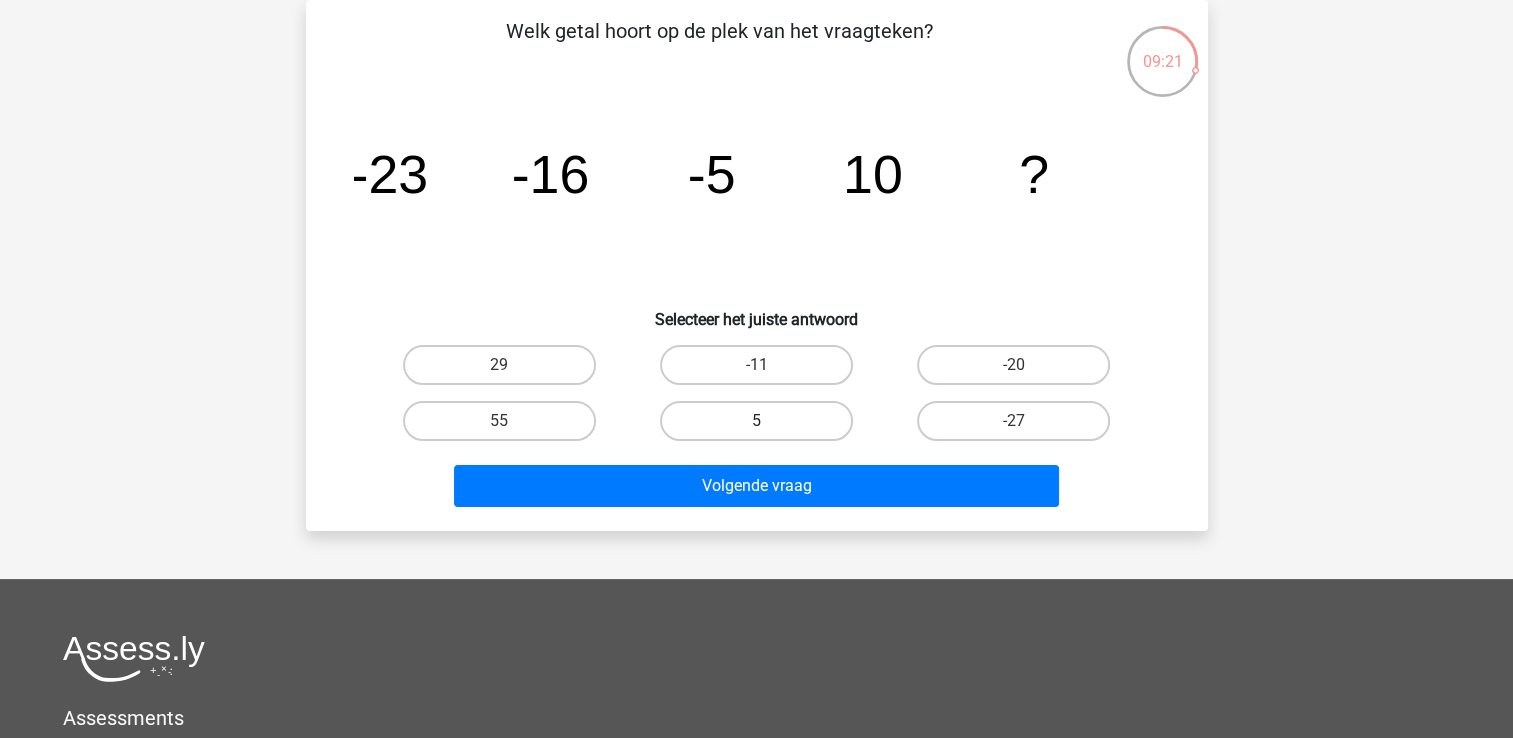 click on "5" at bounding box center (756, 421) 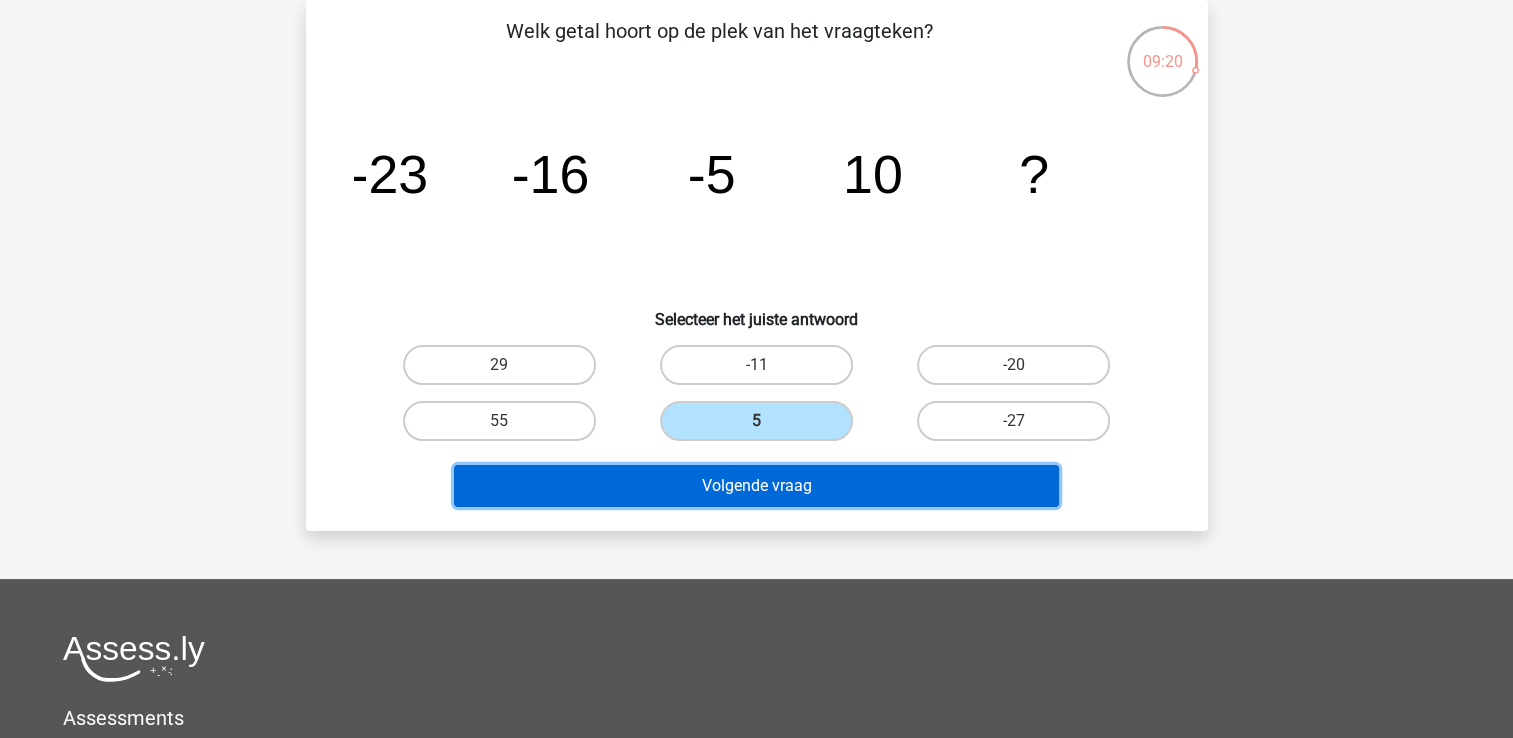 click on "Volgende vraag" at bounding box center (756, 486) 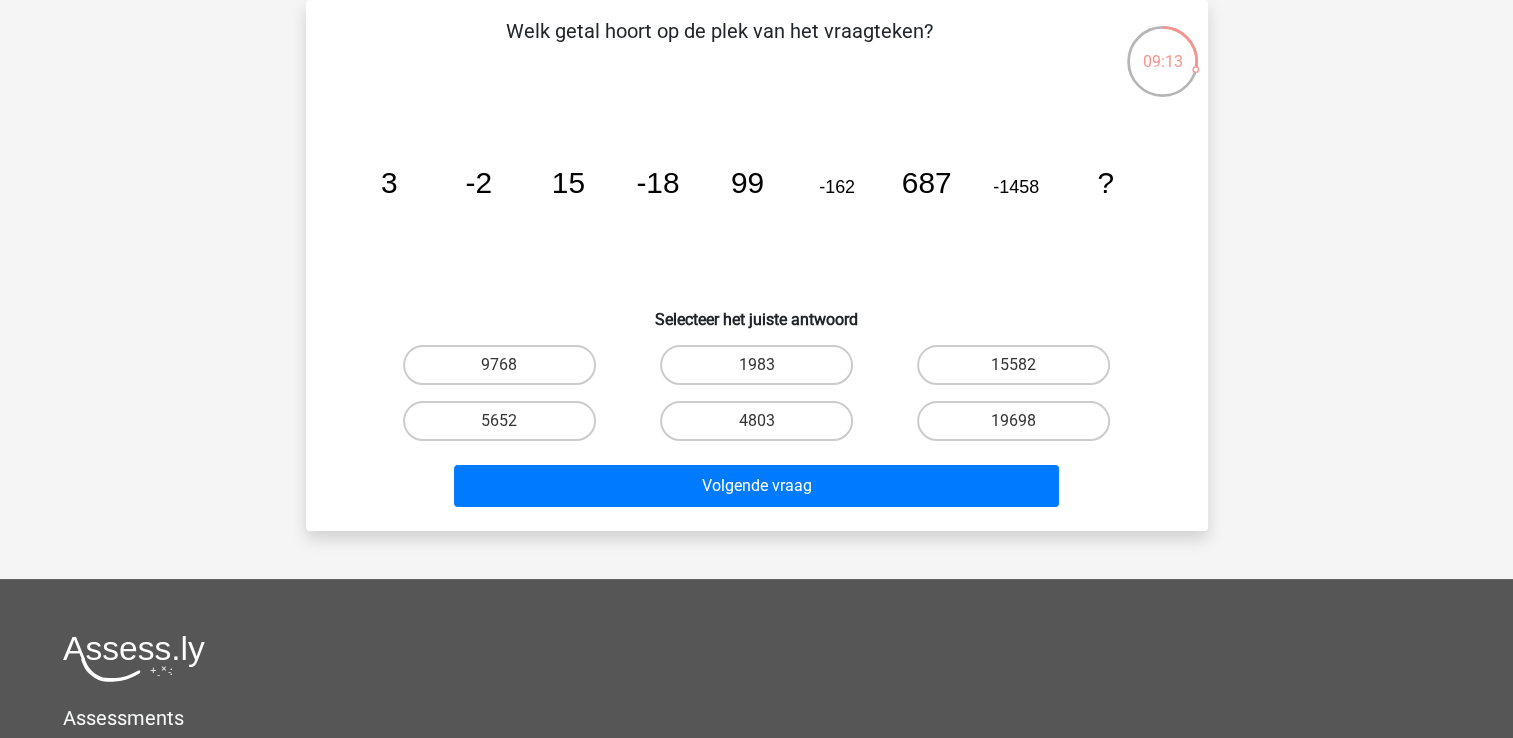 click on "15582" at bounding box center (1020, 371) 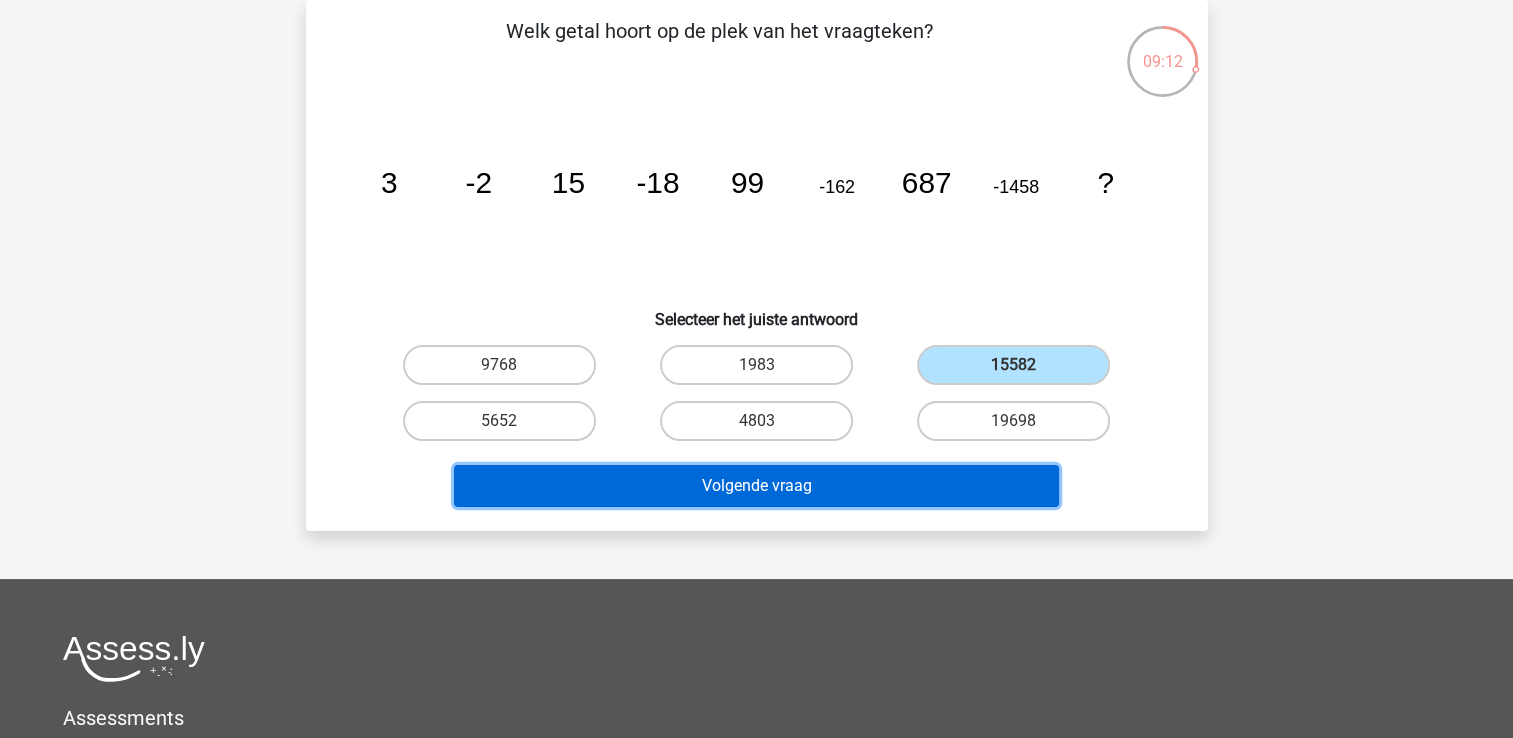 click on "Volgende vraag" at bounding box center (756, 486) 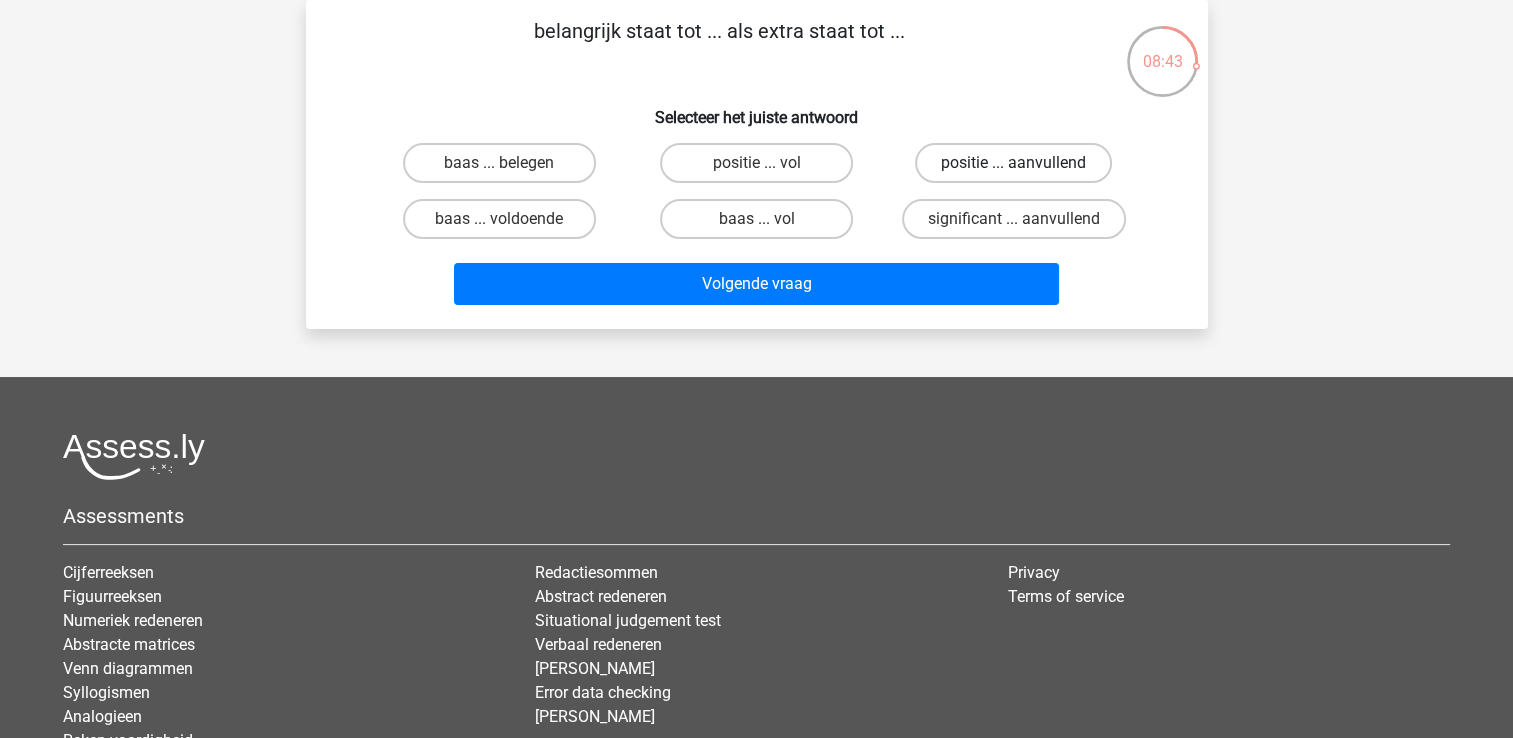 click on "positie ... aanvullend" at bounding box center (1013, 163) 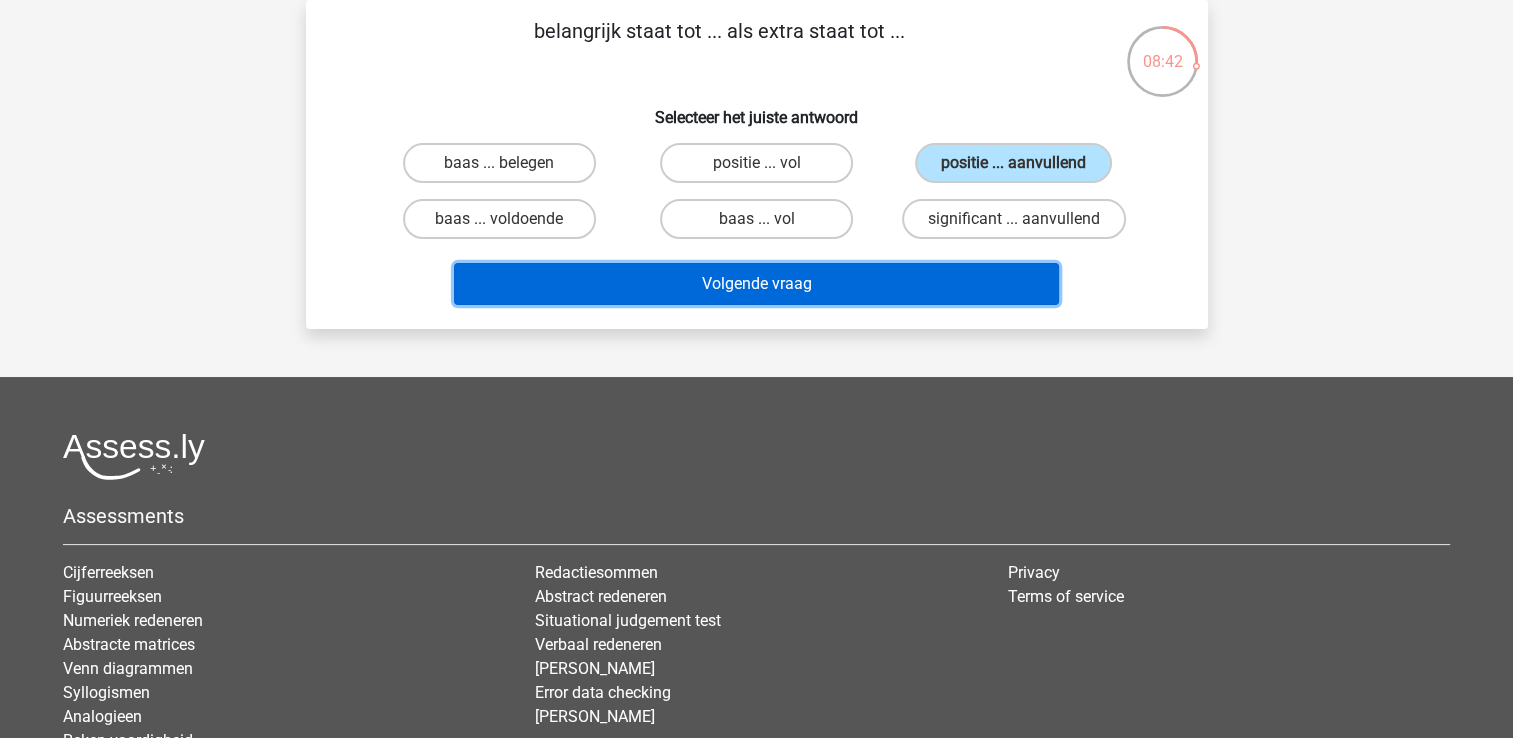 click on "Volgende vraag" at bounding box center [756, 284] 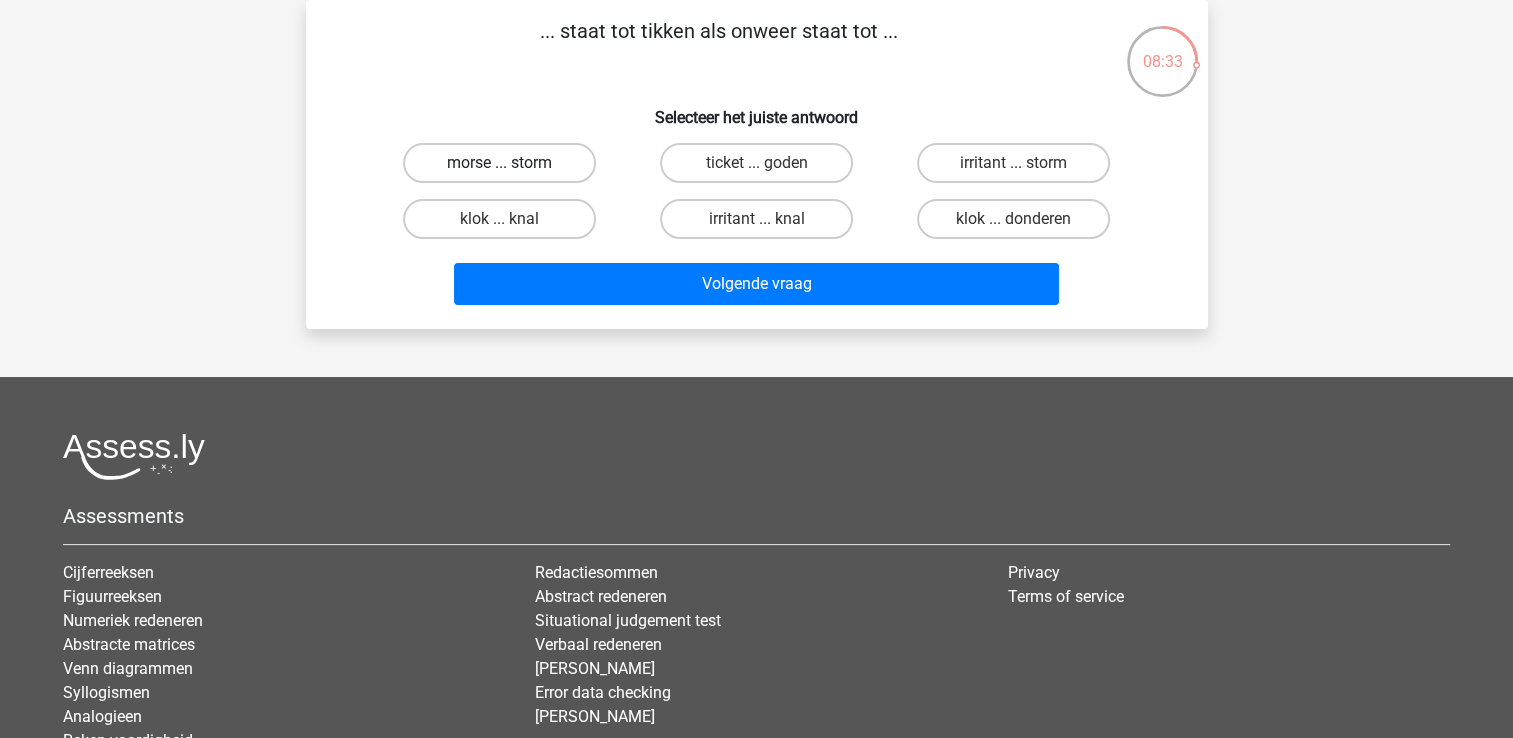 click on "morse ... storm" at bounding box center [499, 163] 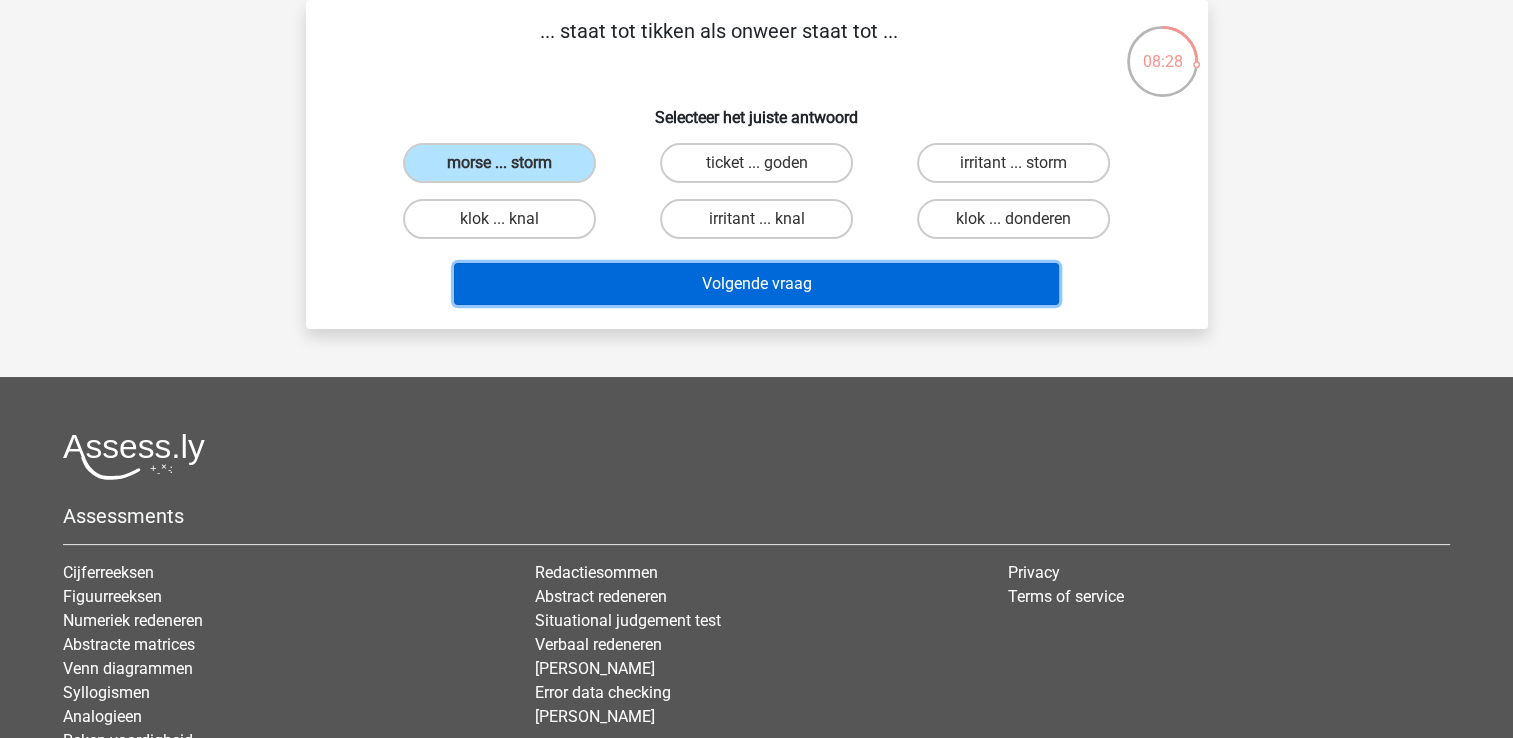 click on "Volgende vraag" at bounding box center (756, 284) 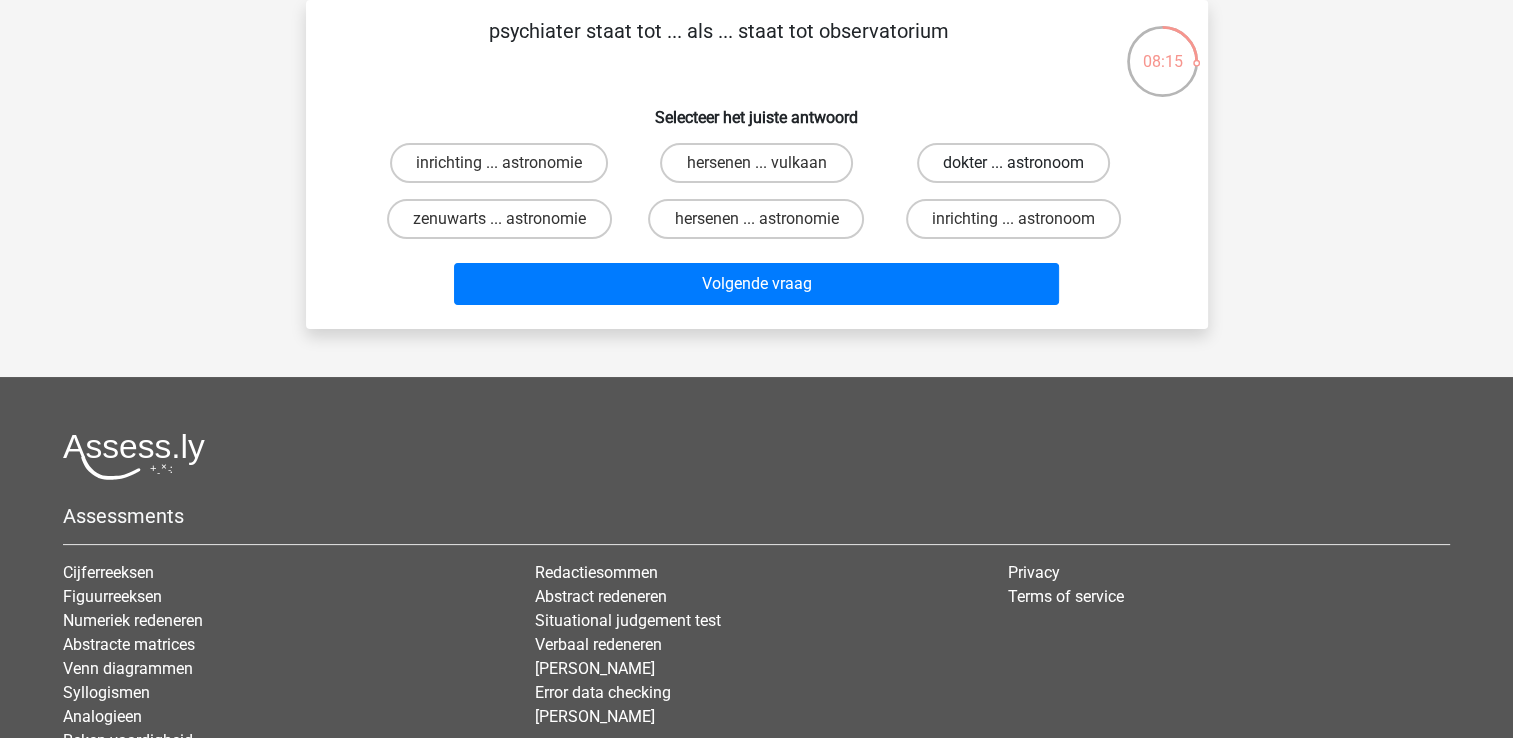 click on "dokter ... astronoom" at bounding box center [1013, 163] 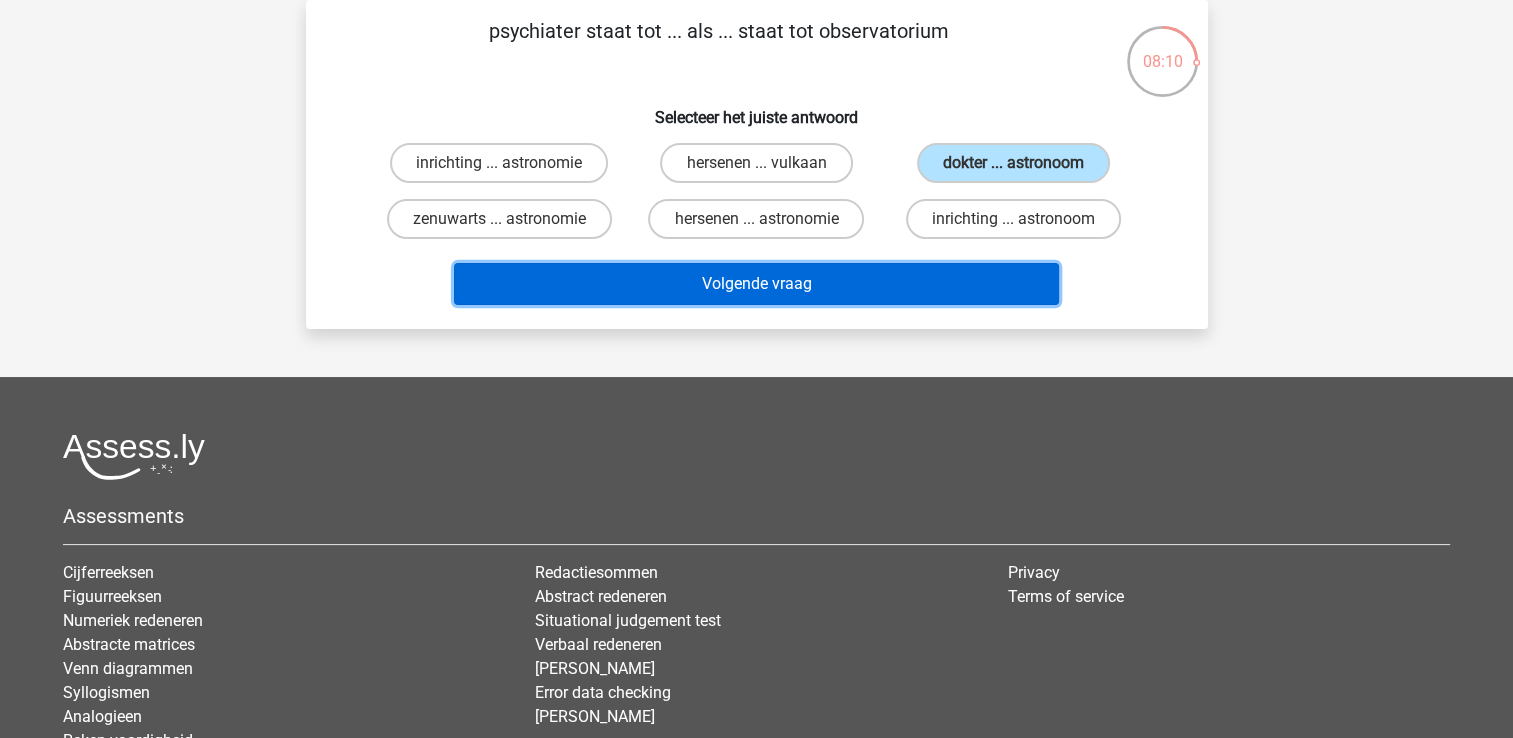 click on "Volgende vraag" at bounding box center (756, 284) 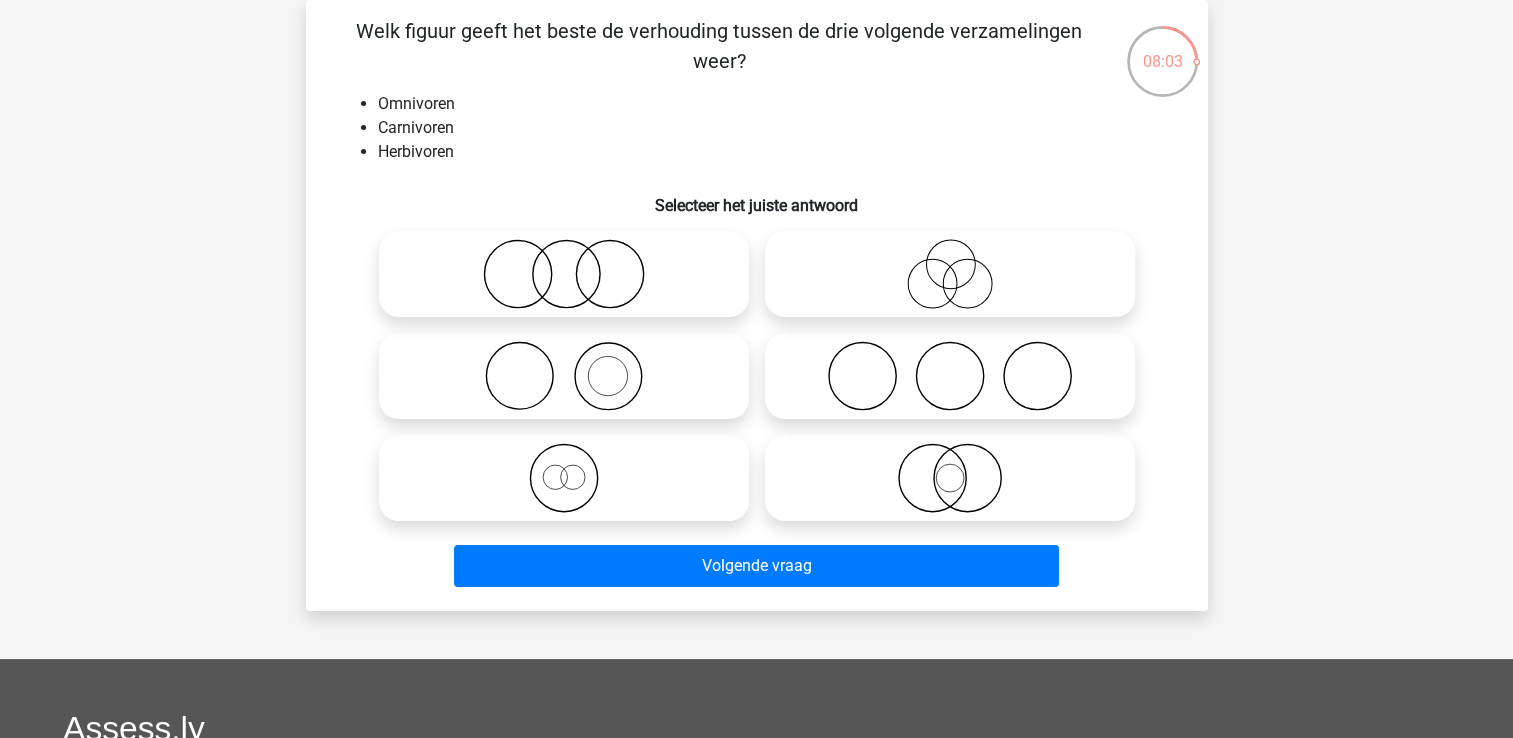 click 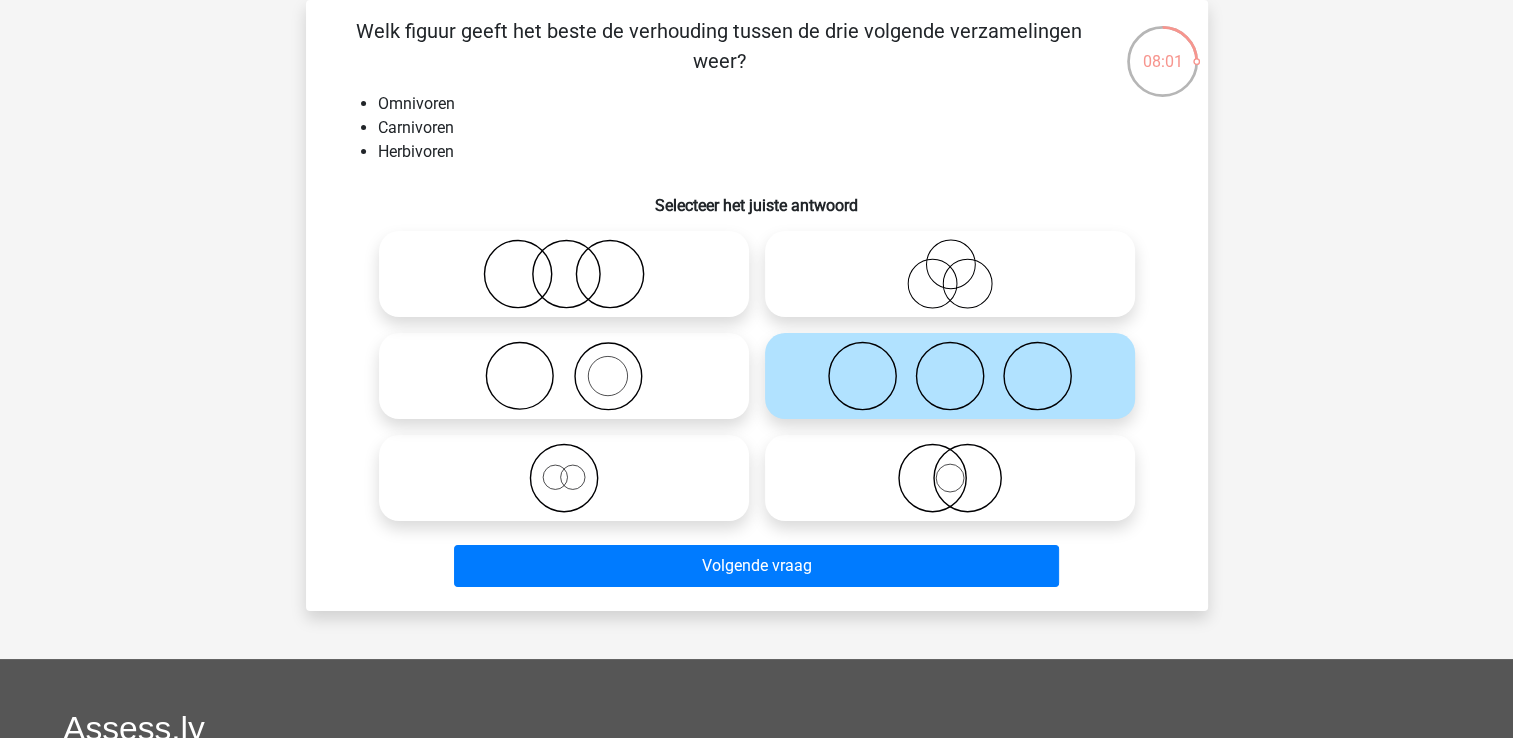click on "Volgende vraag" at bounding box center [757, 562] 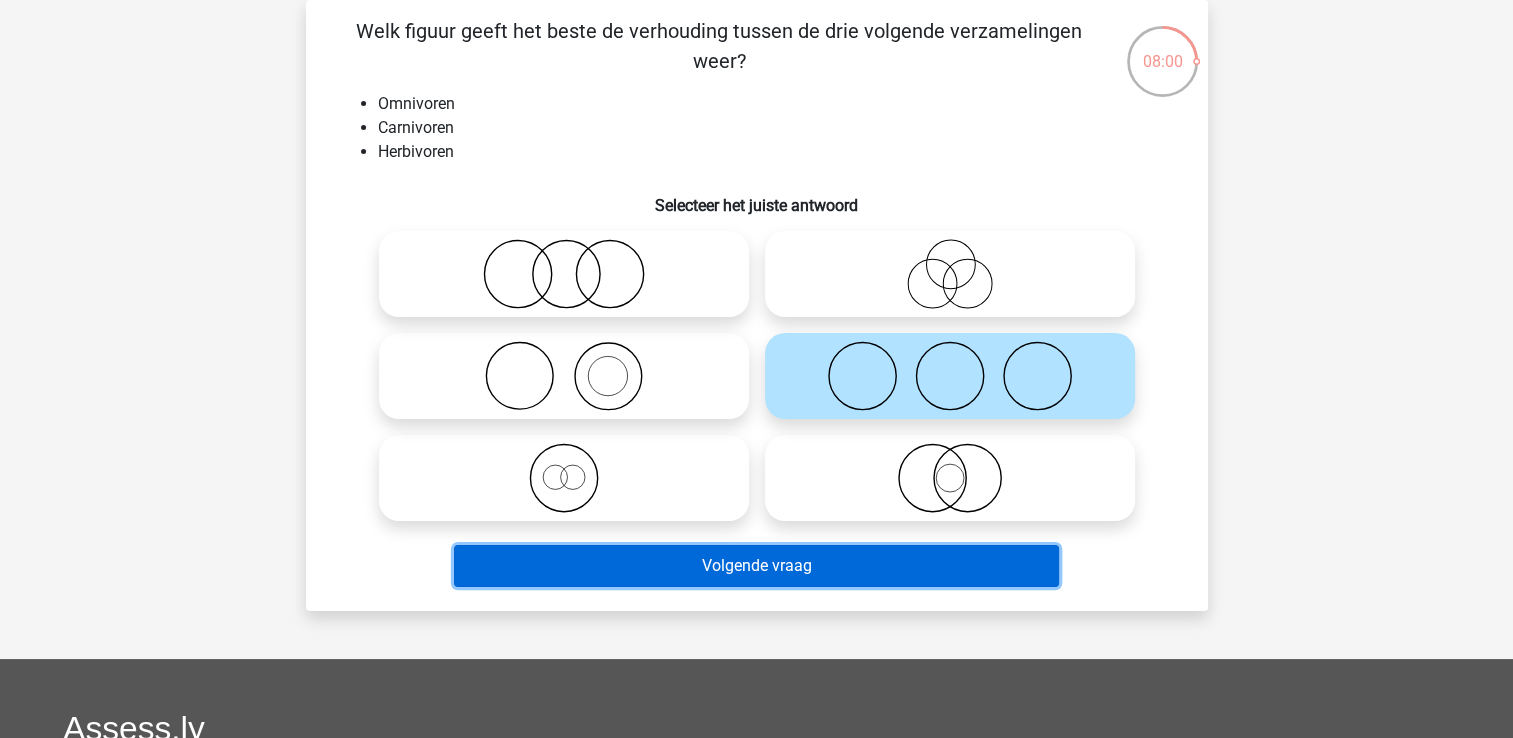 click on "Volgende vraag" at bounding box center (756, 566) 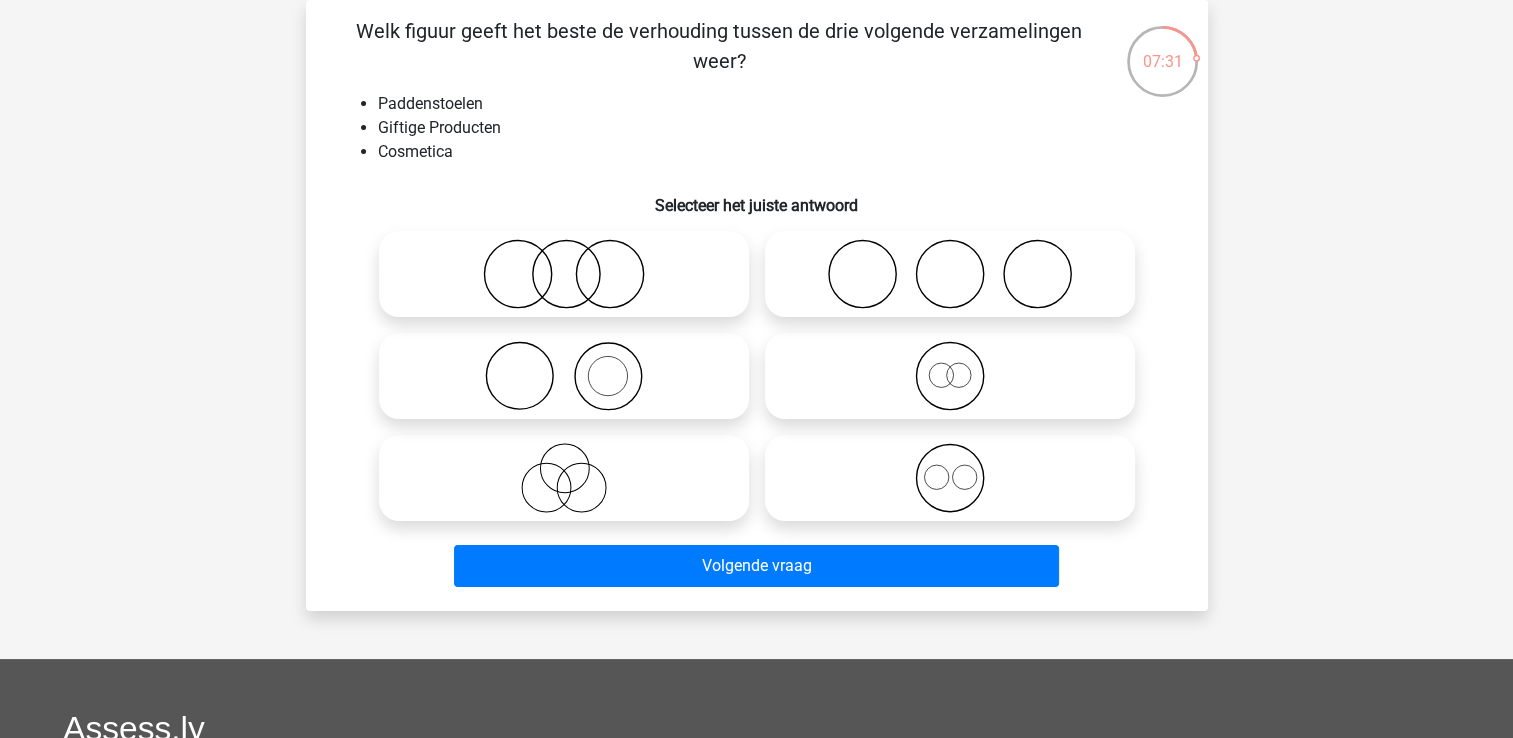 click 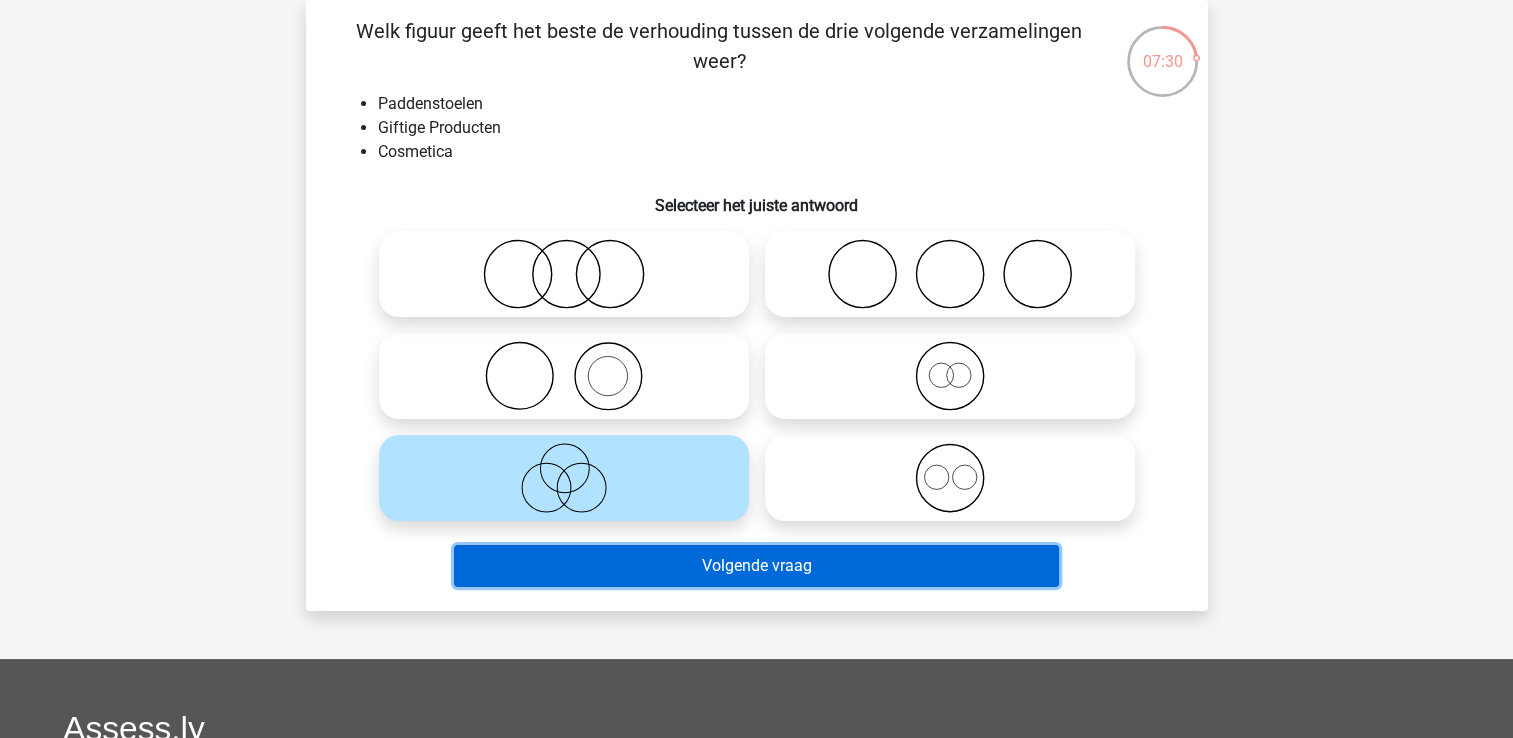 click on "Volgende vraag" at bounding box center (756, 566) 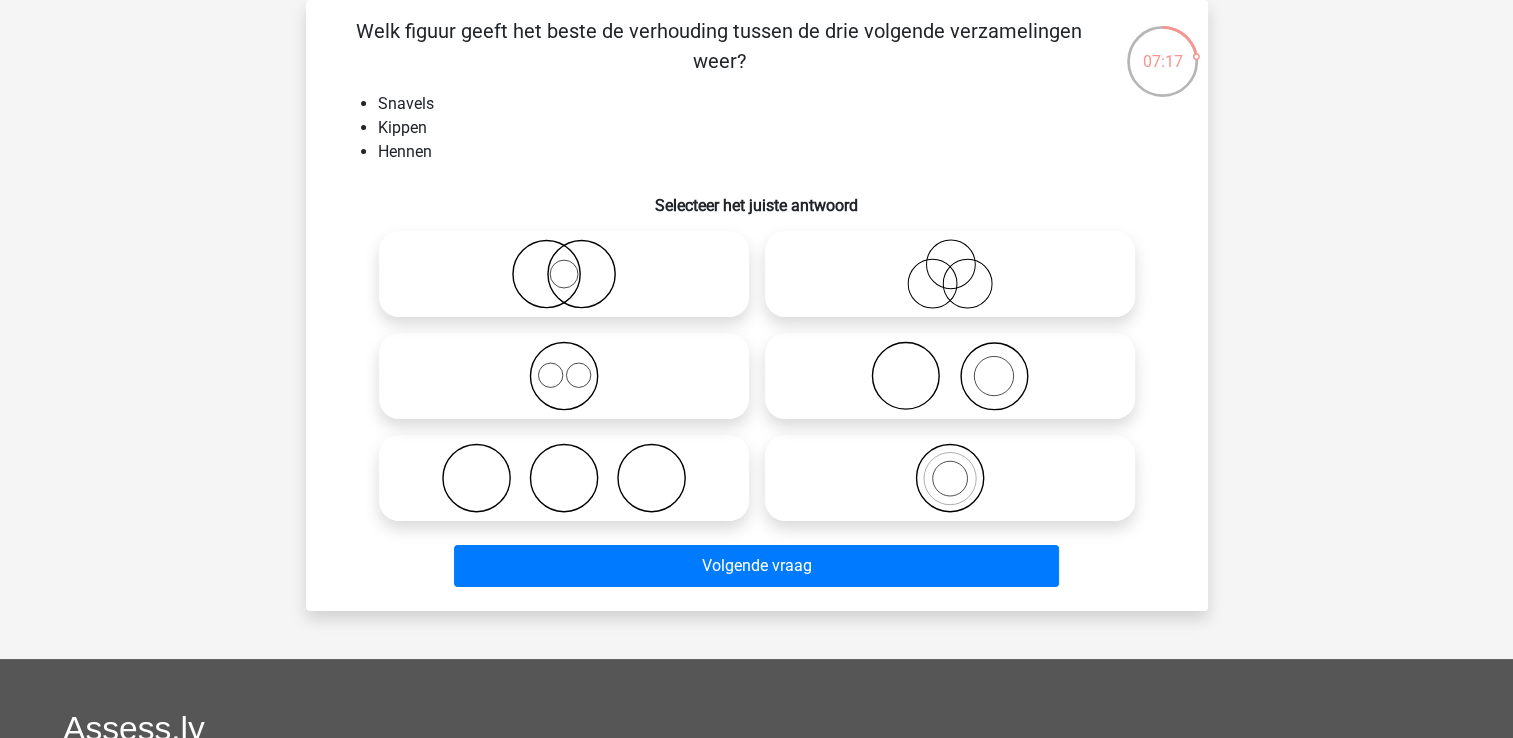 click 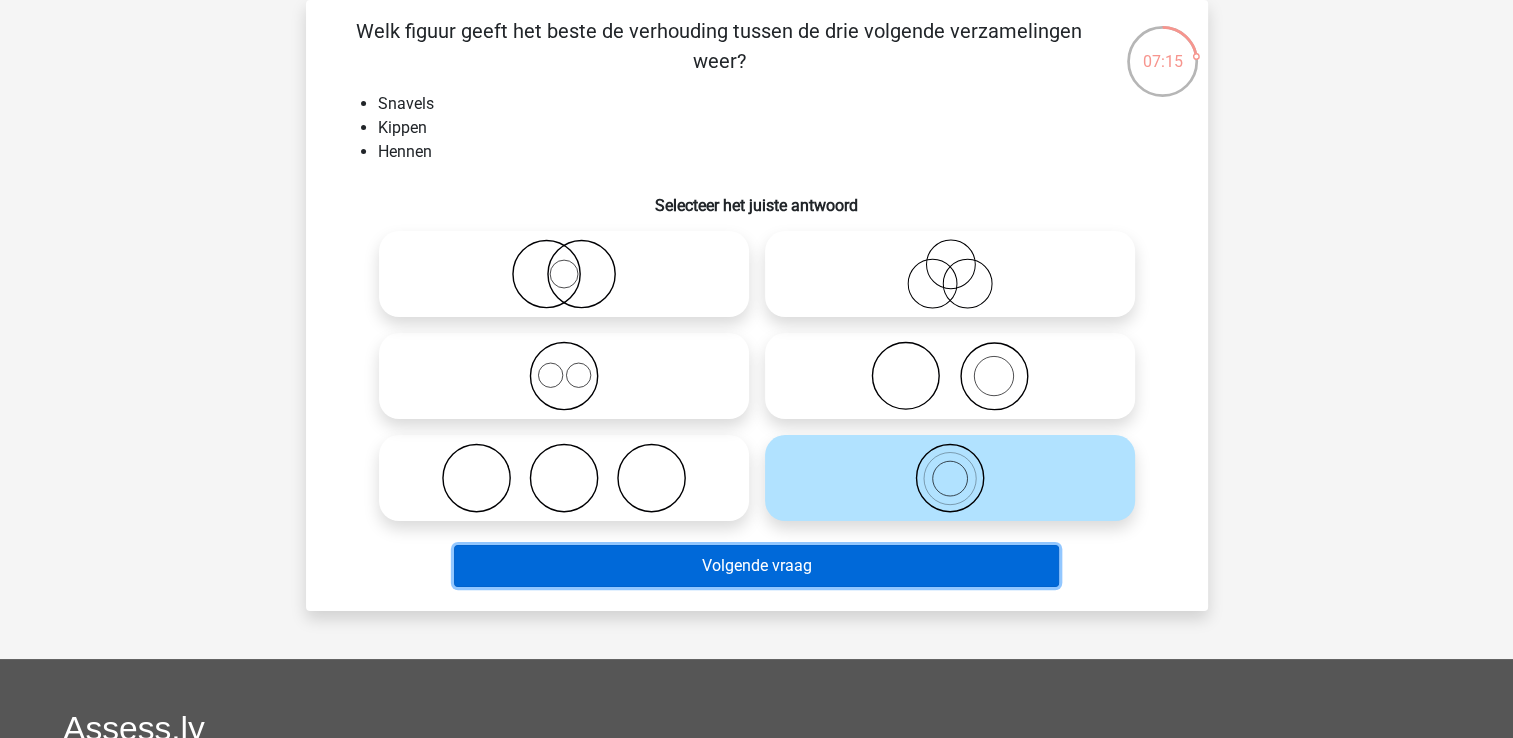 click on "Volgende vraag" at bounding box center (756, 566) 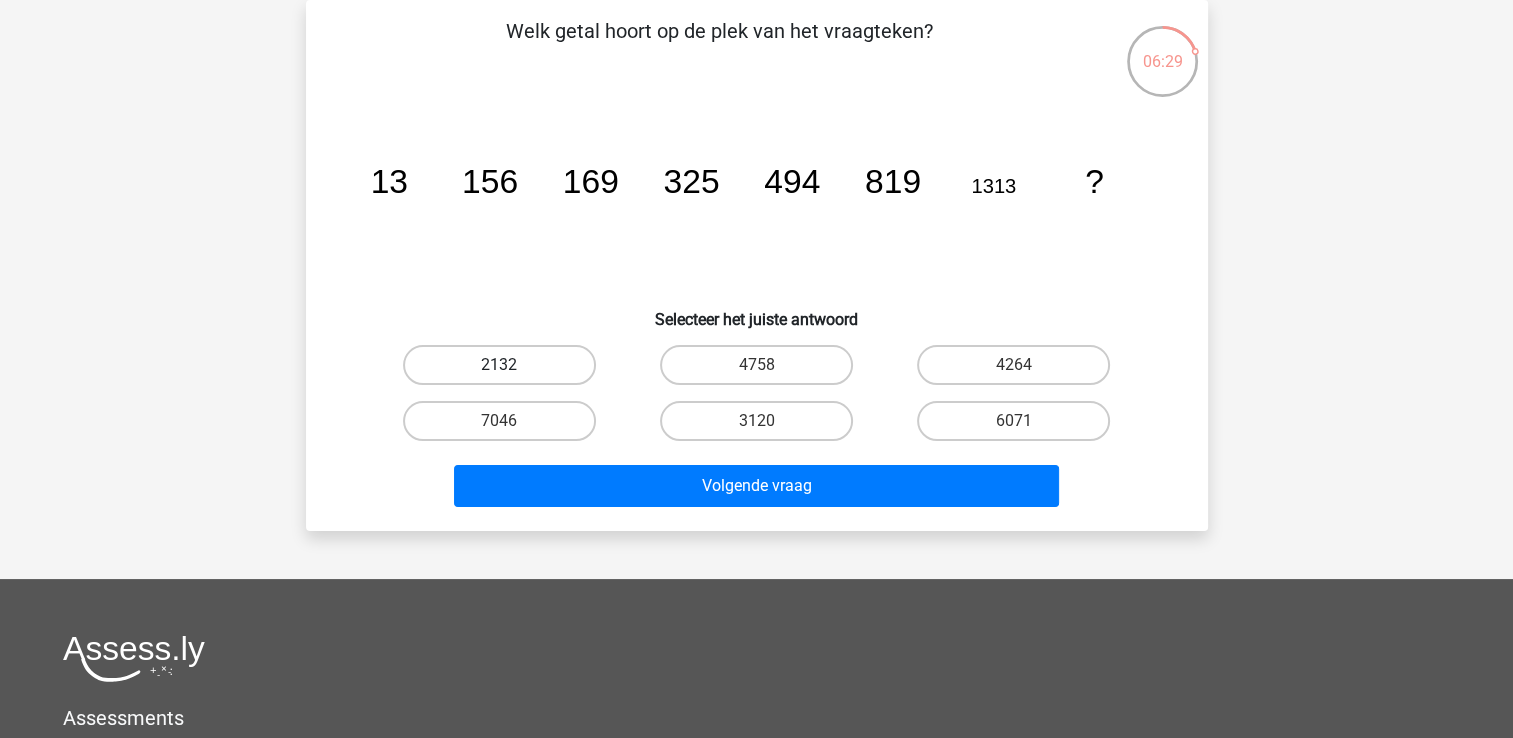 click on "2132" at bounding box center [499, 365] 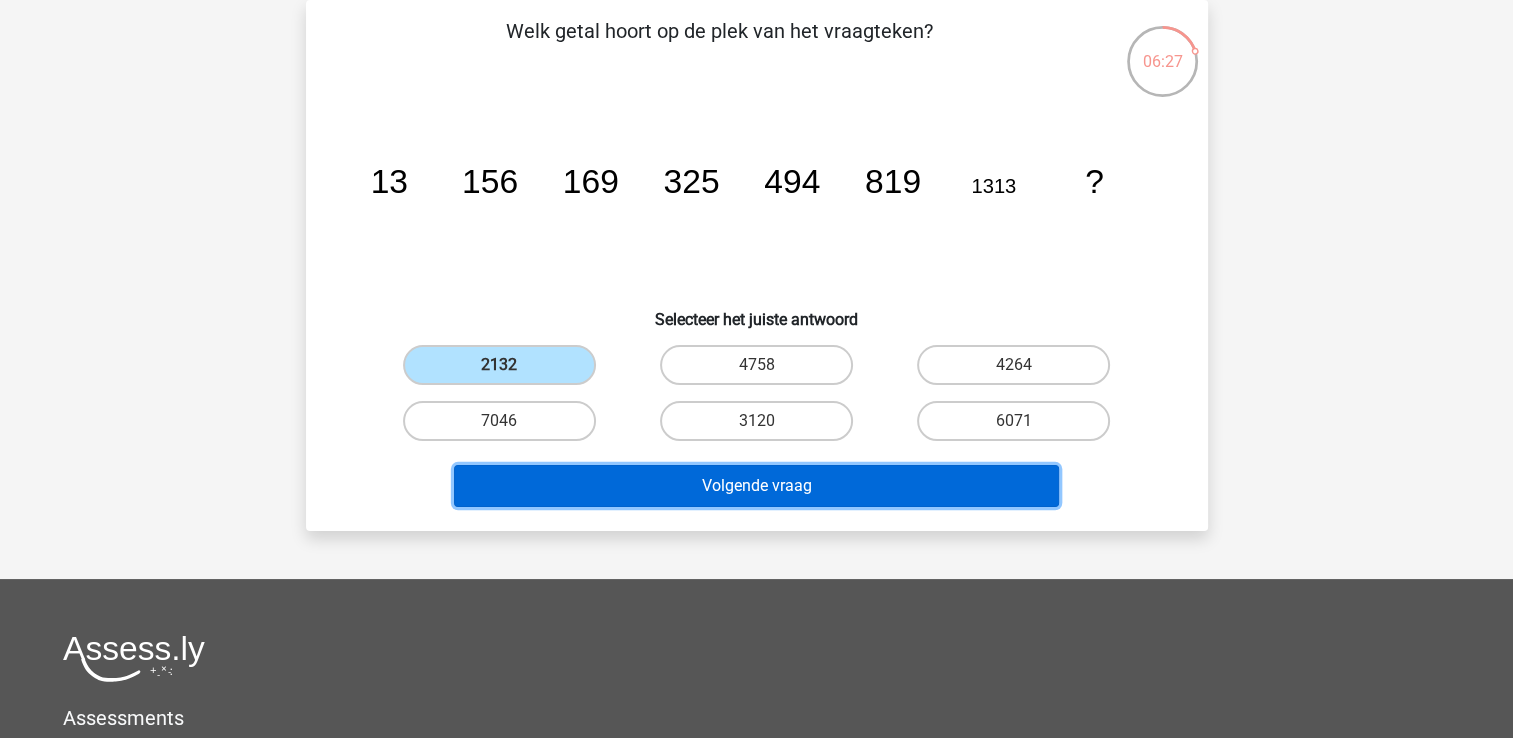 click on "Volgende vraag" at bounding box center (756, 486) 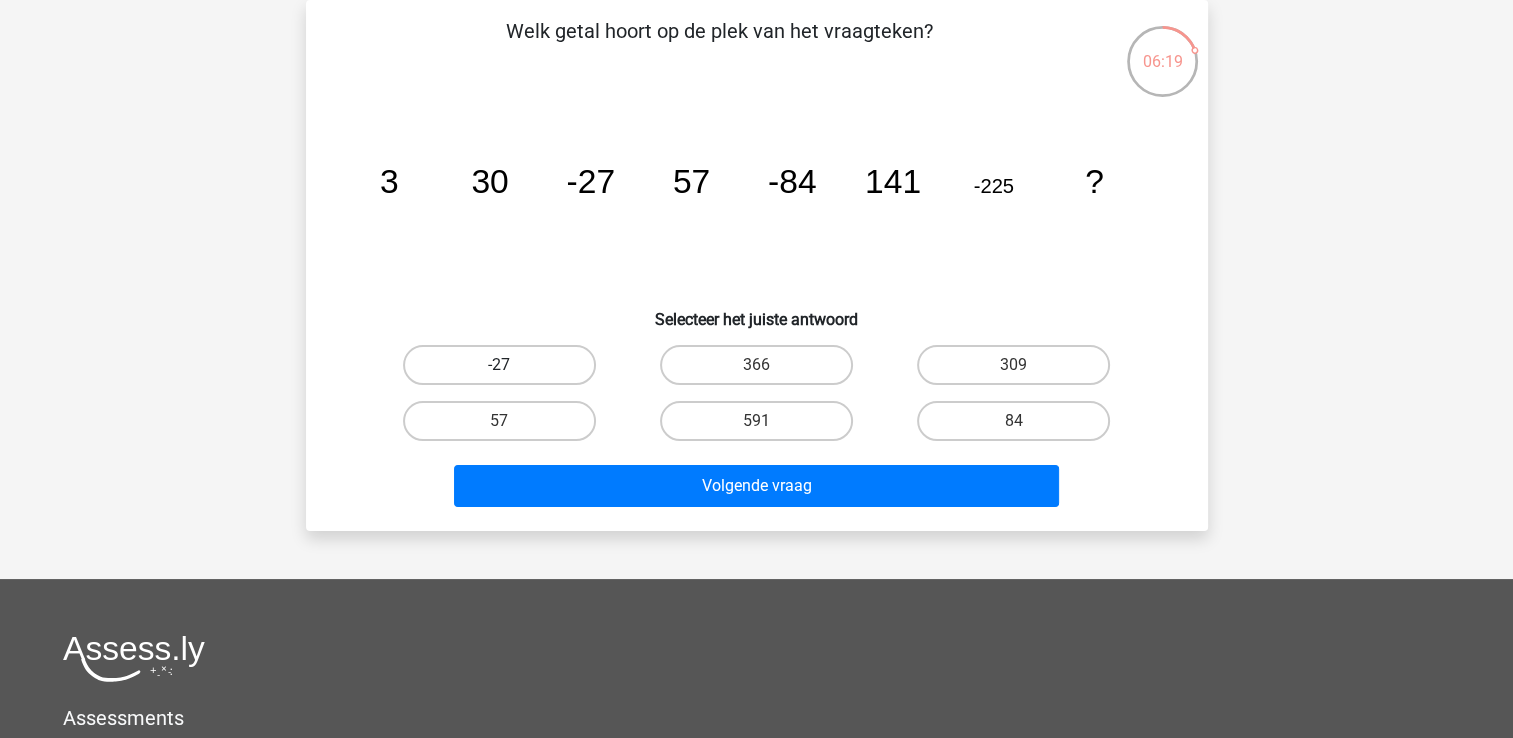 click on "-27" at bounding box center (499, 365) 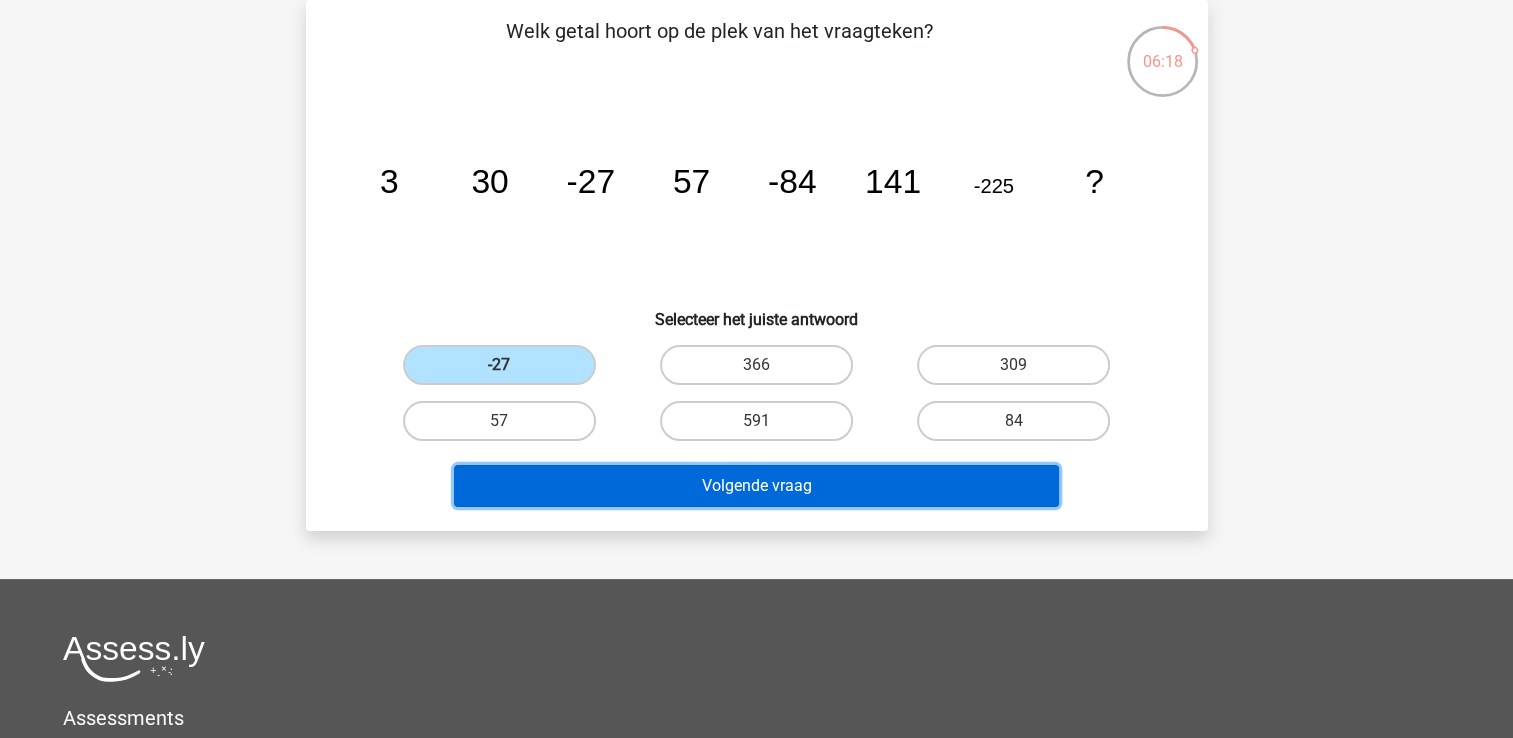 click on "Volgende vraag" at bounding box center (756, 486) 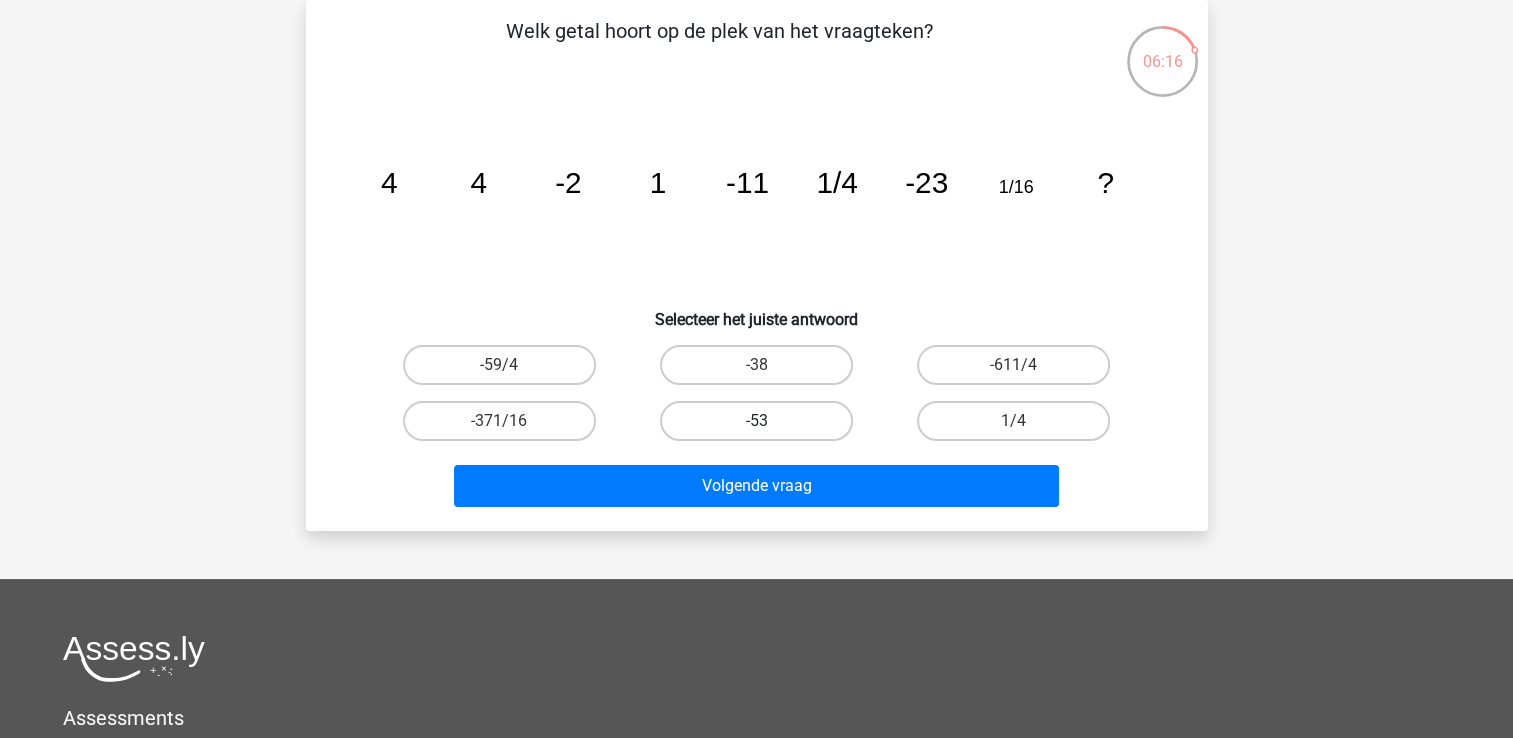 click on "-53" at bounding box center [756, 421] 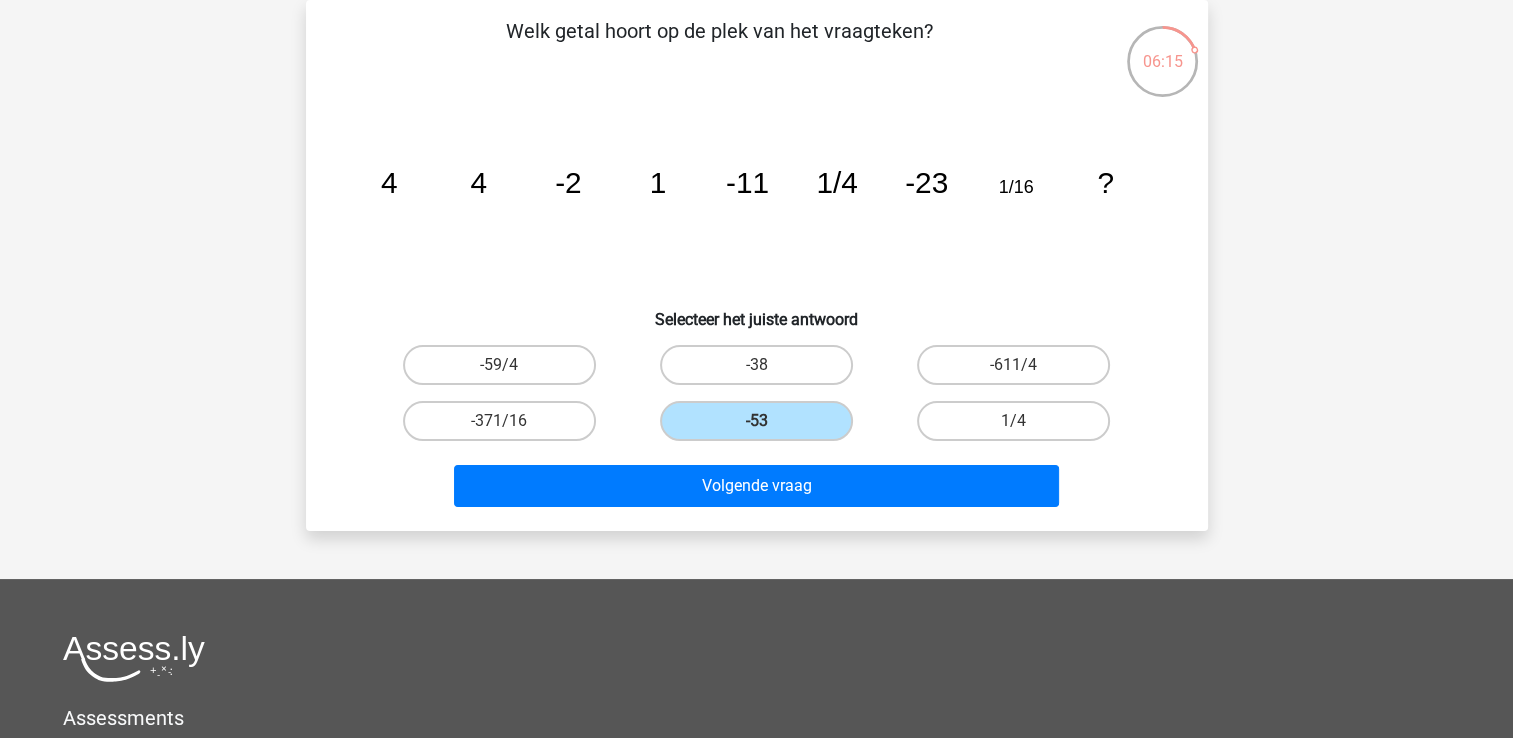 click on "Volgende vraag" at bounding box center (757, 482) 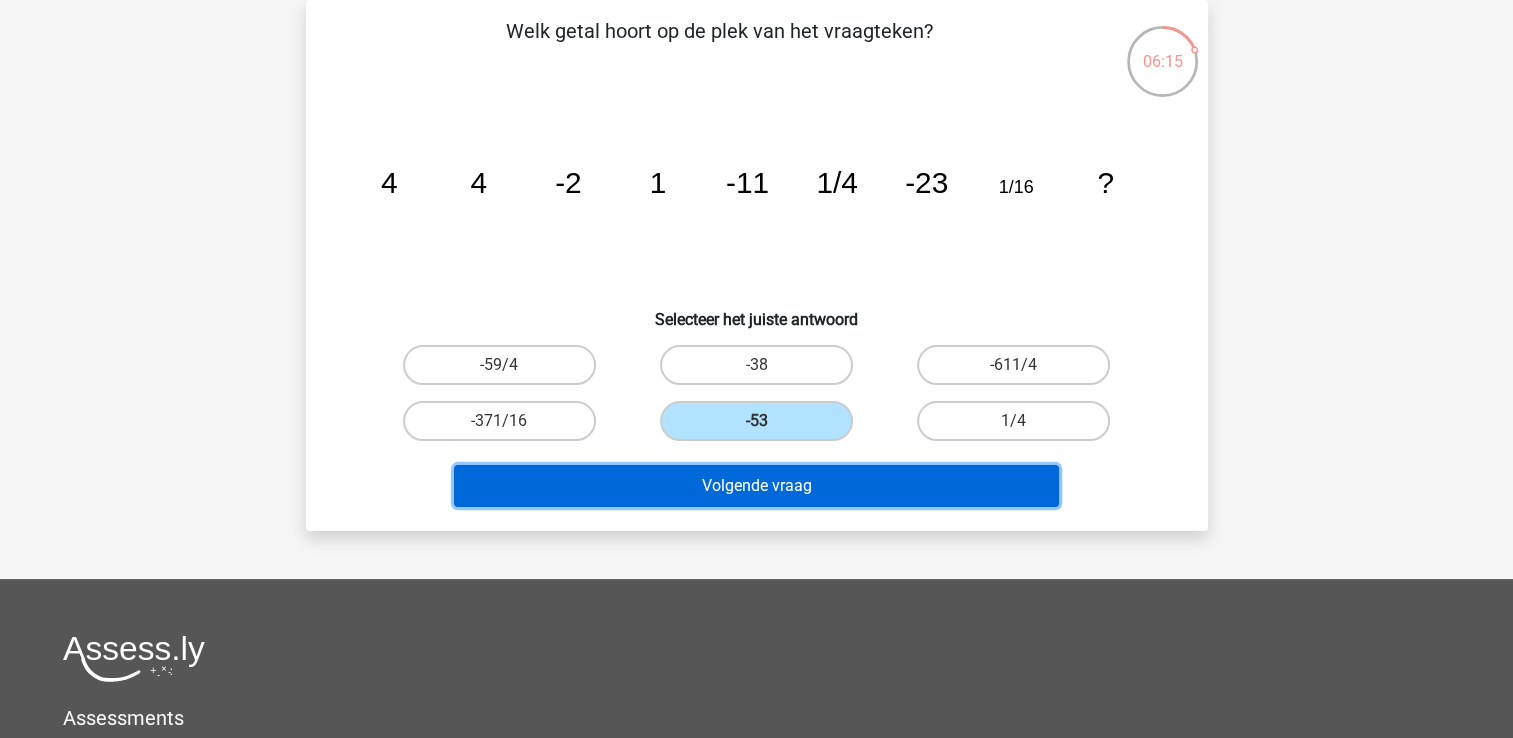 click on "Volgende vraag" at bounding box center (756, 486) 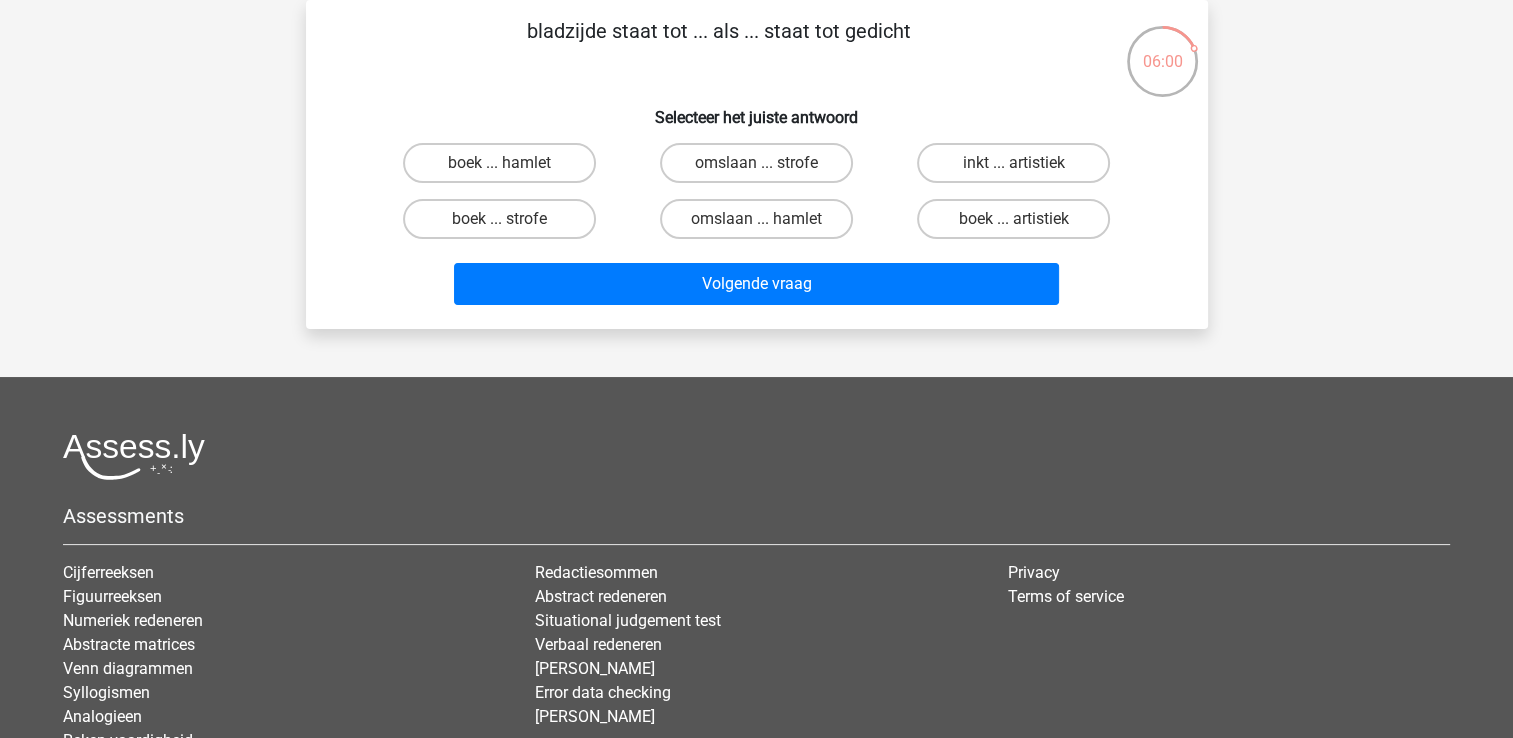 click on "boek ... strofe" at bounding box center (505, 225) 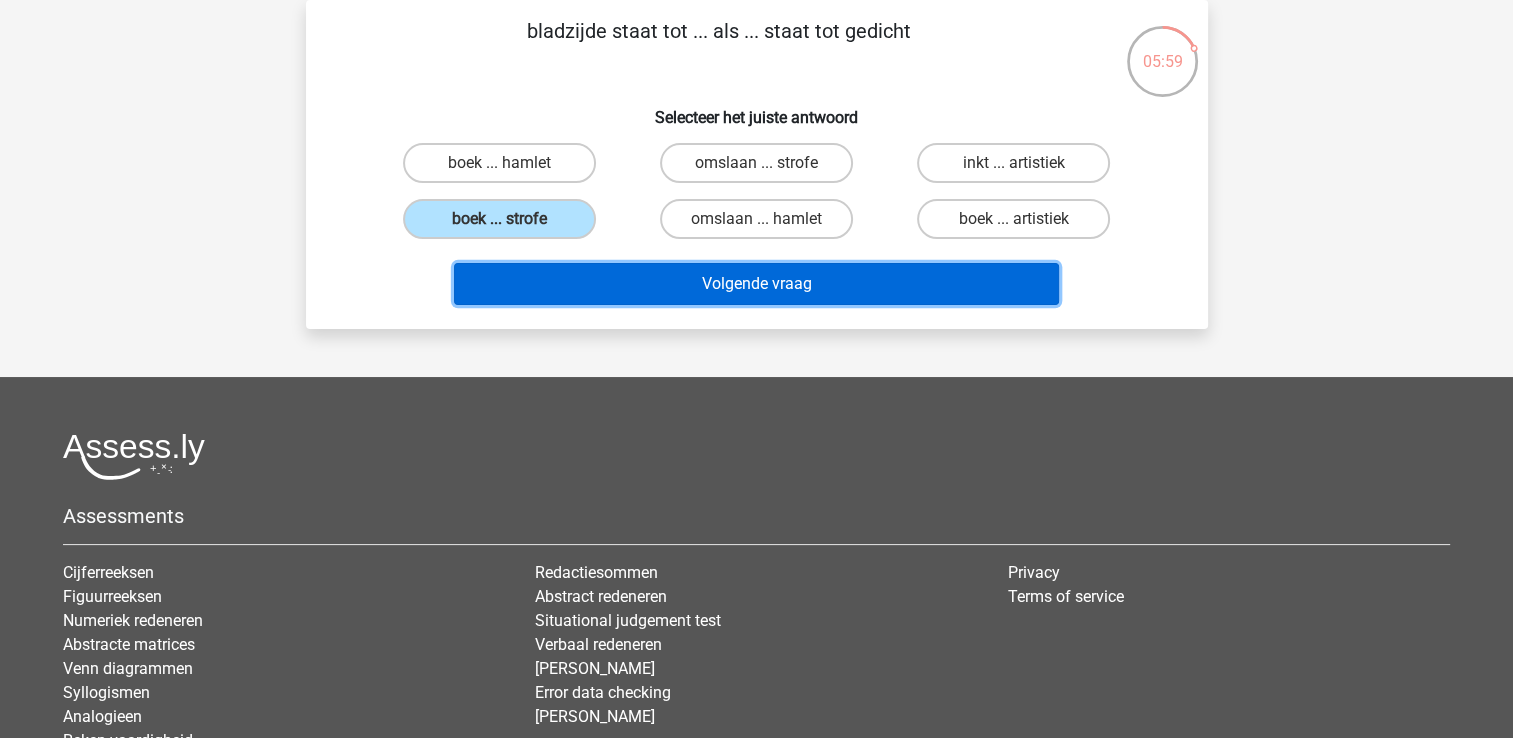 click on "Volgende vraag" at bounding box center (756, 284) 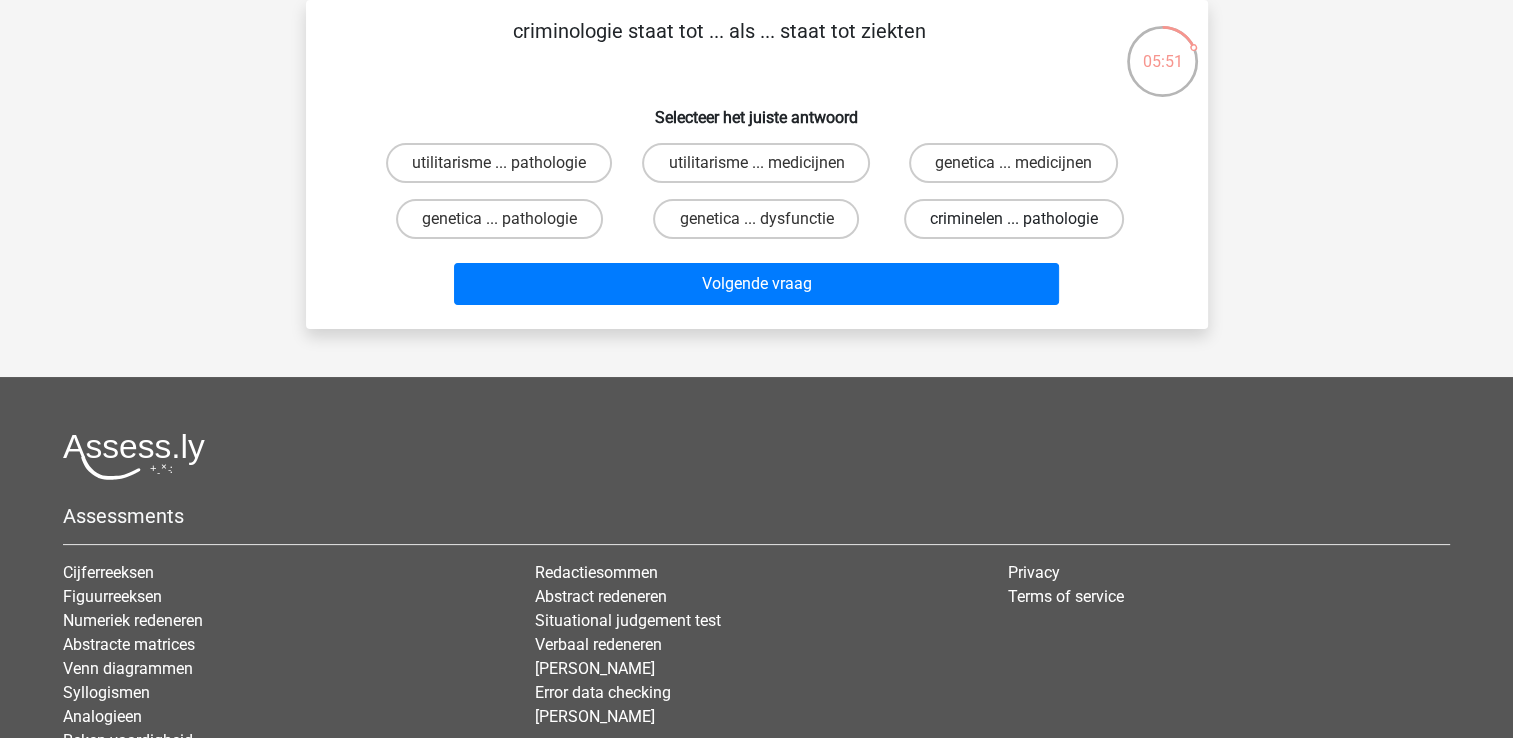click on "criminelen ... pathologie" at bounding box center [1014, 219] 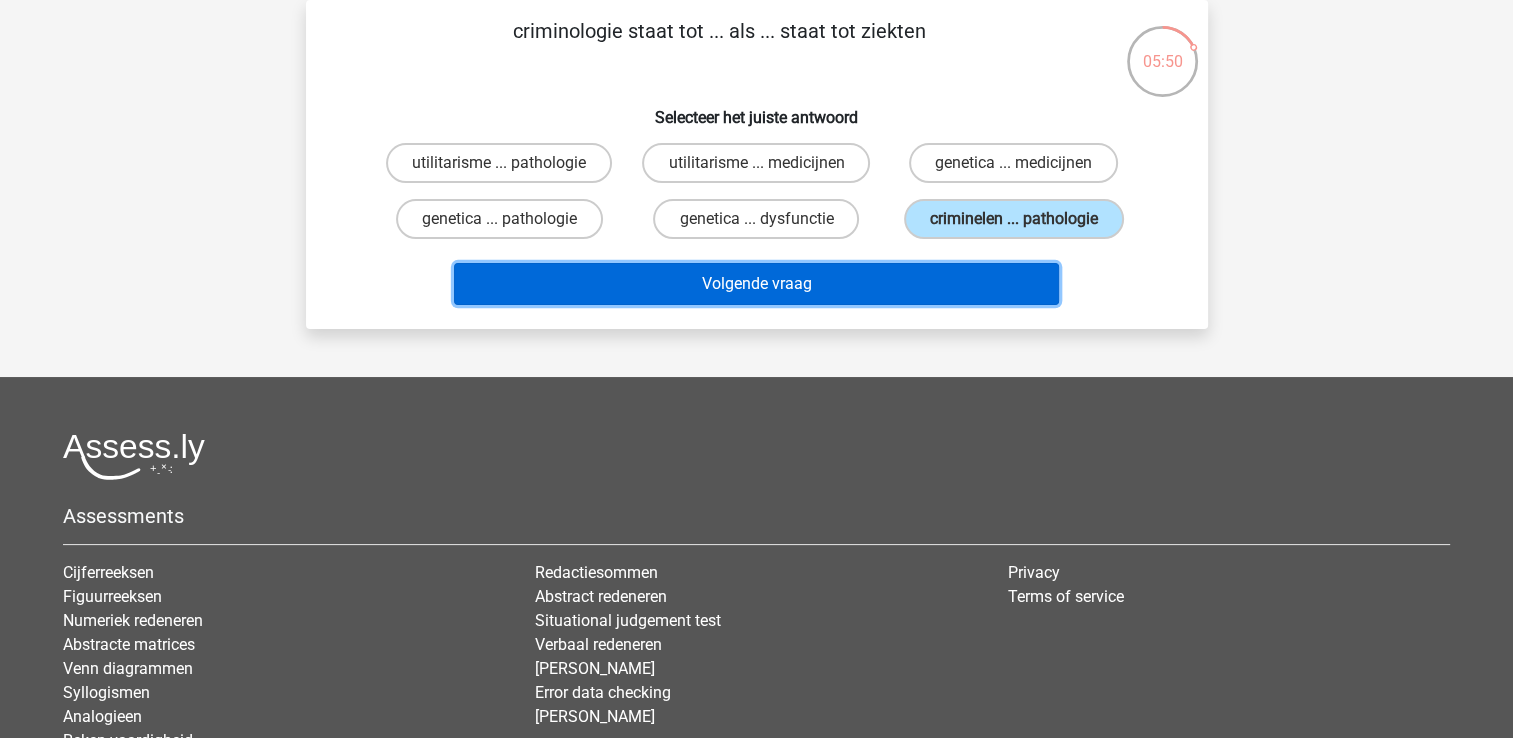 click on "Volgende vraag" at bounding box center (756, 284) 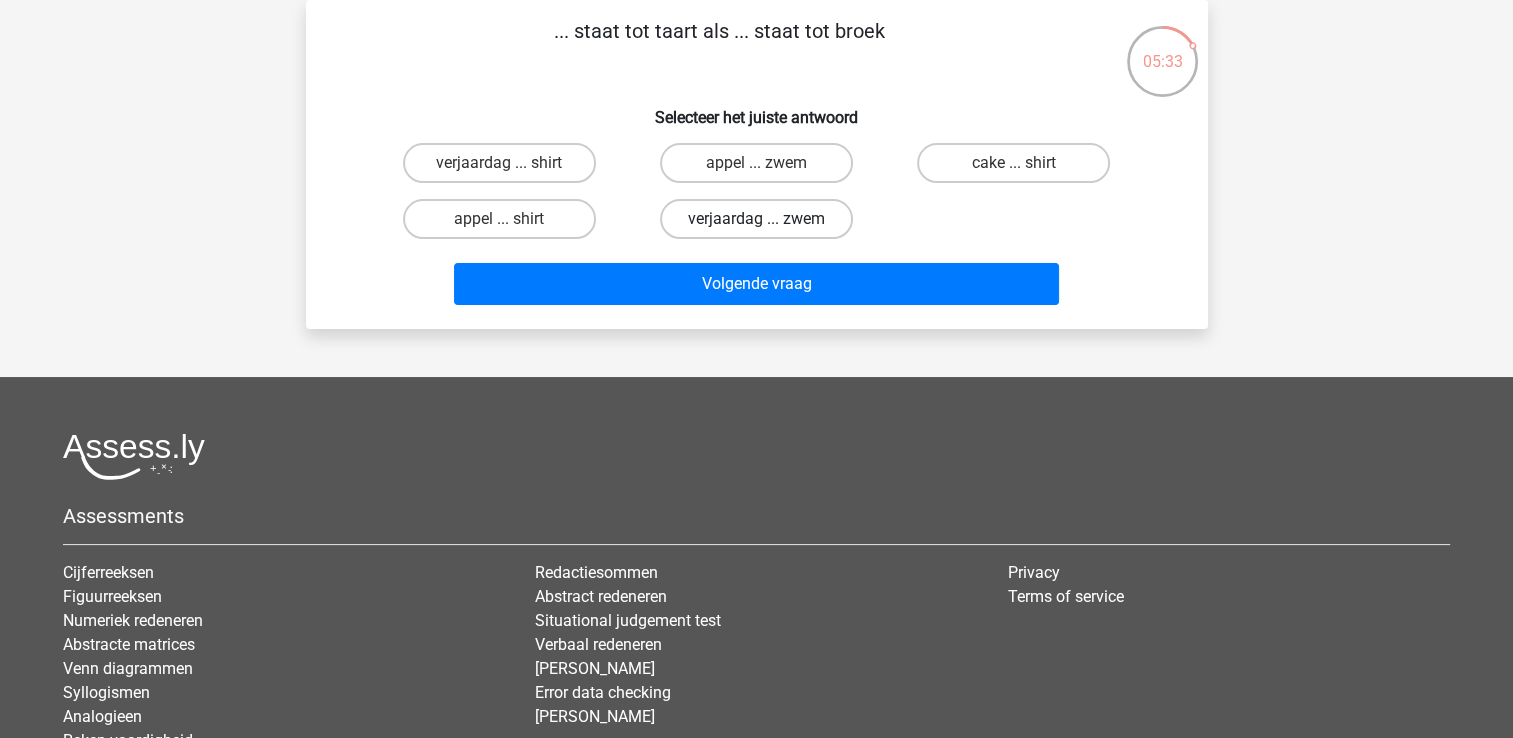 click on "verjaardag ... zwem" at bounding box center [756, 219] 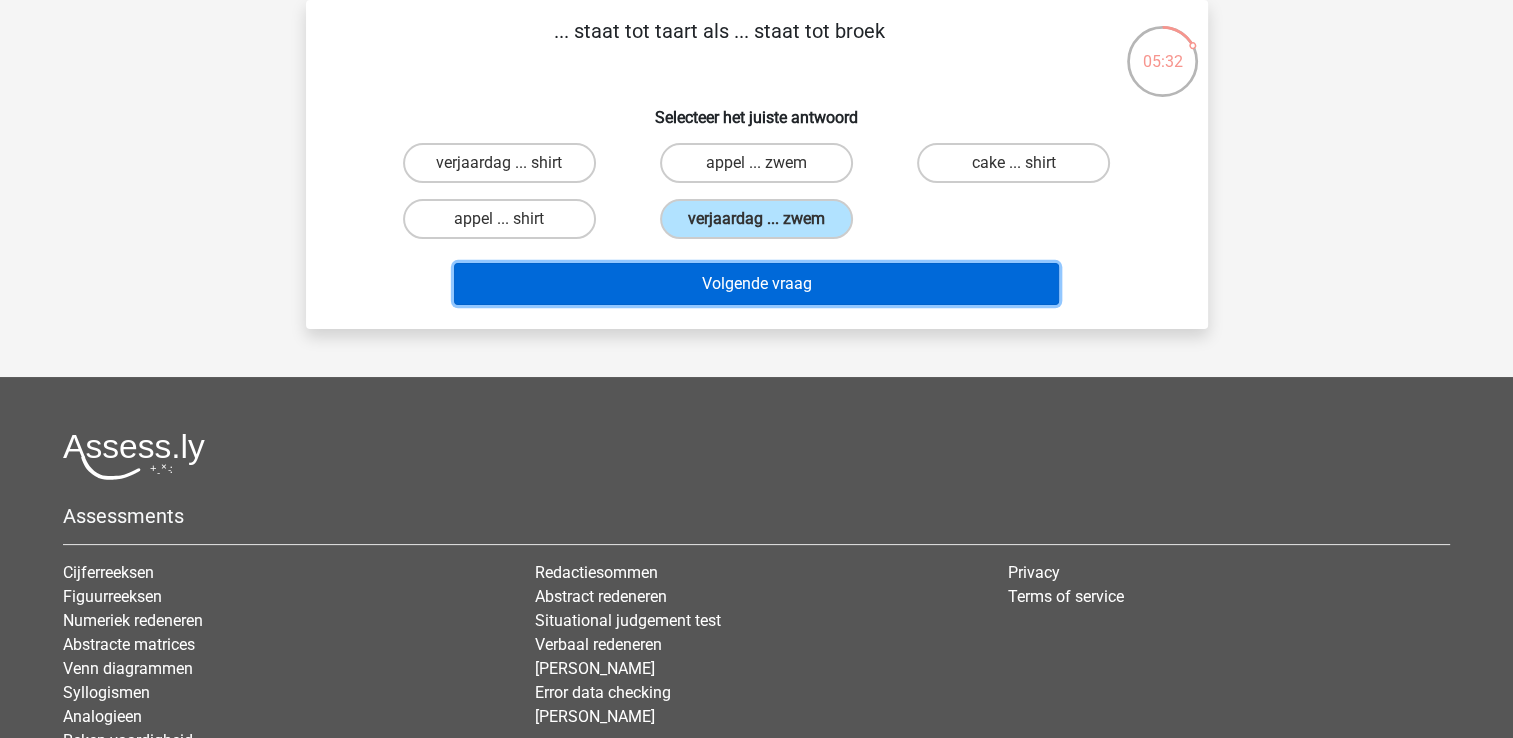 click on "Volgende vraag" at bounding box center (756, 284) 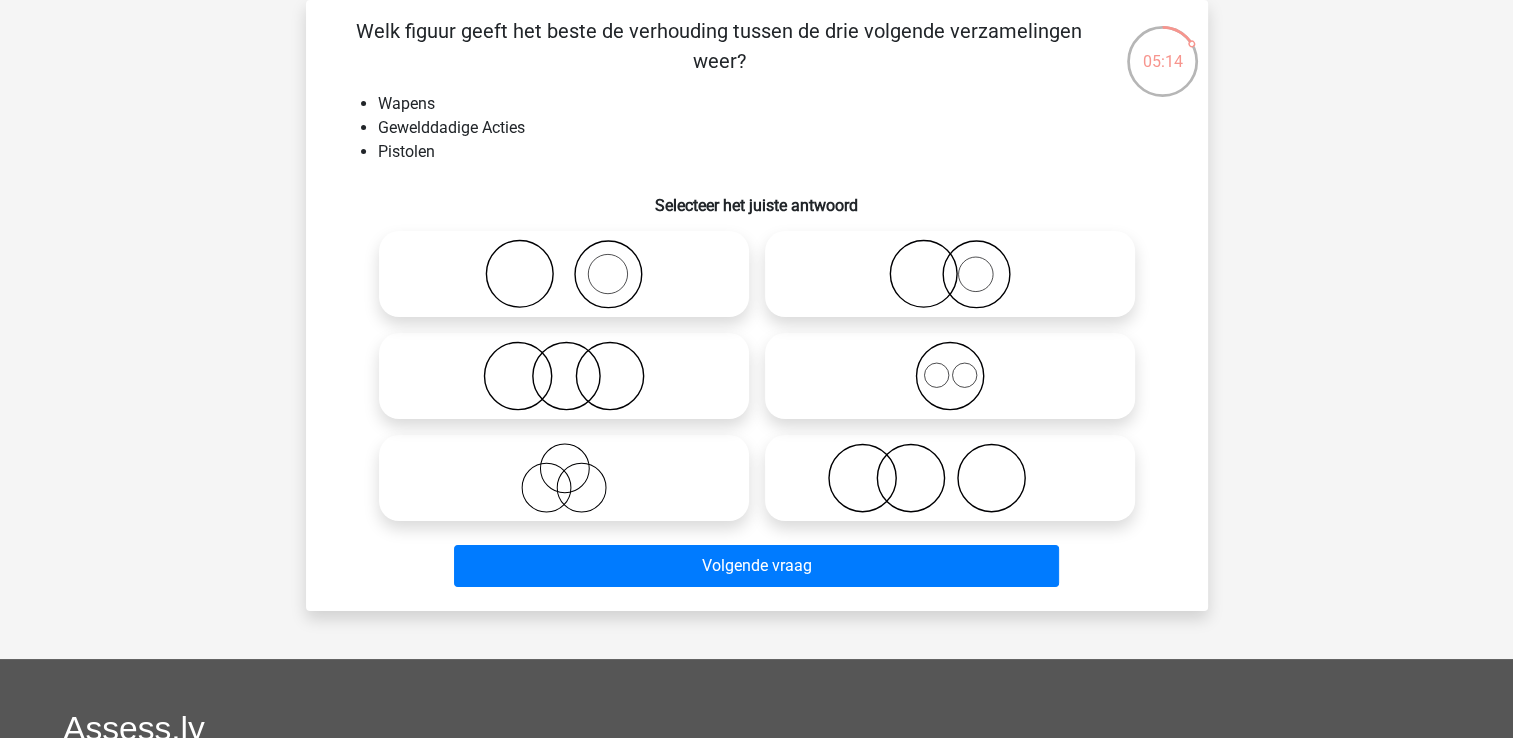 click 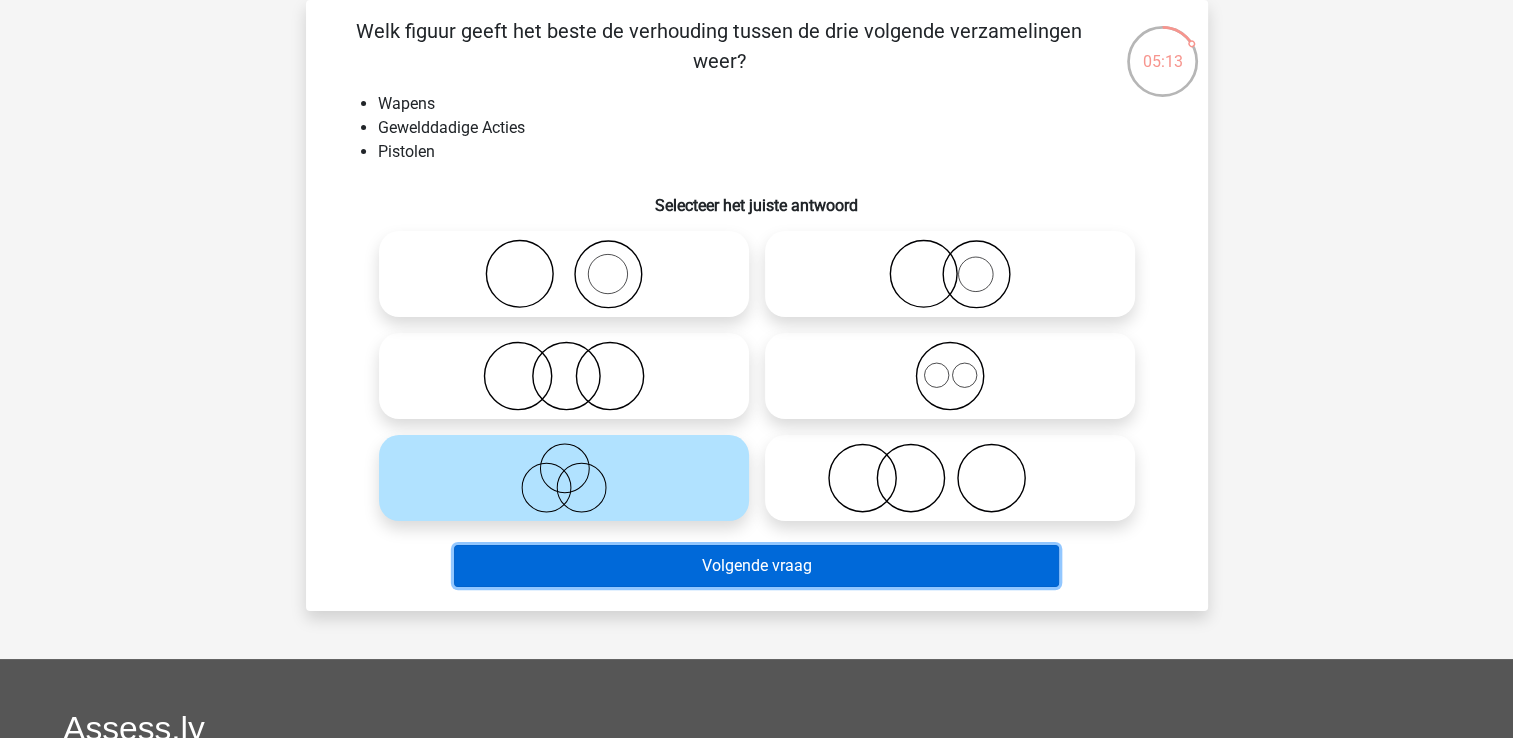 click on "Volgende vraag" at bounding box center (756, 566) 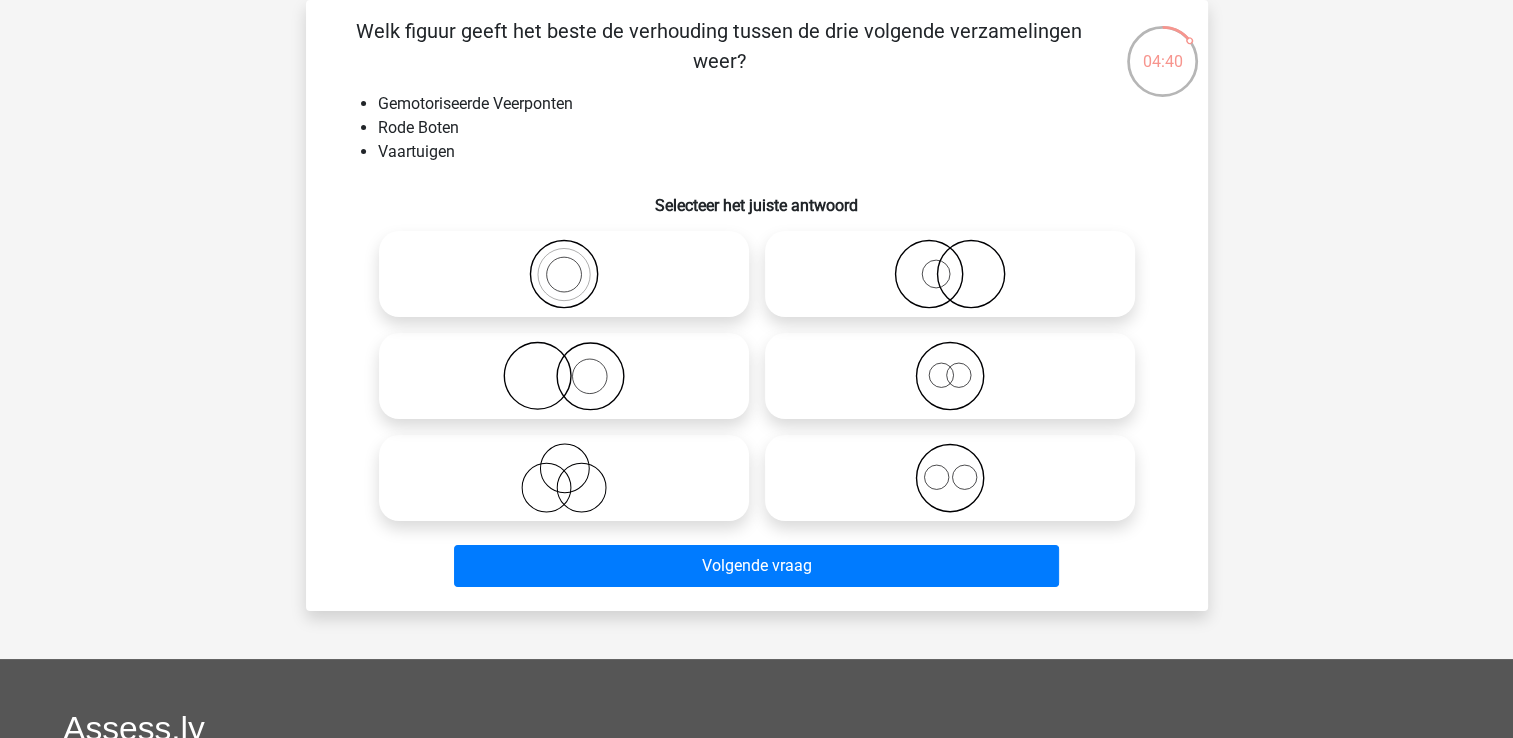 click 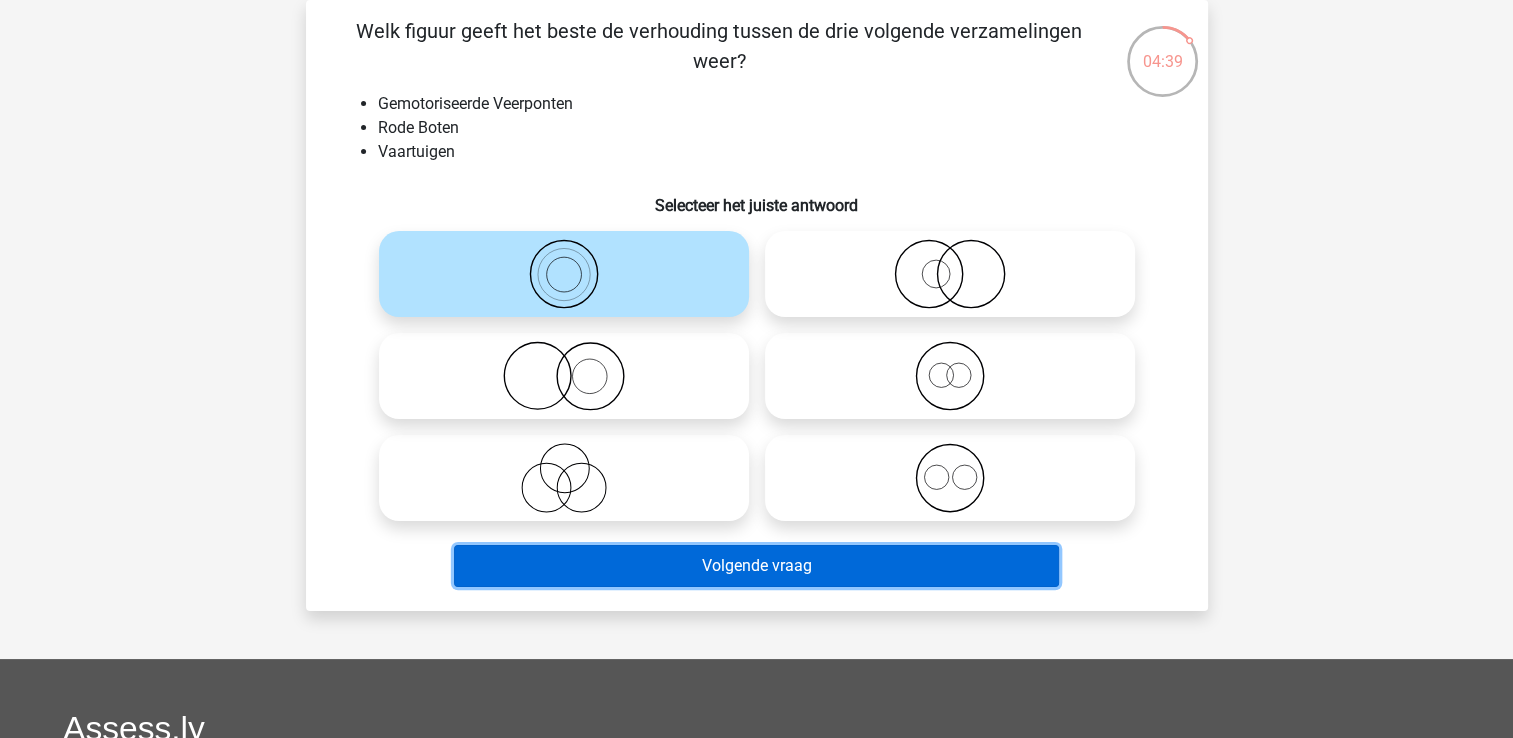 click on "Volgende vraag" at bounding box center [756, 566] 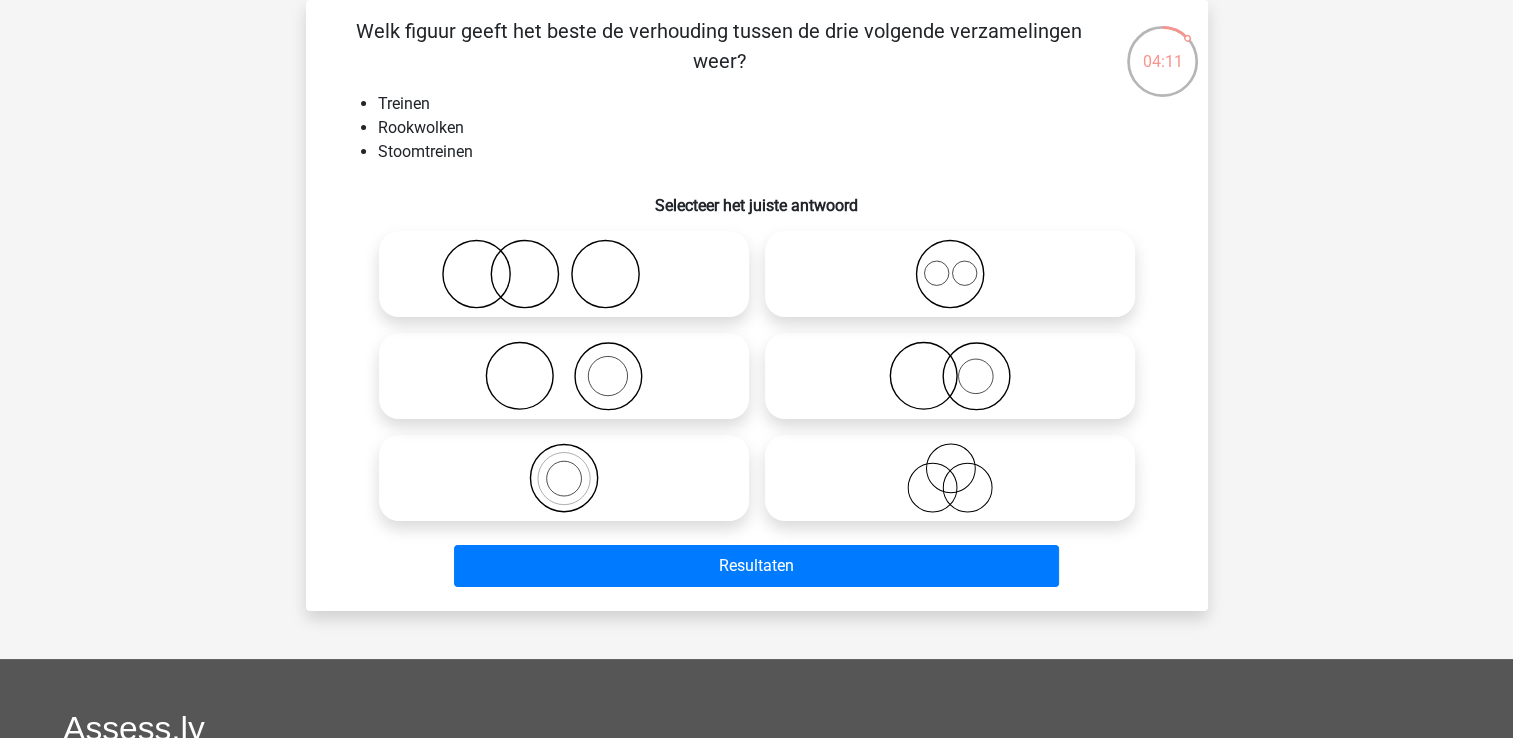 click 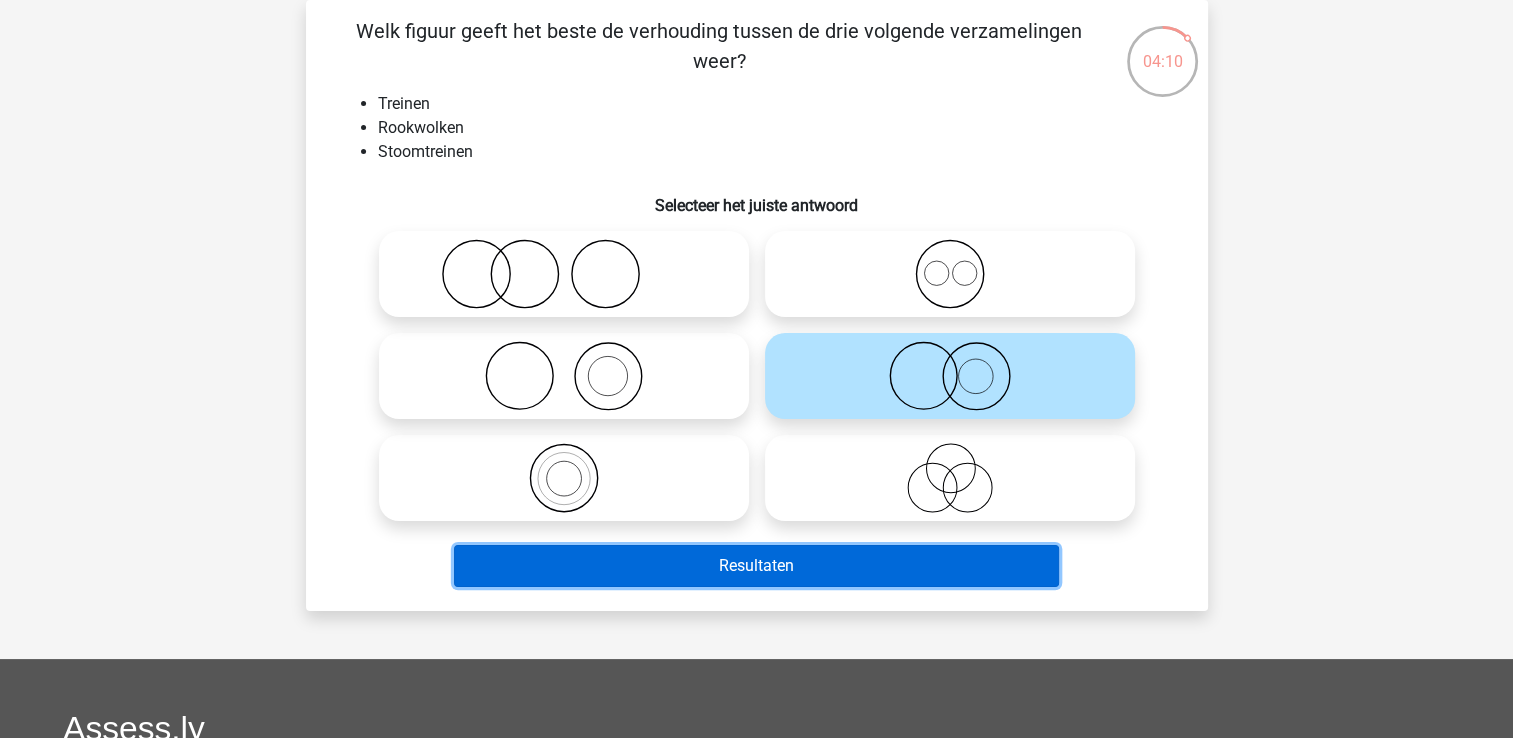 click on "Resultaten" at bounding box center [756, 566] 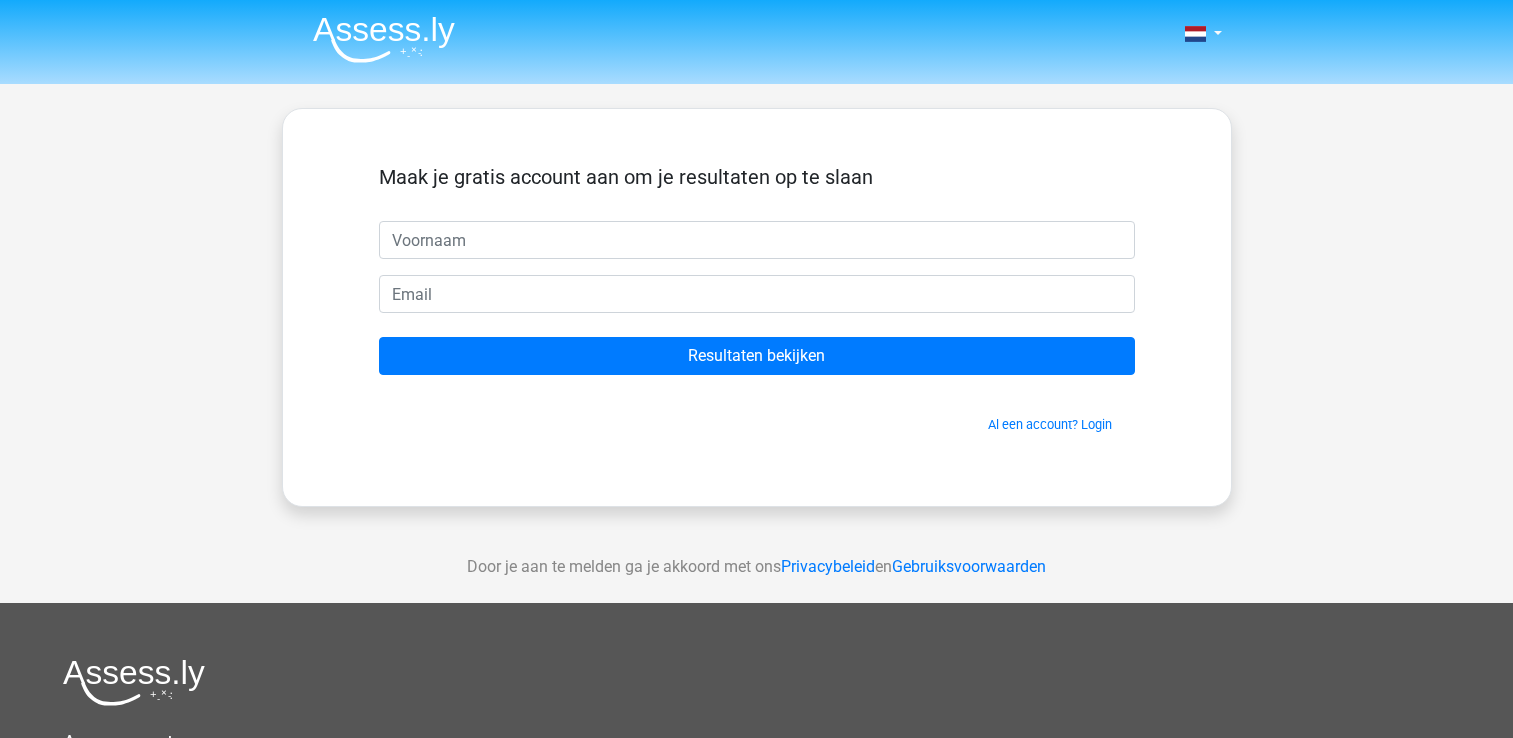 scroll, scrollTop: 0, scrollLeft: 0, axis: both 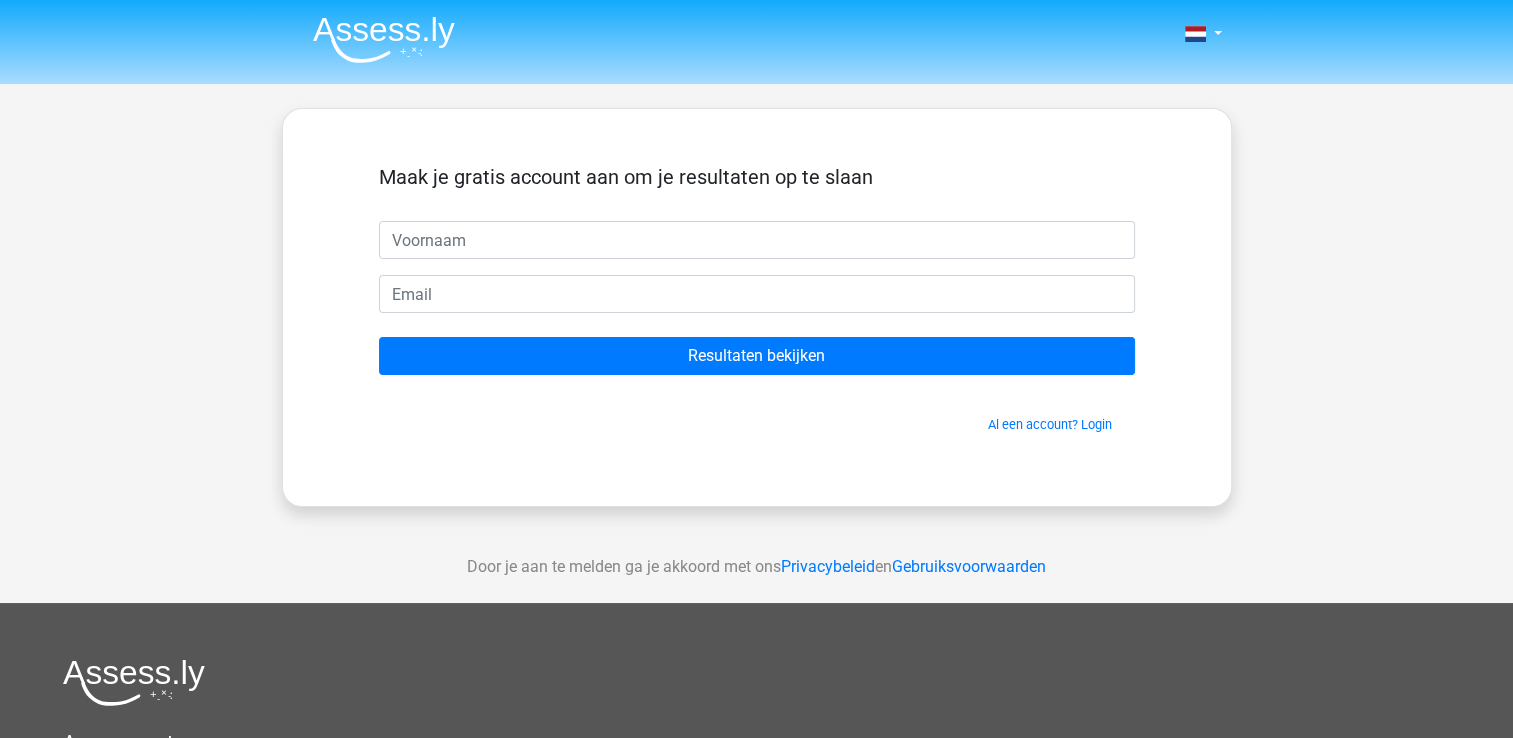 click at bounding box center (757, 240) 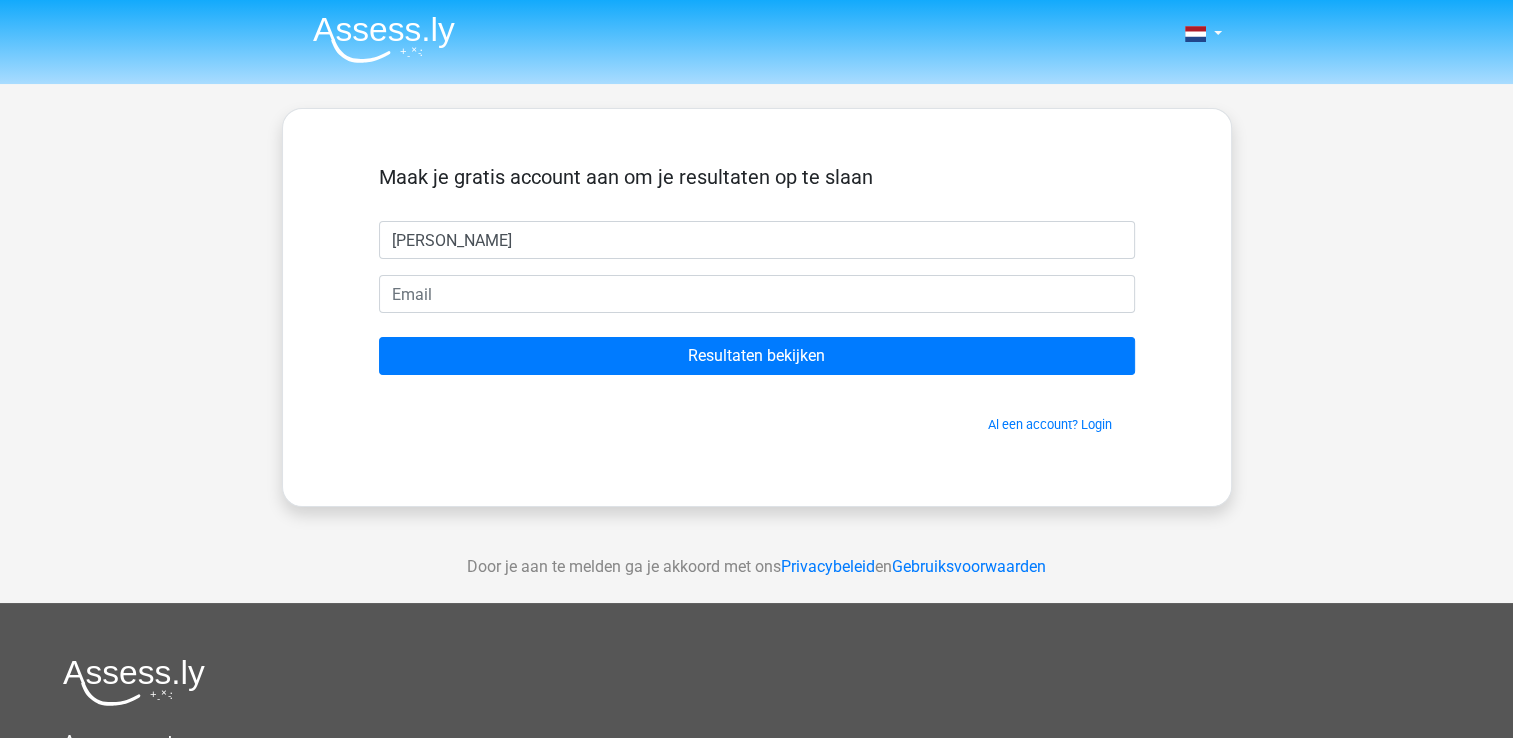 type on "[PERSON_NAME]" 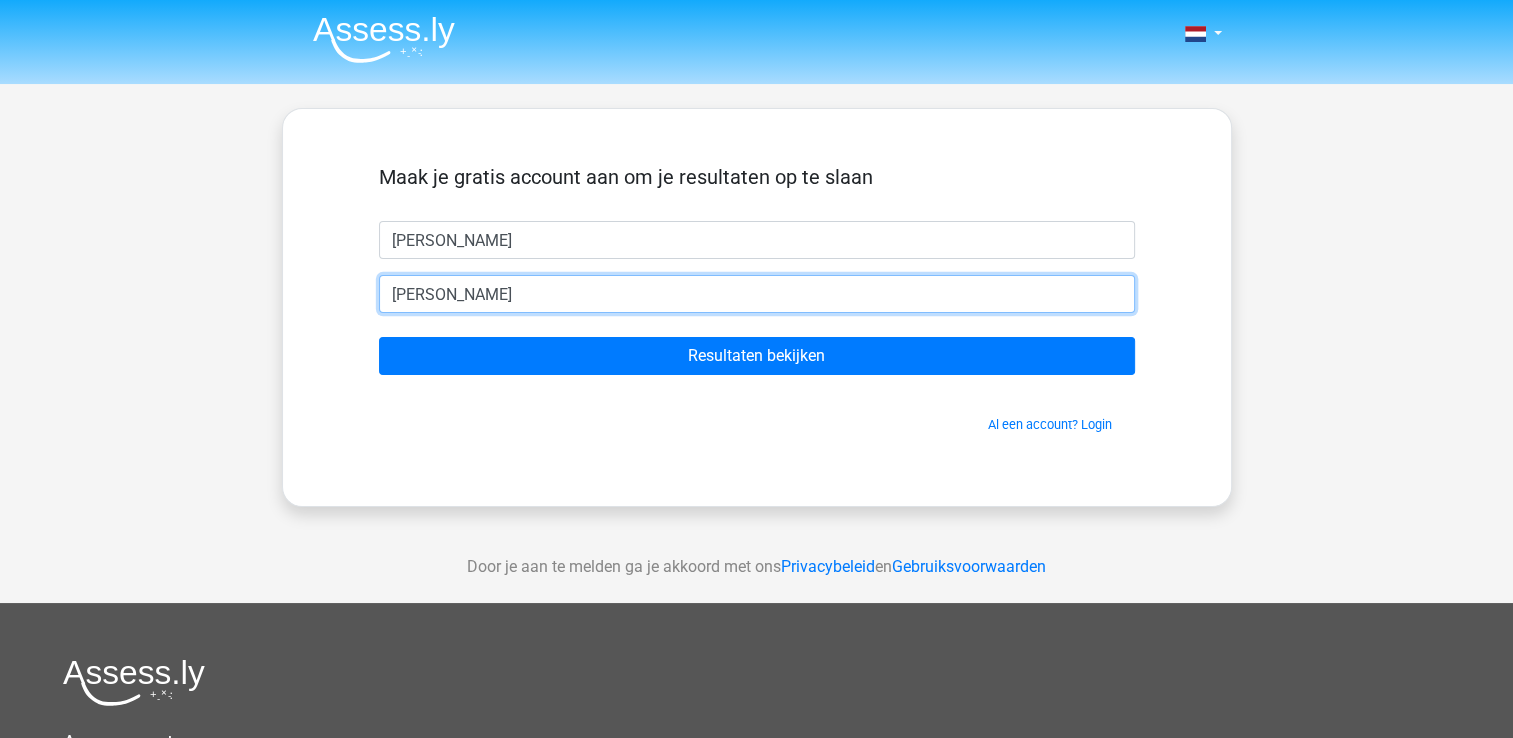 type on "[PERSON_NAME][EMAIL_ADDRESS][PERSON_NAME][DOMAIN_NAME]" 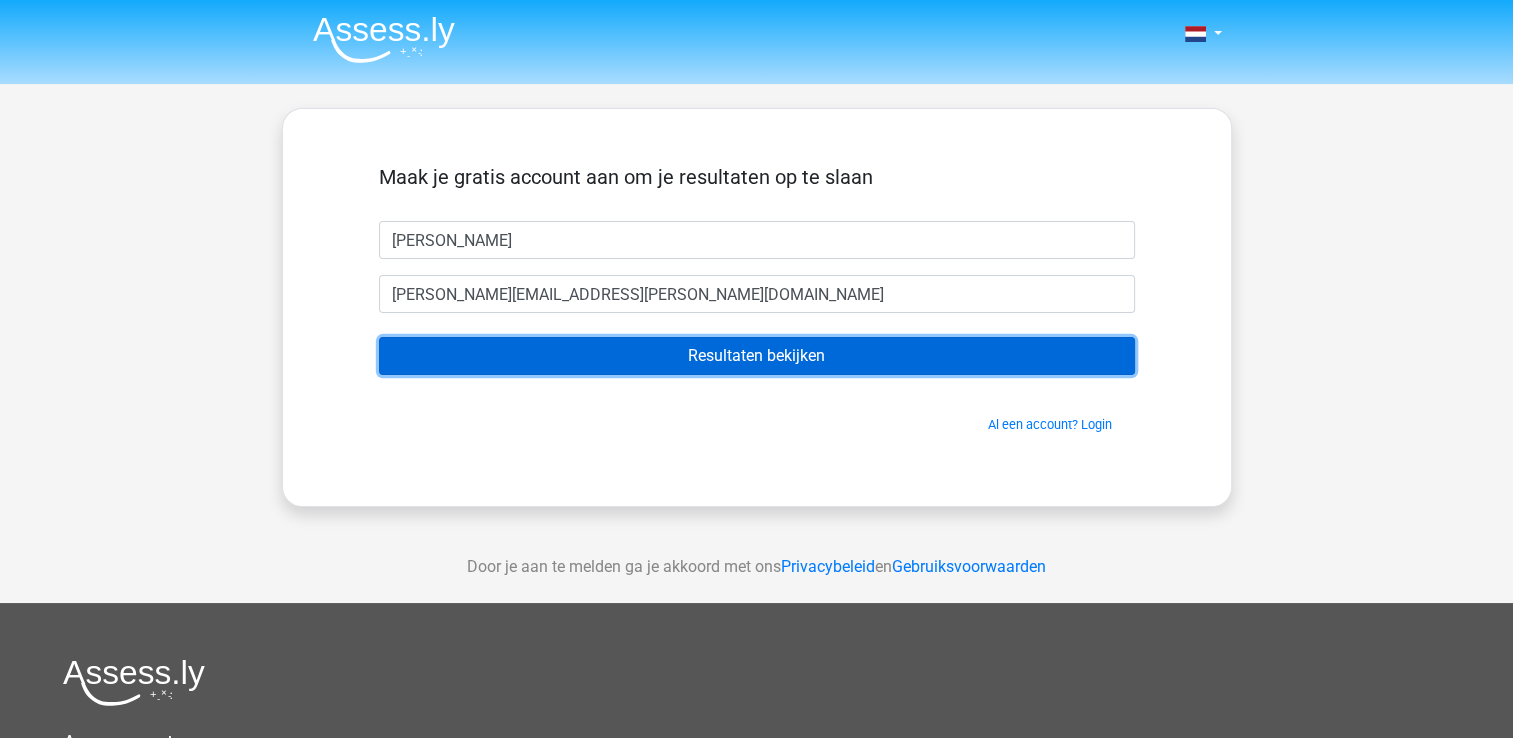 click on "Resultaten bekijken" at bounding box center (757, 356) 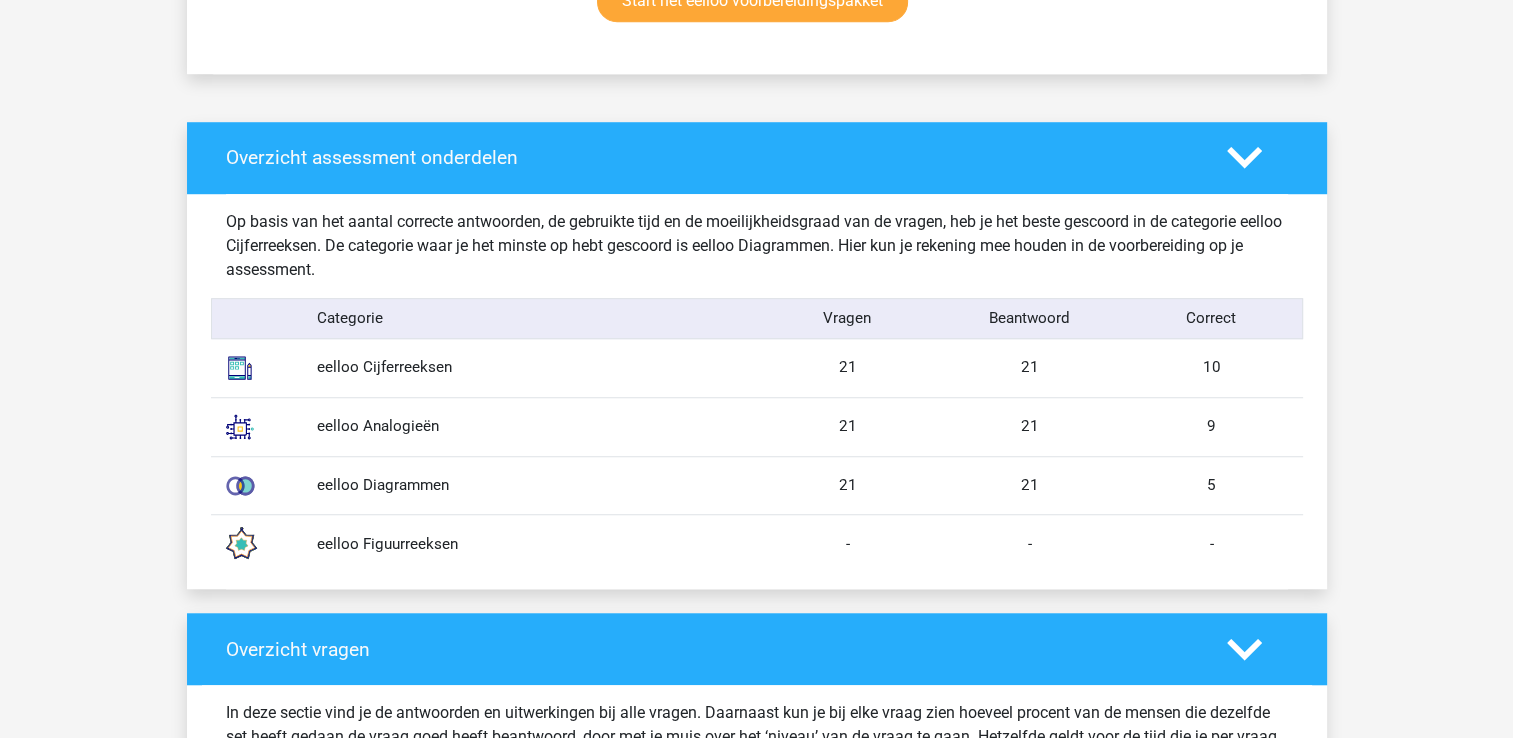 scroll, scrollTop: 1500, scrollLeft: 0, axis: vertical 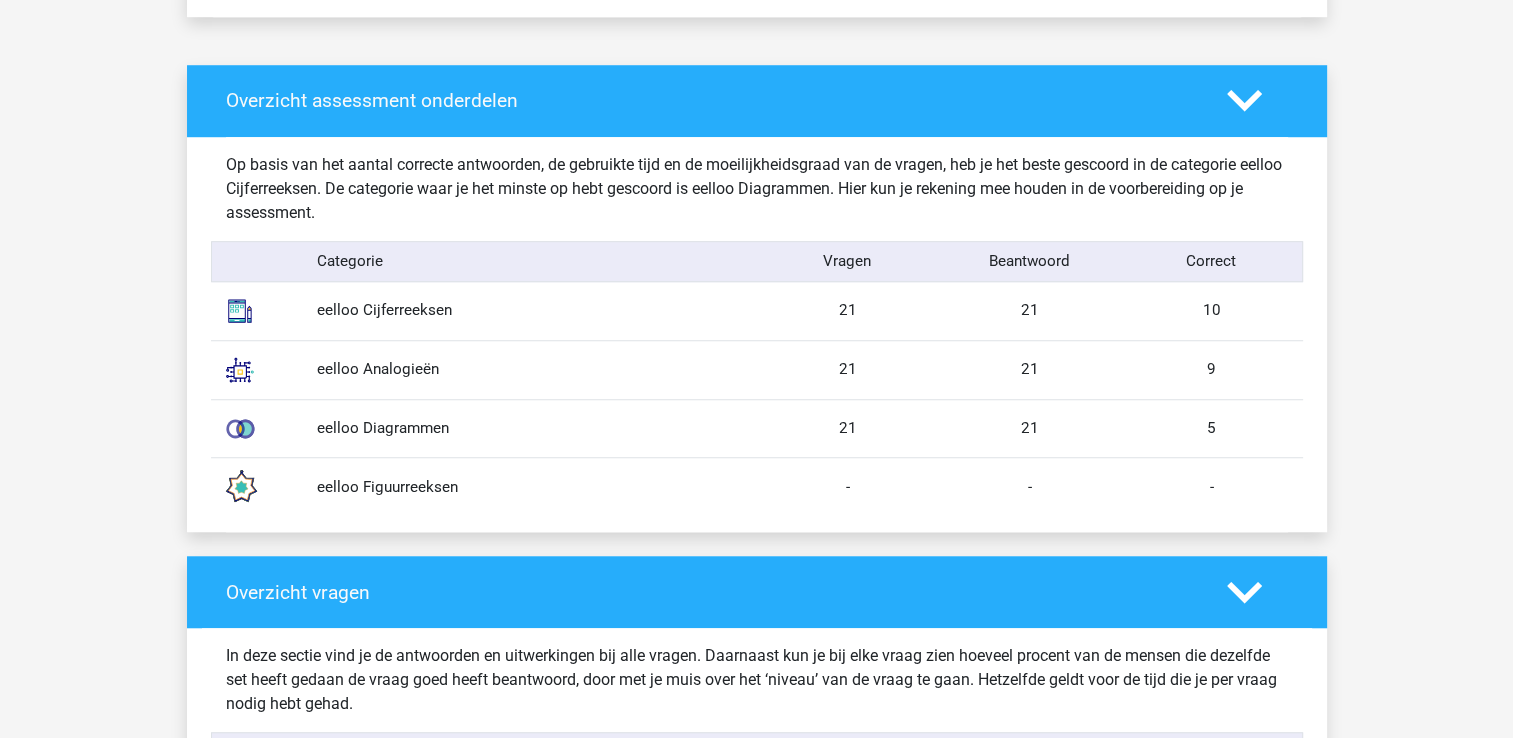 click on "21" at bounding box center (848, 369) 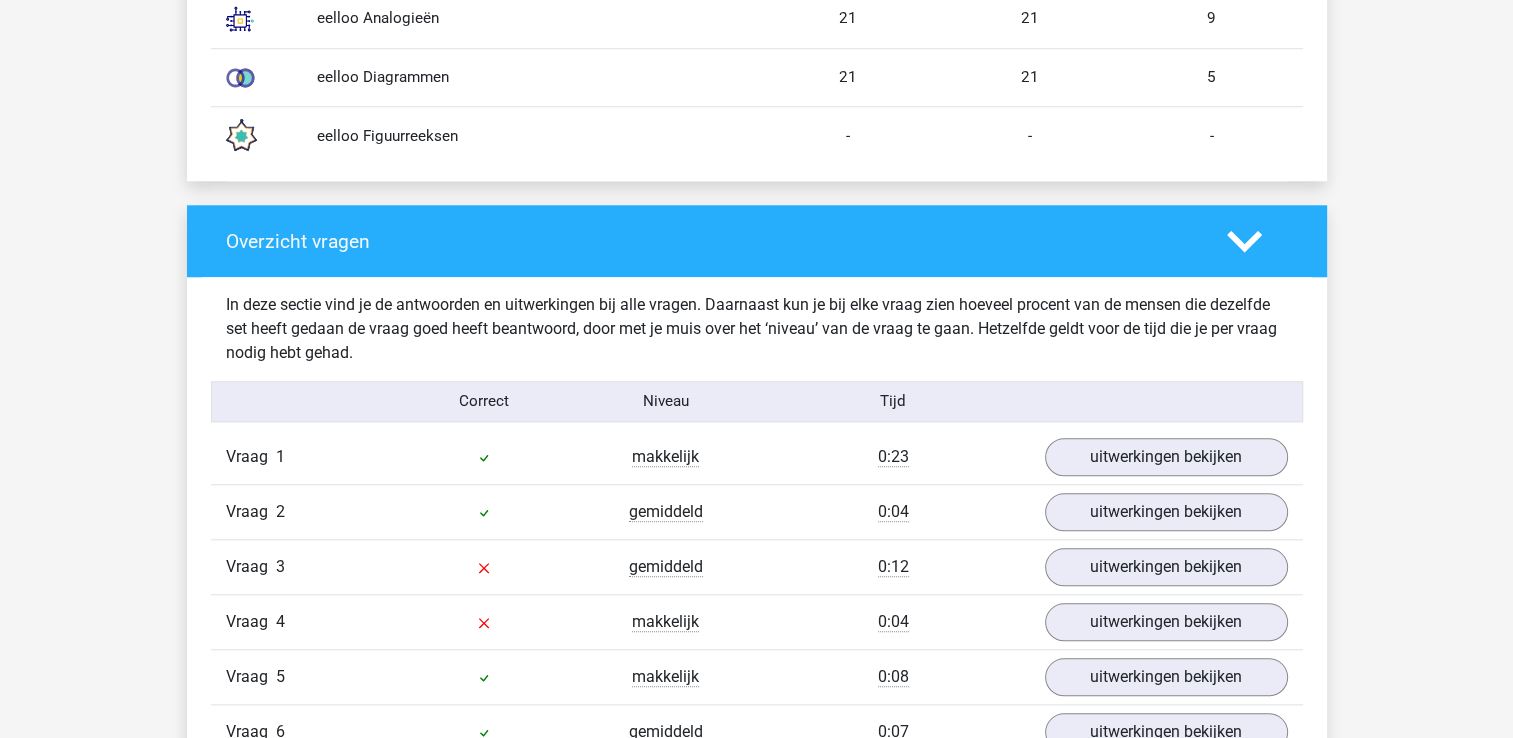 scroll, scrollTop: 1900, scrollLeft: 0, axis: vertical 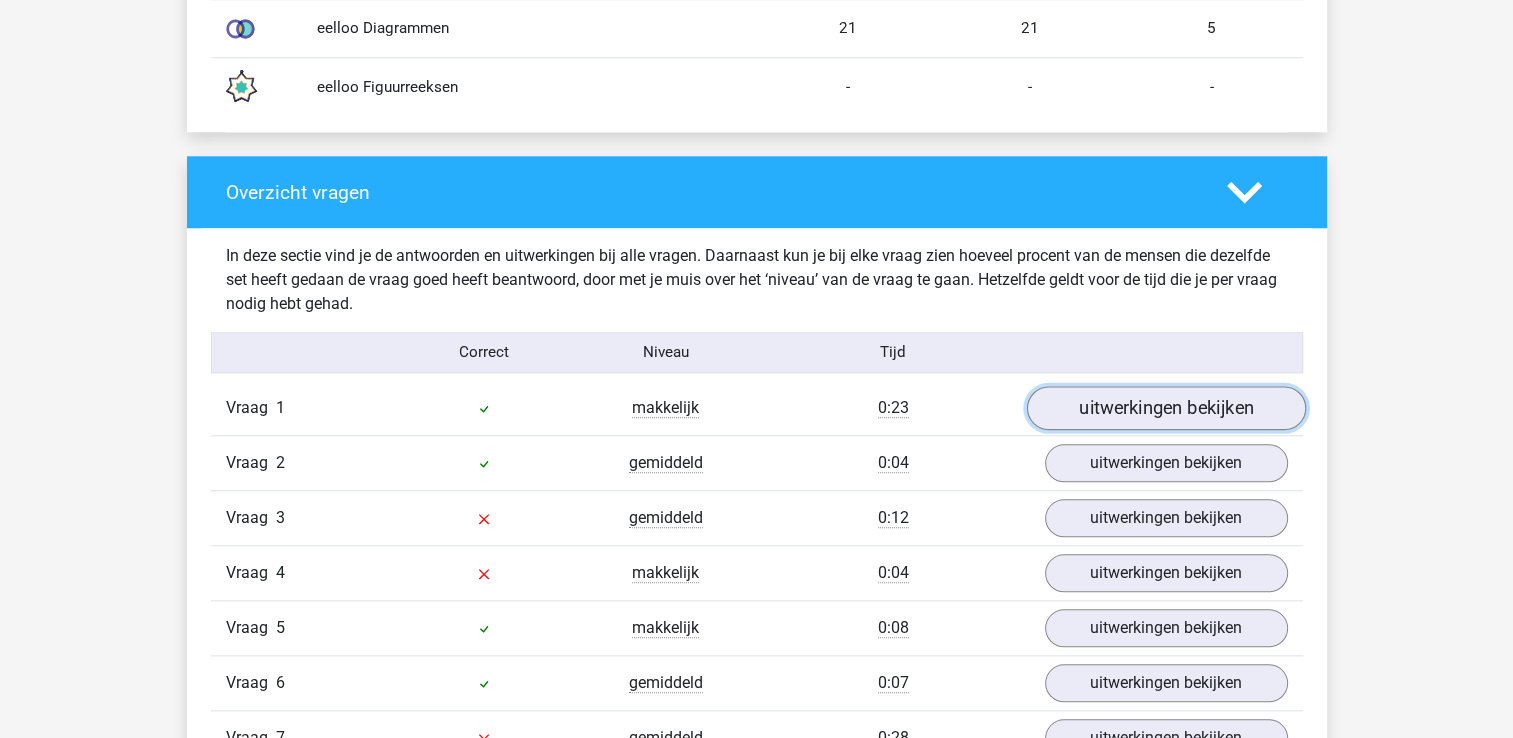 click on "uitwerkingen bekijken" at bounding box center (1165, 408) 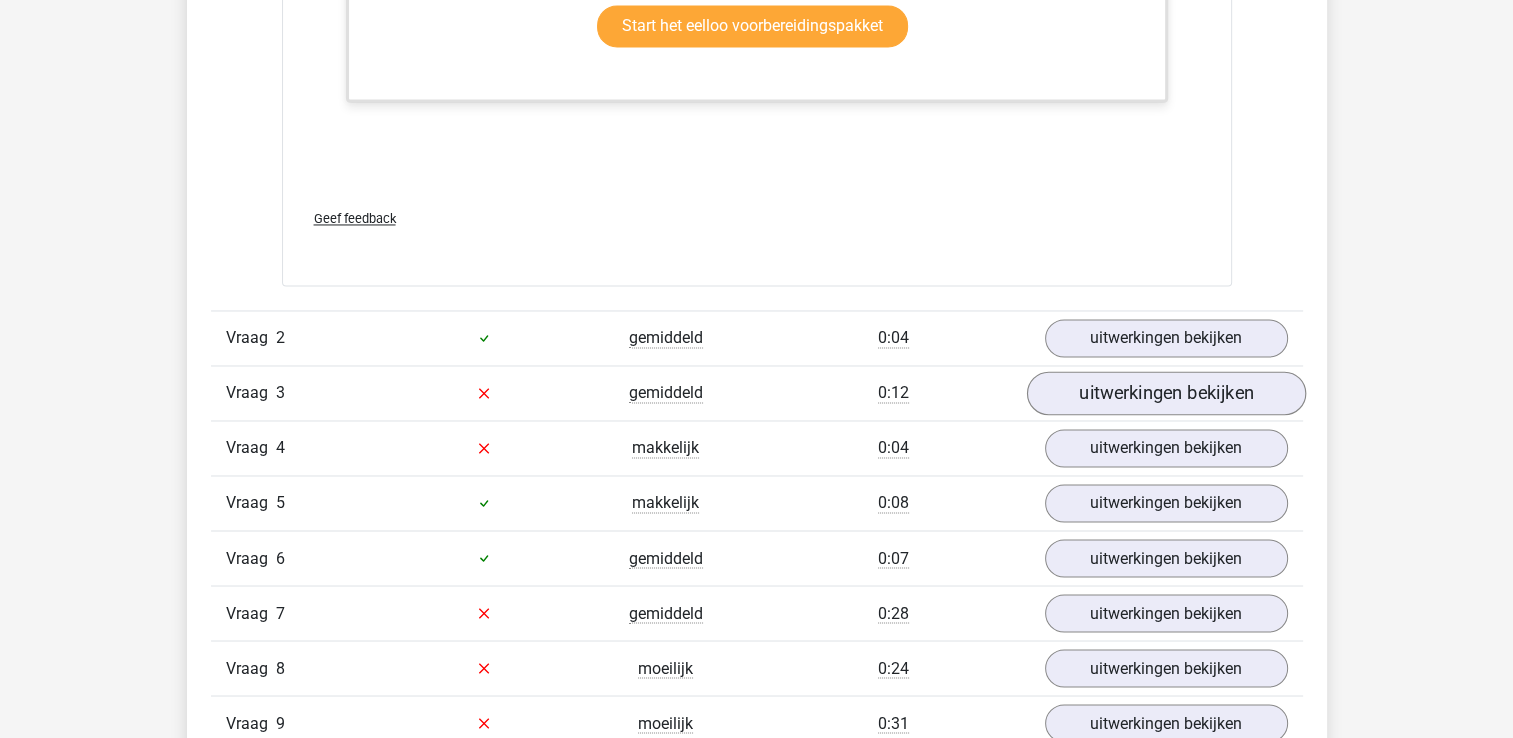 scroll, scrollTop: 3300, scrollLeft: 0, axis: vertical 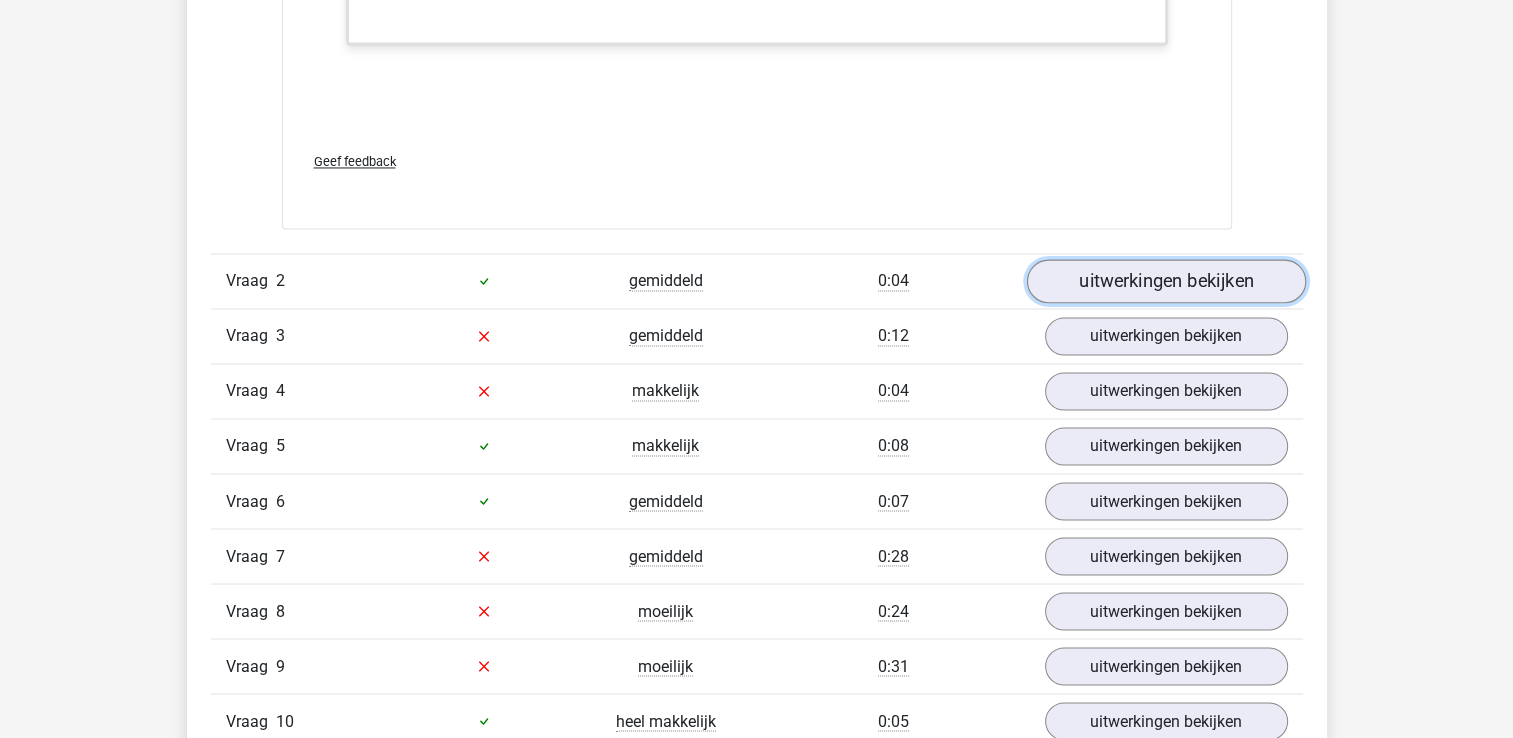 click on "uitwerkingen bekijken" at bounding box center [1165, 281] 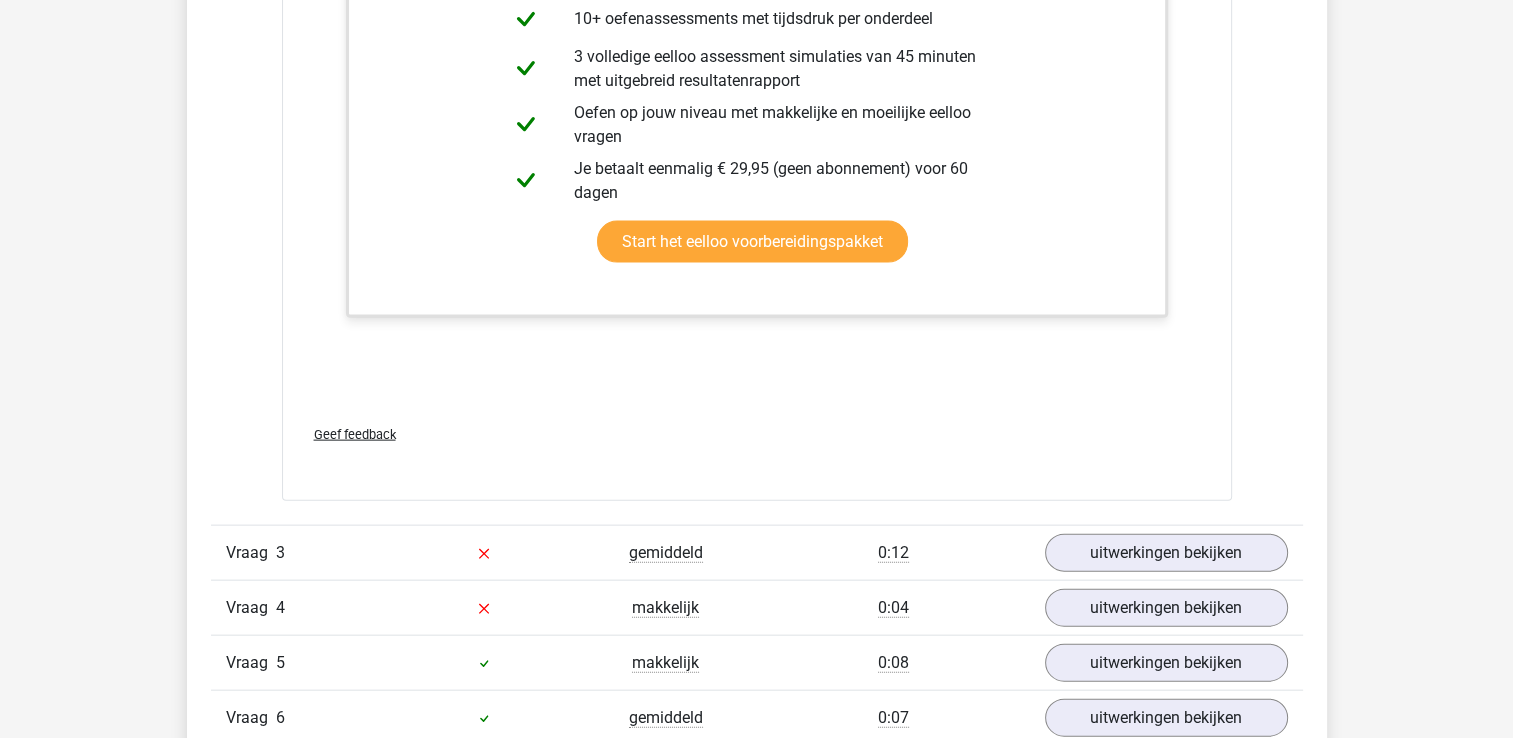 scroll, scrollTop: 4500, scrollLeft: 0, axis: vertical 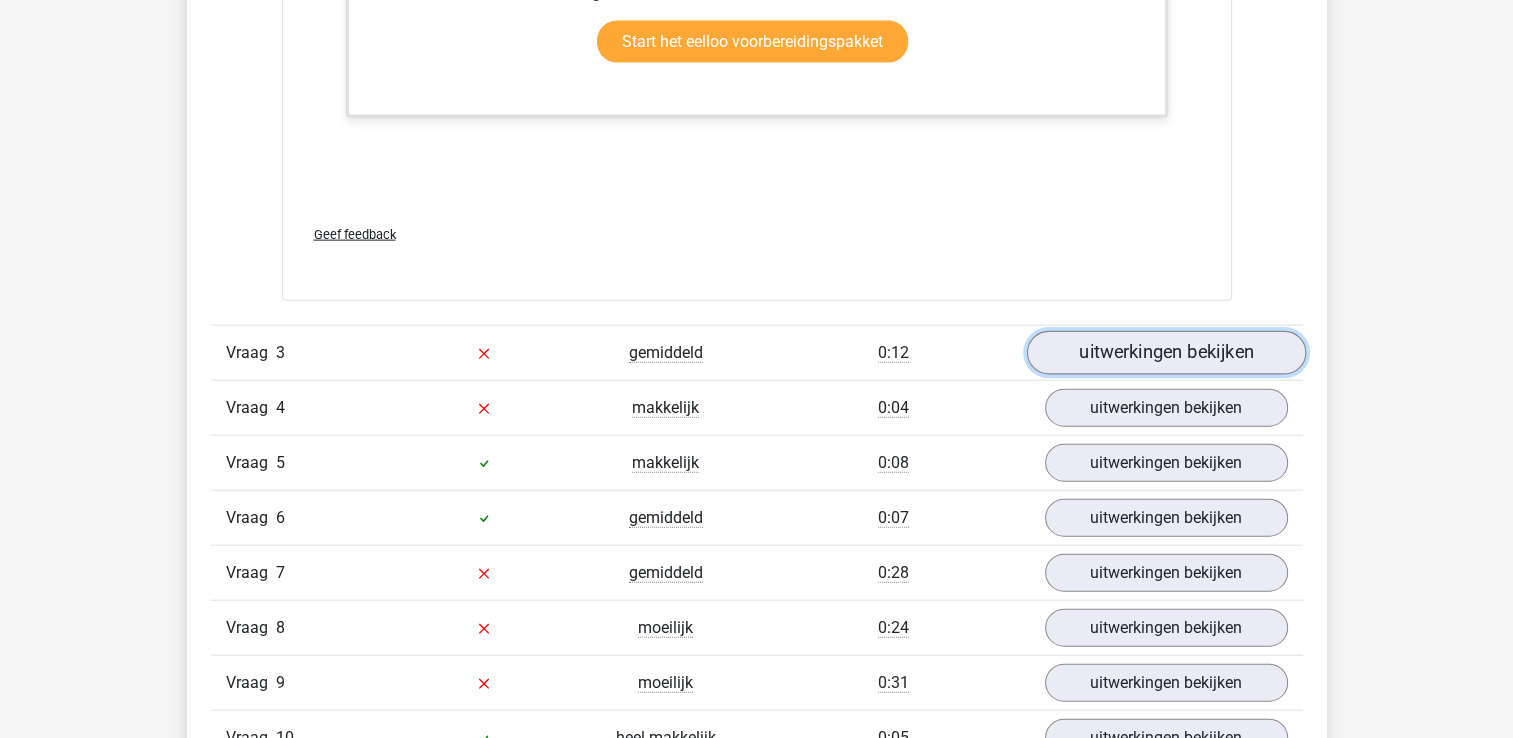 click on "uitwerkingen bekijken" at bounding box center [1165, 354] 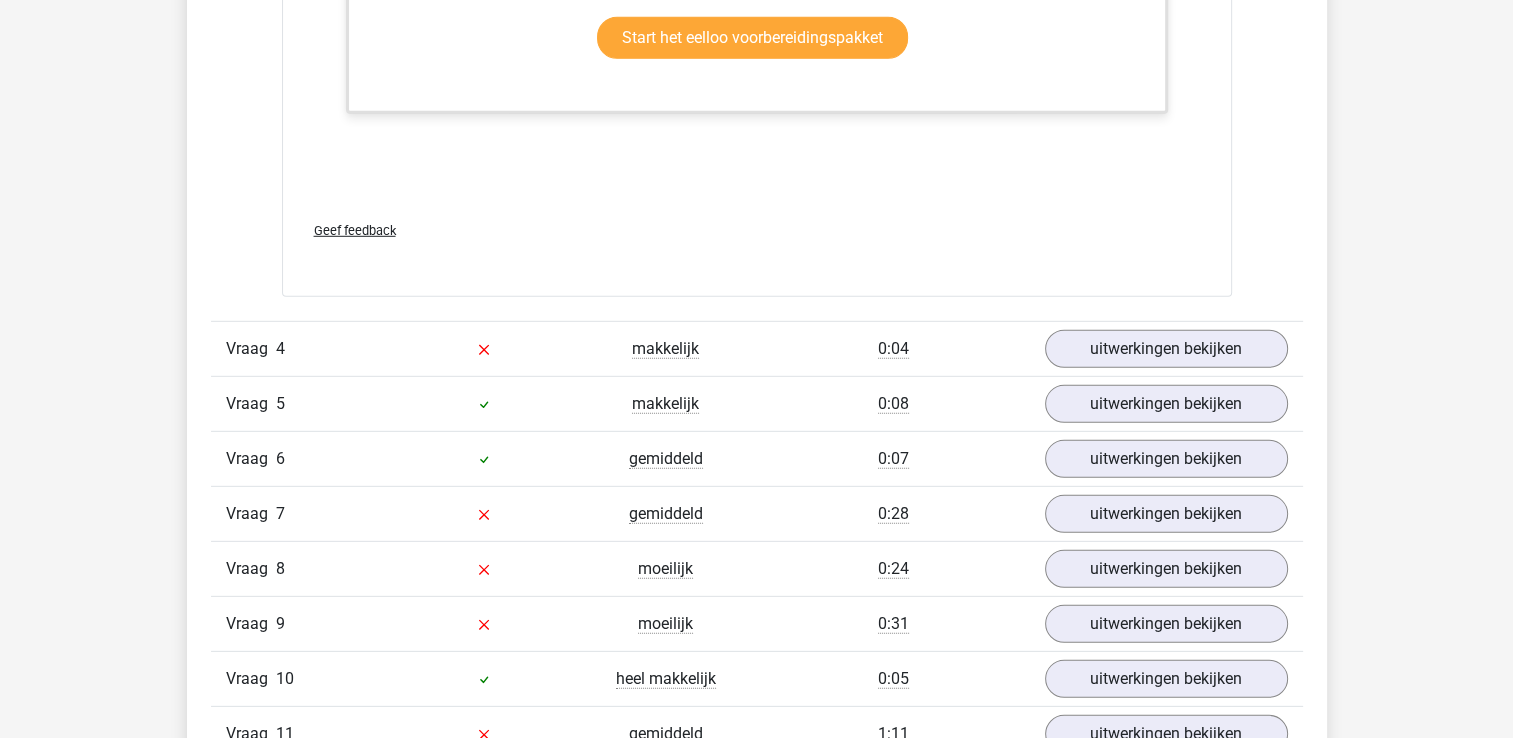 scroll, scrollTop: 5800, scrollLeft: 0, axis: vertical 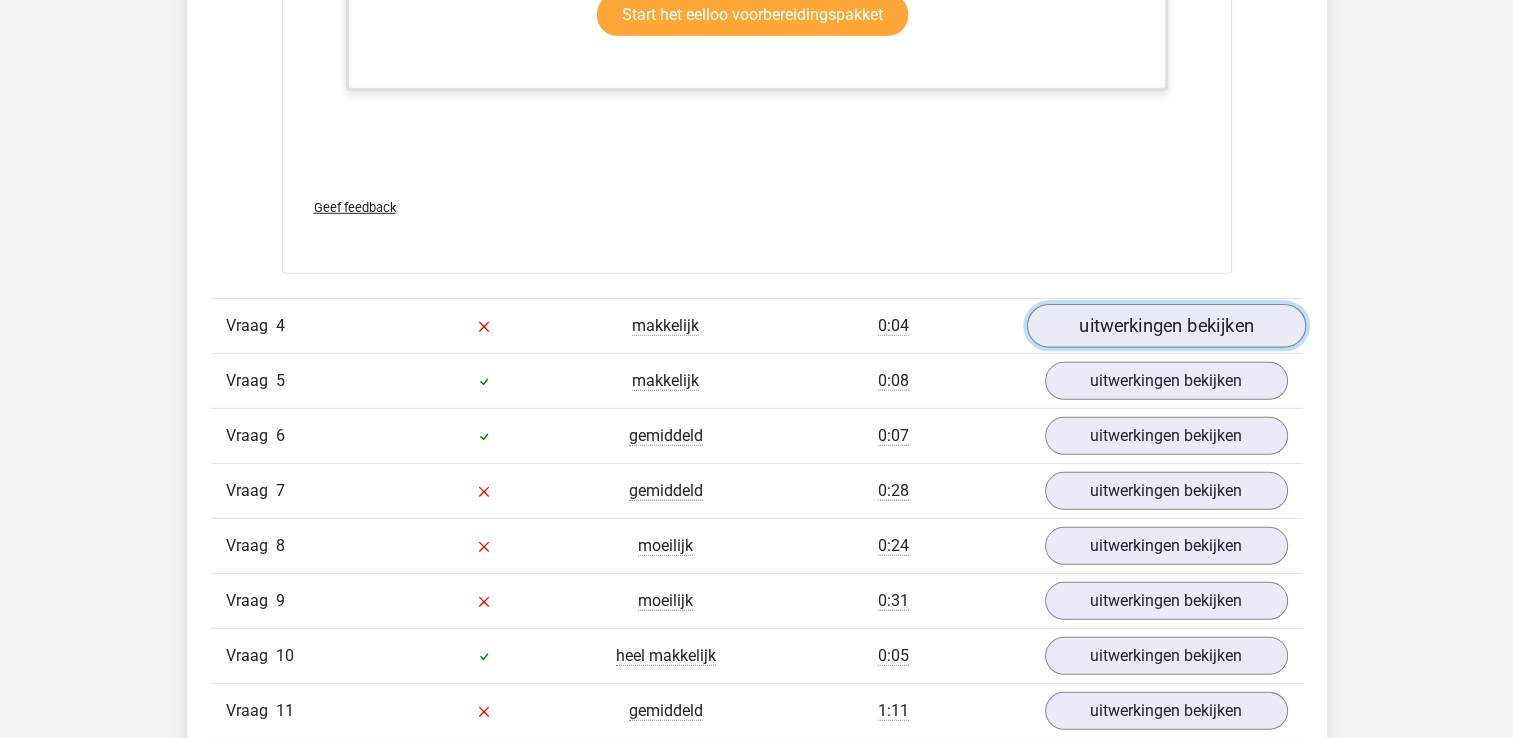 click on "uitwerkingen bekijken" at bounding box center (1165, 326) 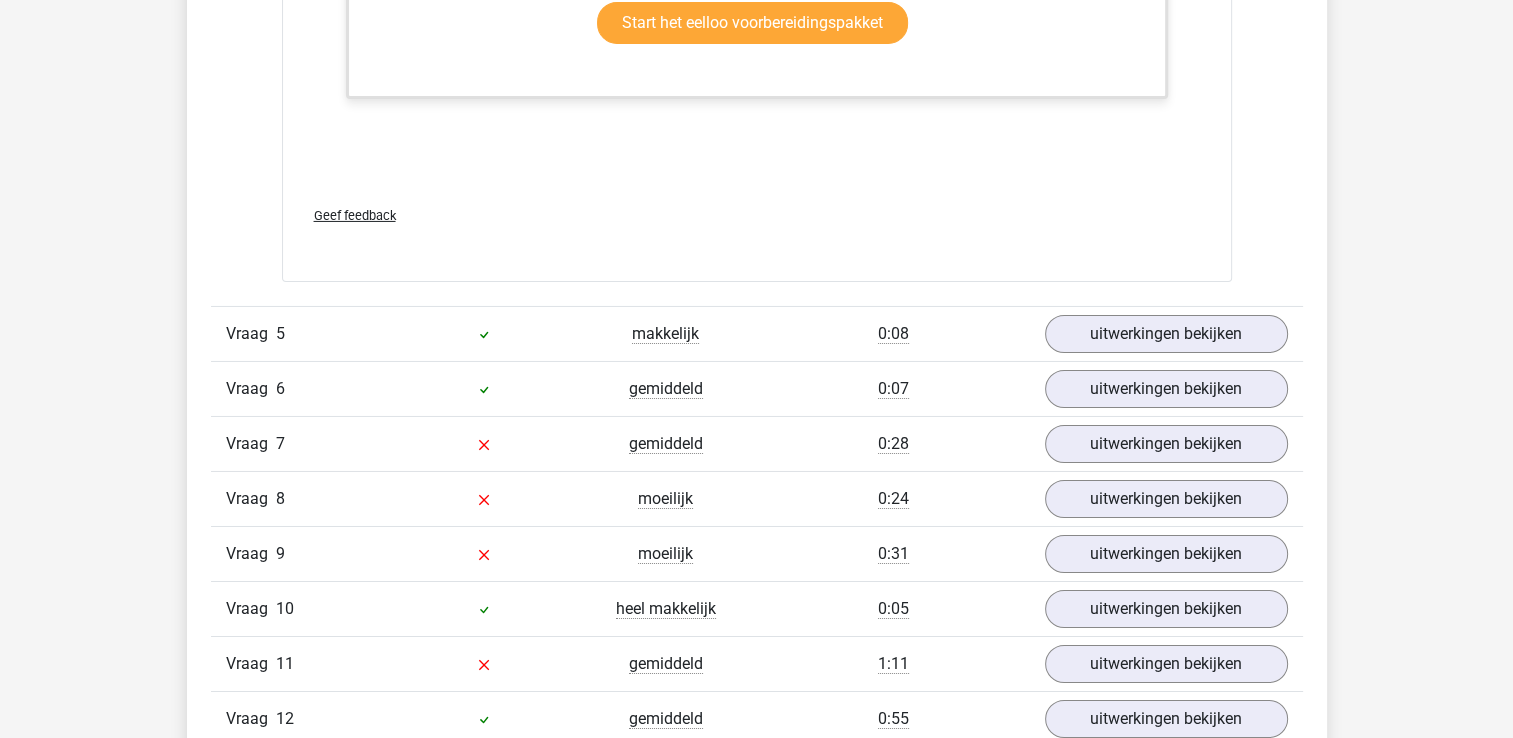 scroll, scrollTop: 6900, scrollLeft: 0, axis: vertical 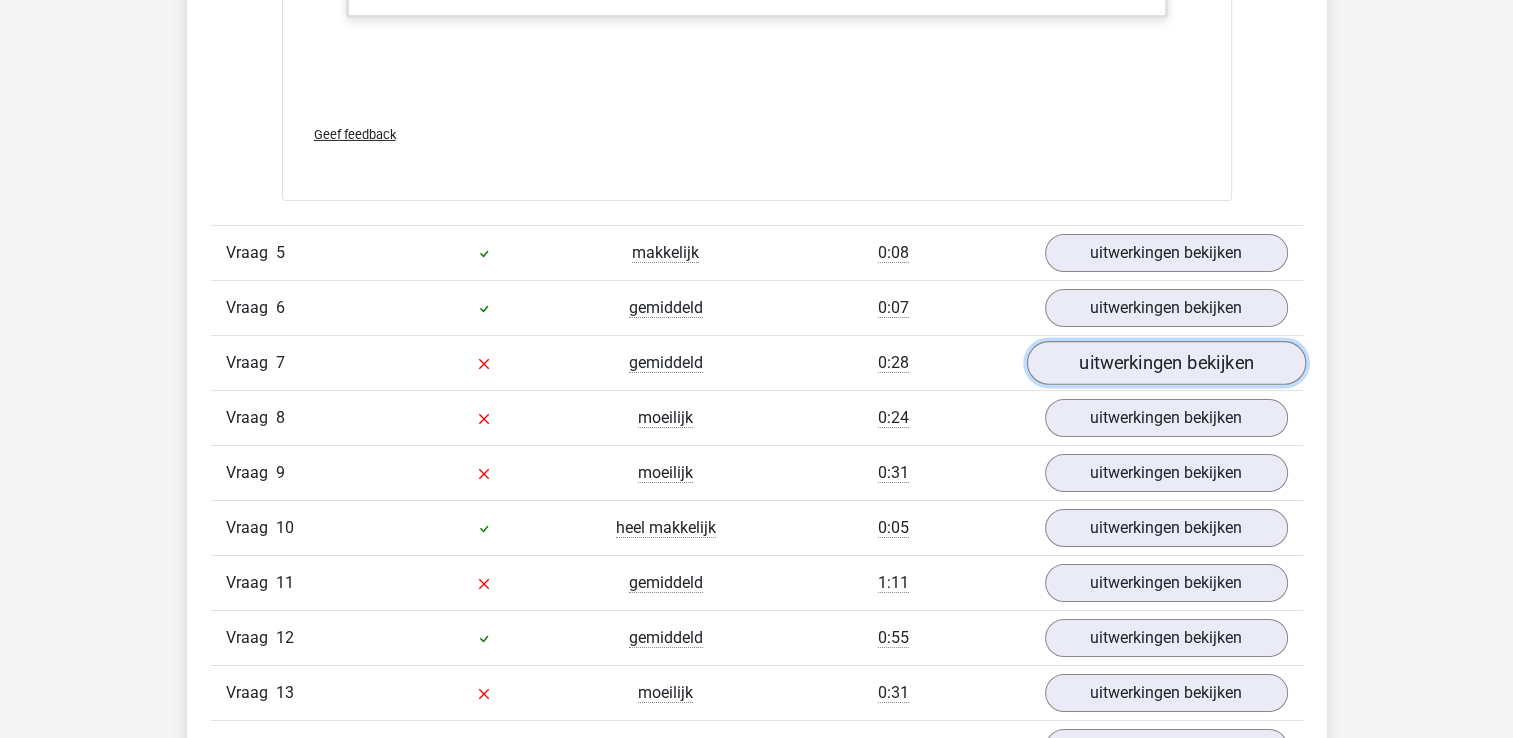 click on "uitwerkingen bekijken" at bounding box center (1165, 363) 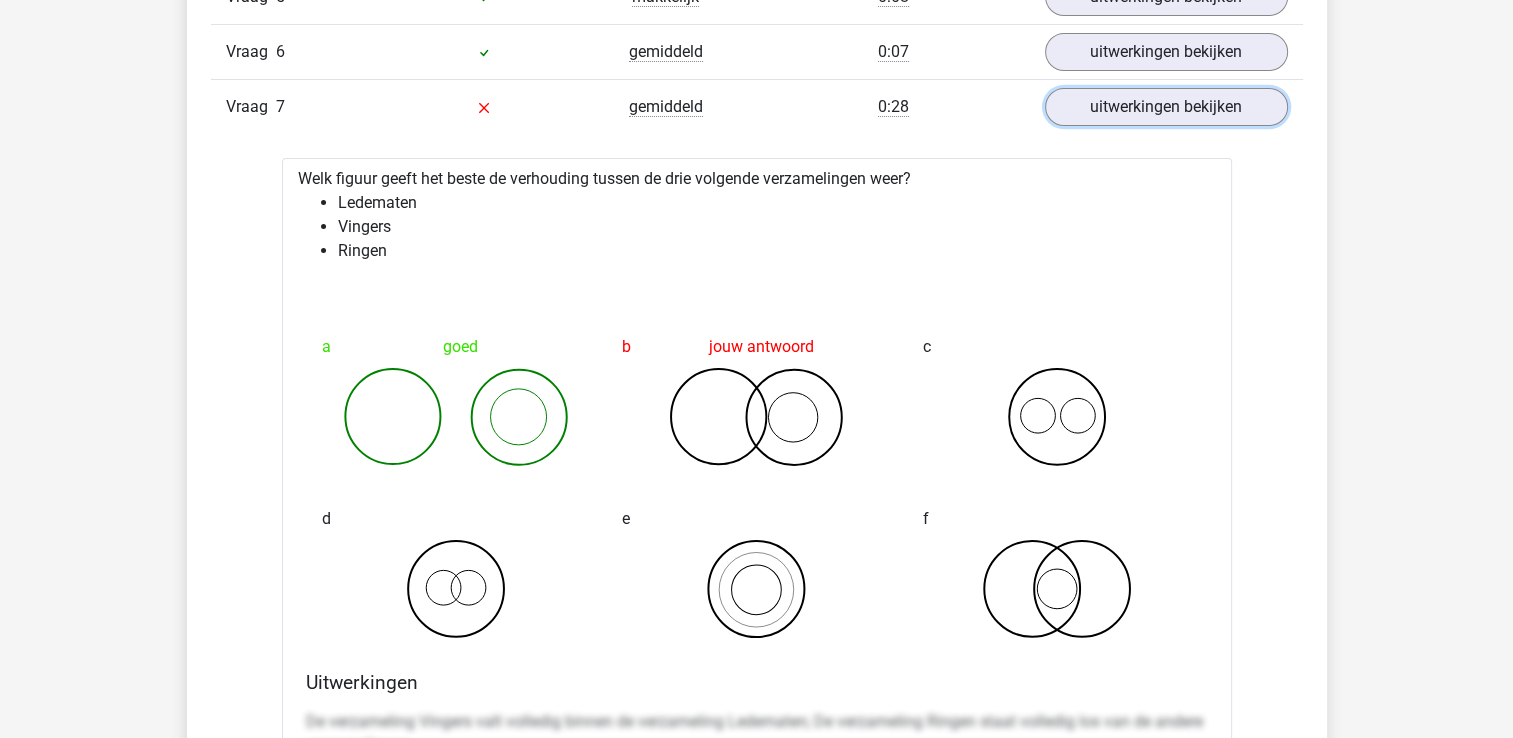 scroll, scrollTop: 7200, scrollLeft: 0, axis: vertical 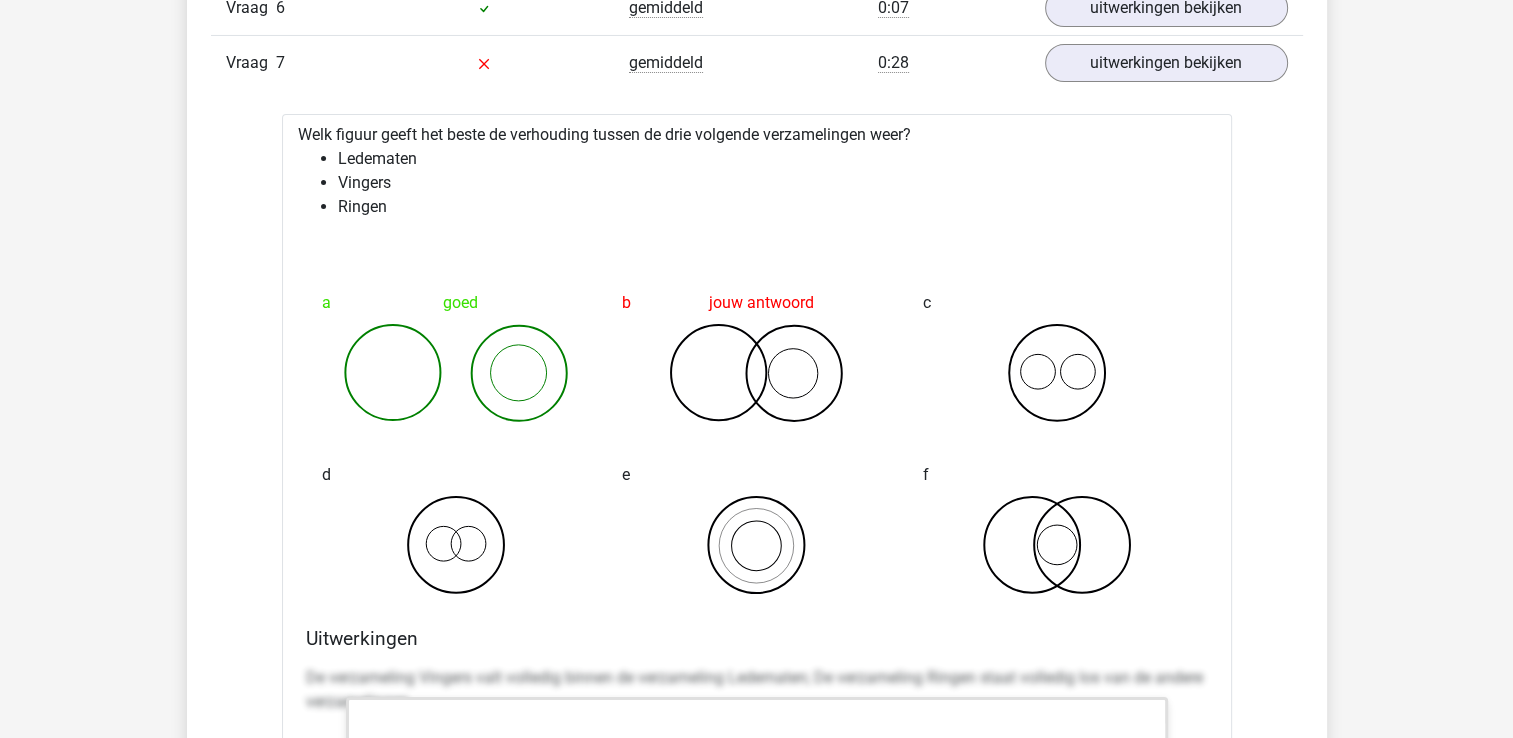 drag, startPoint x: 1174, startPoint y: 349, endPoint x: 756, endPoint y: 169, distance: 455.10876 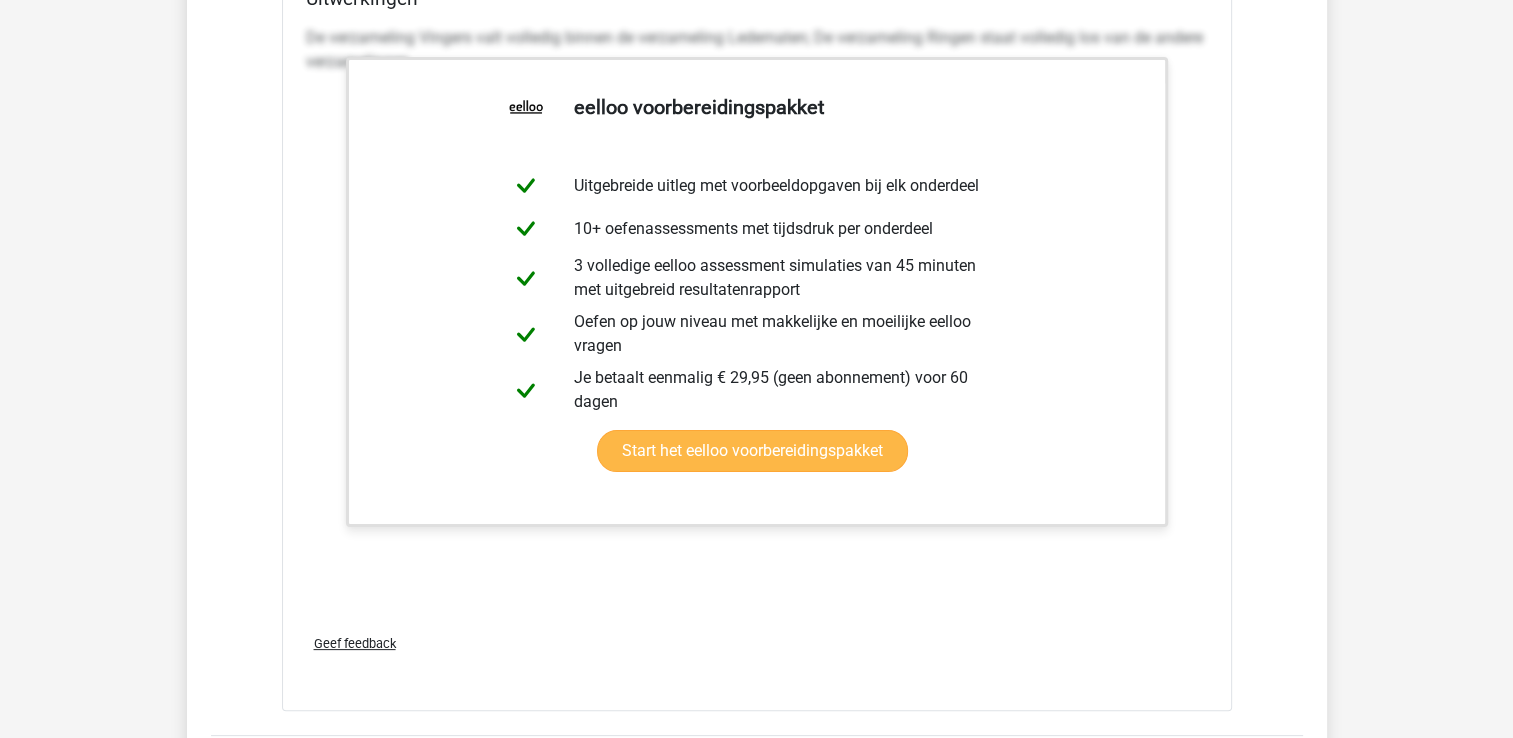 scroll, scrollTop: 8200, scrollLeft: 0, axis: vertical 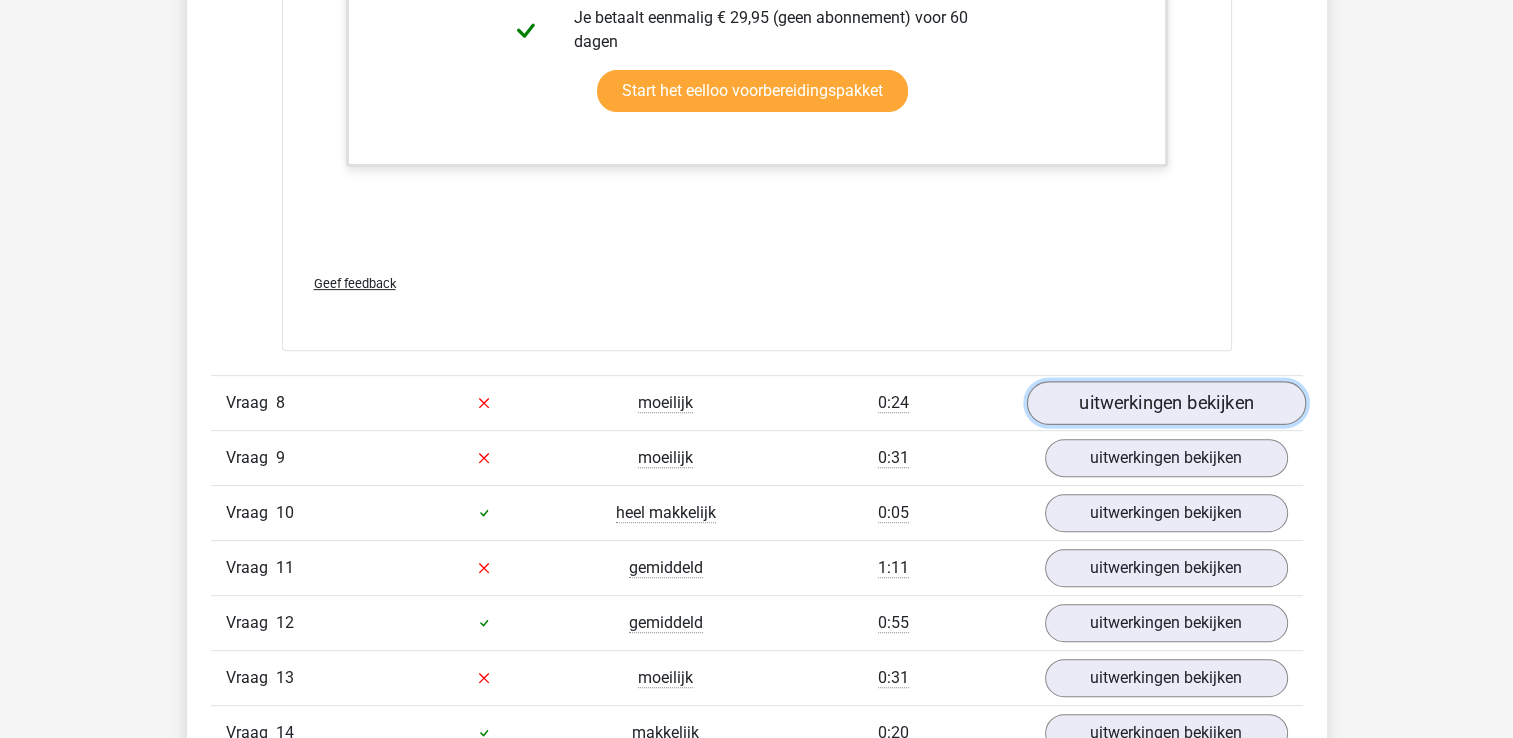 click on "uitwerkingen bekijken" at bounding box center (1165, 403) 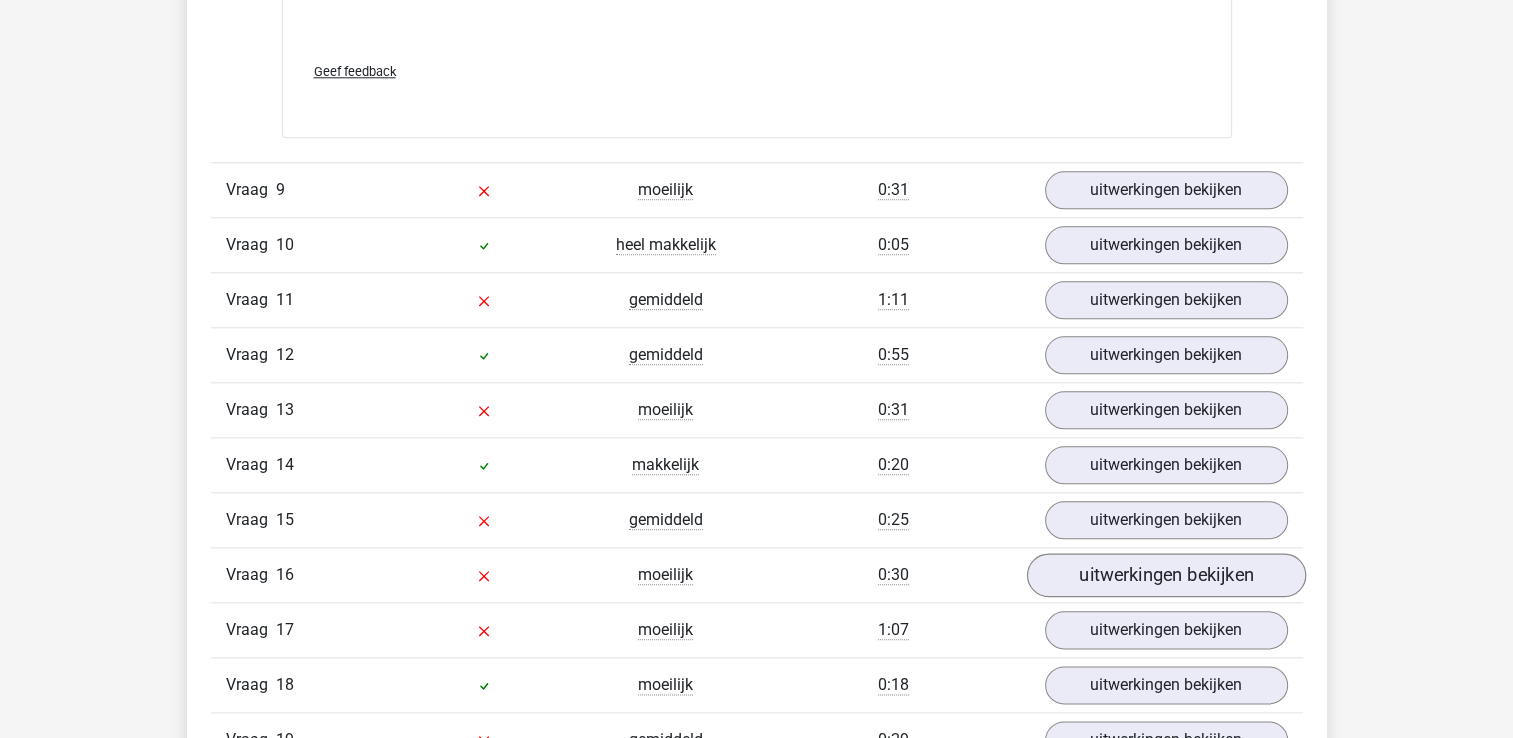 scroll, scrollTop: 9900, scrollLeft: 0, axis: vertical 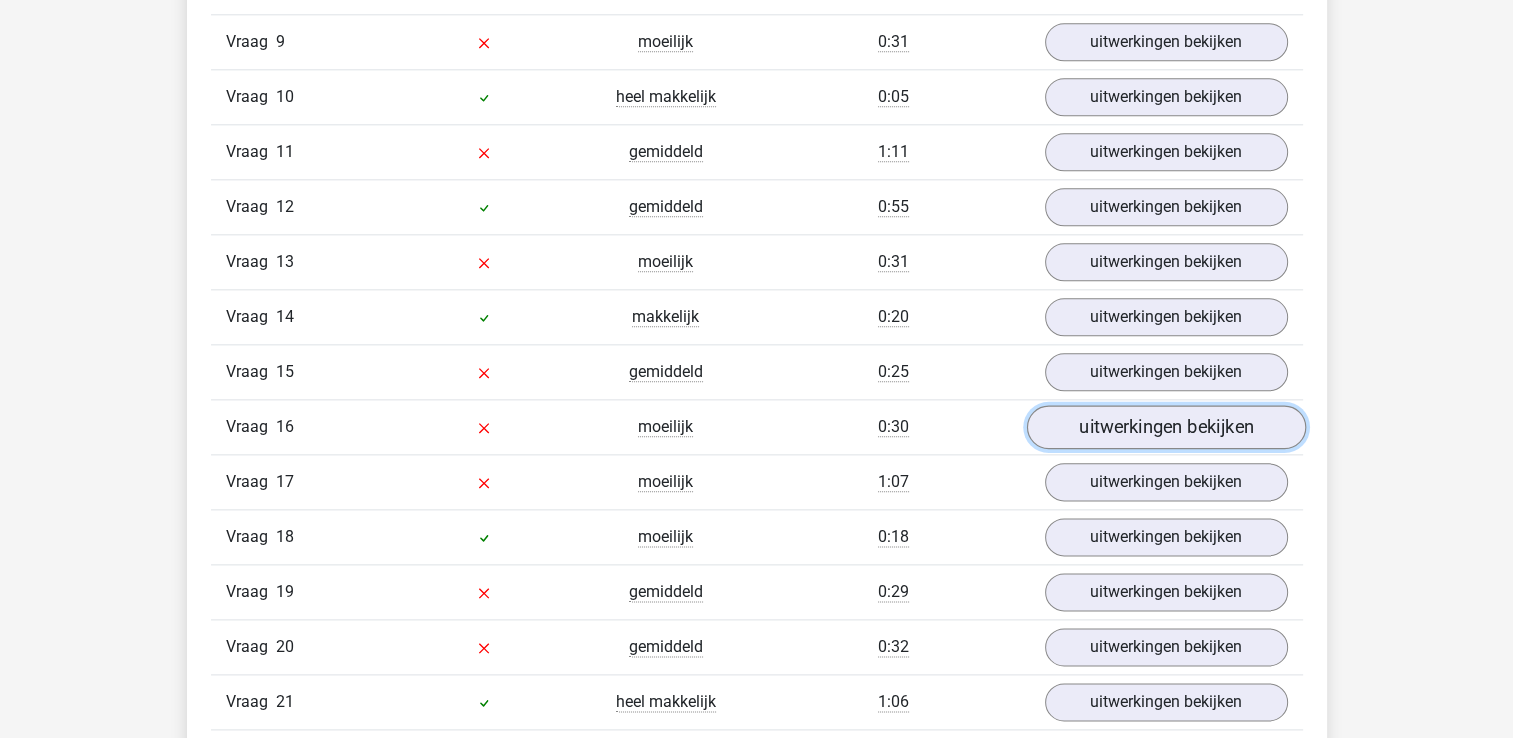 click on "uitwerkingen bekijken" at bounding box center [1165, 427] 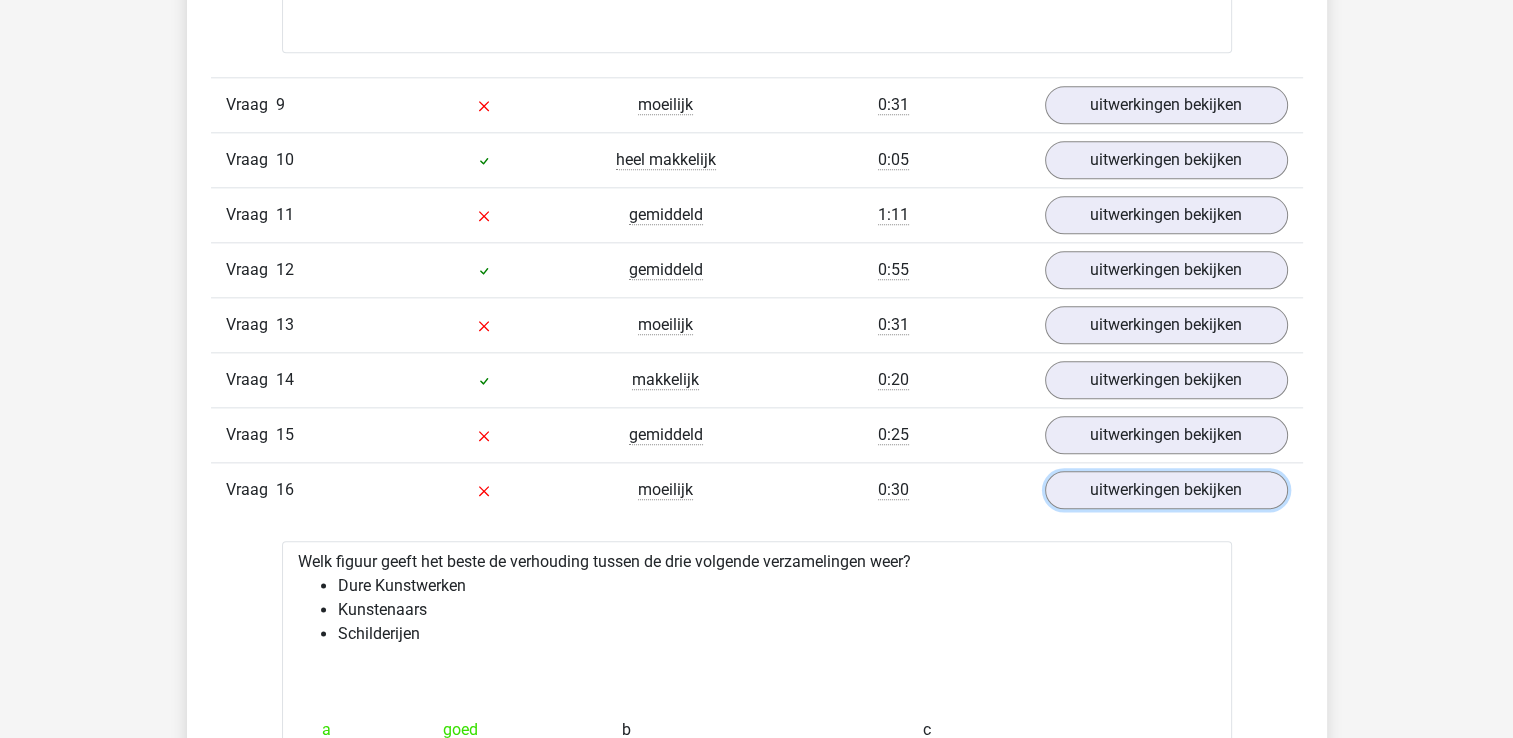 scroll, scrollTop: 9600, scrollLeft: 0, axis: vertical 